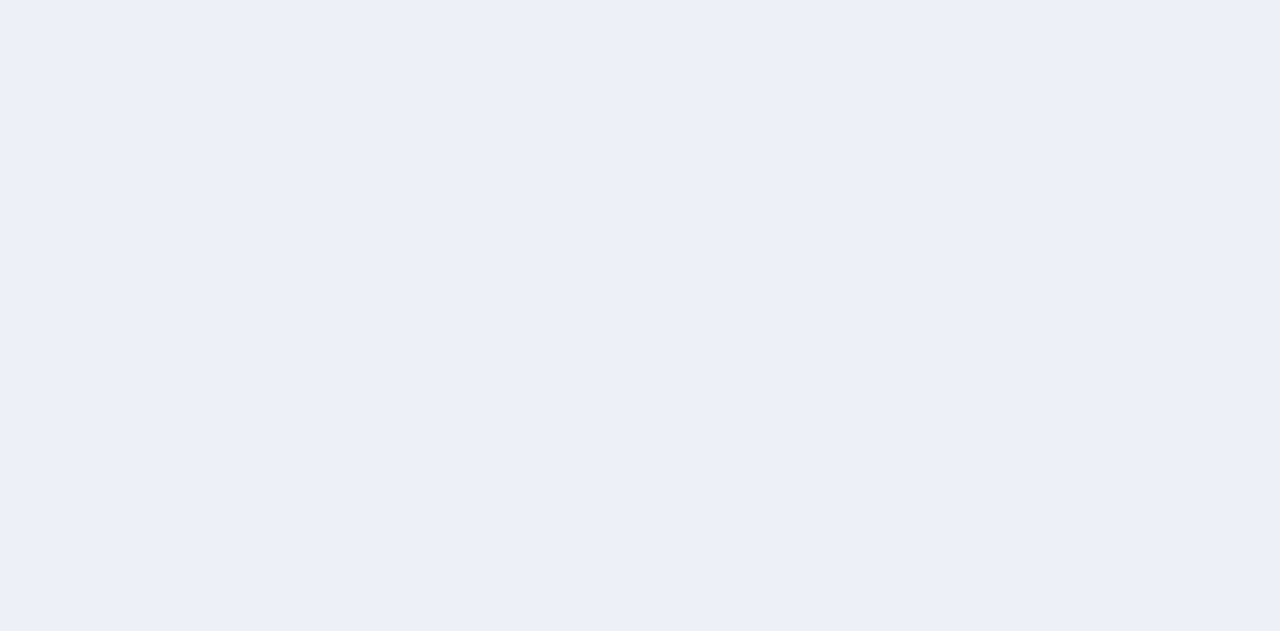 scroll, scrollTop: 0, scrollLeft: 0, axis: both 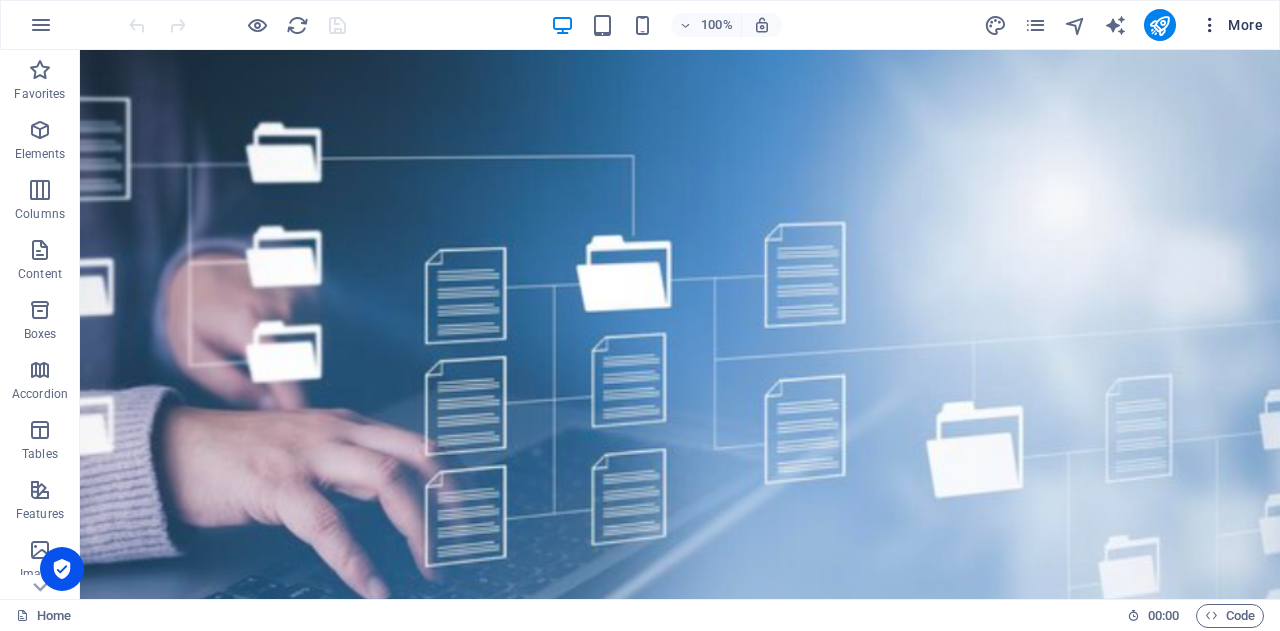 click on "More" at bounding box center (1231, 25) 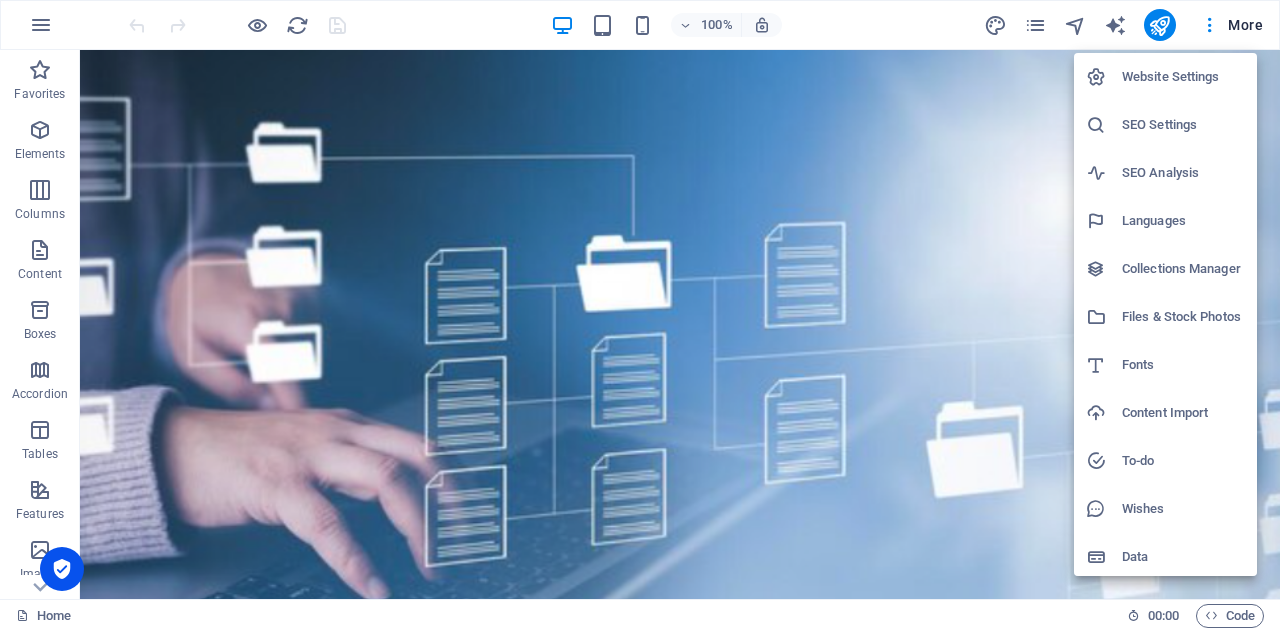 click on "SEO Settings" at bounding box center (1183, 125) 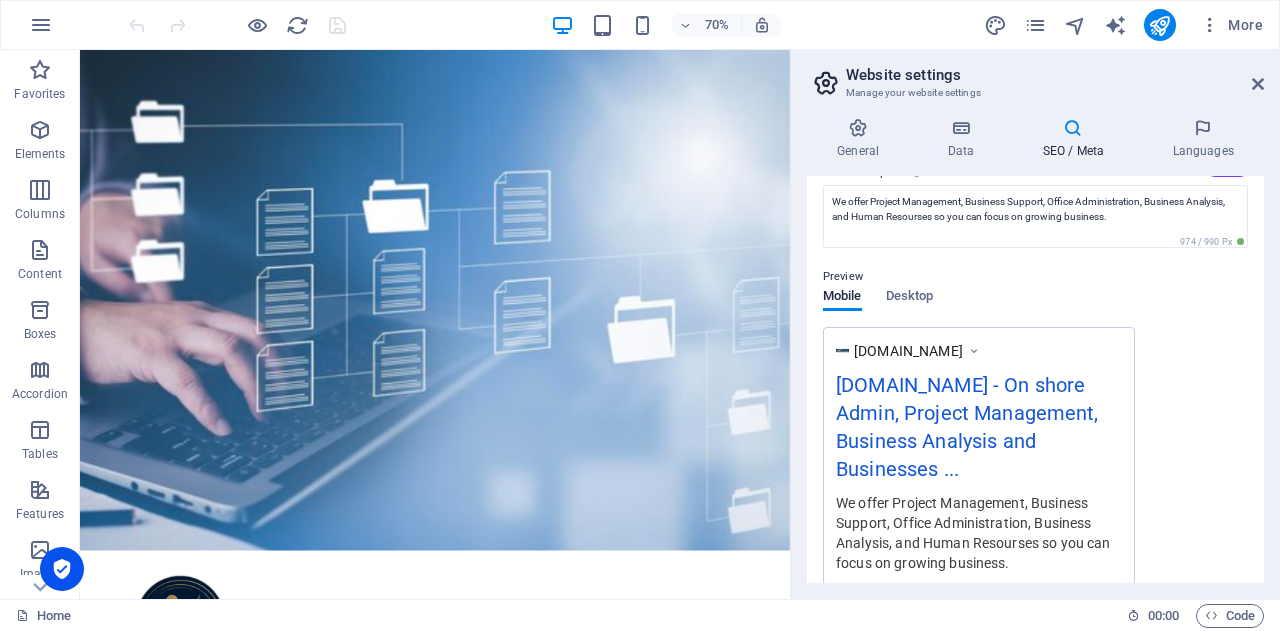 scroll, scrollTop: 200, scrollLeft: 0, axis: vertical 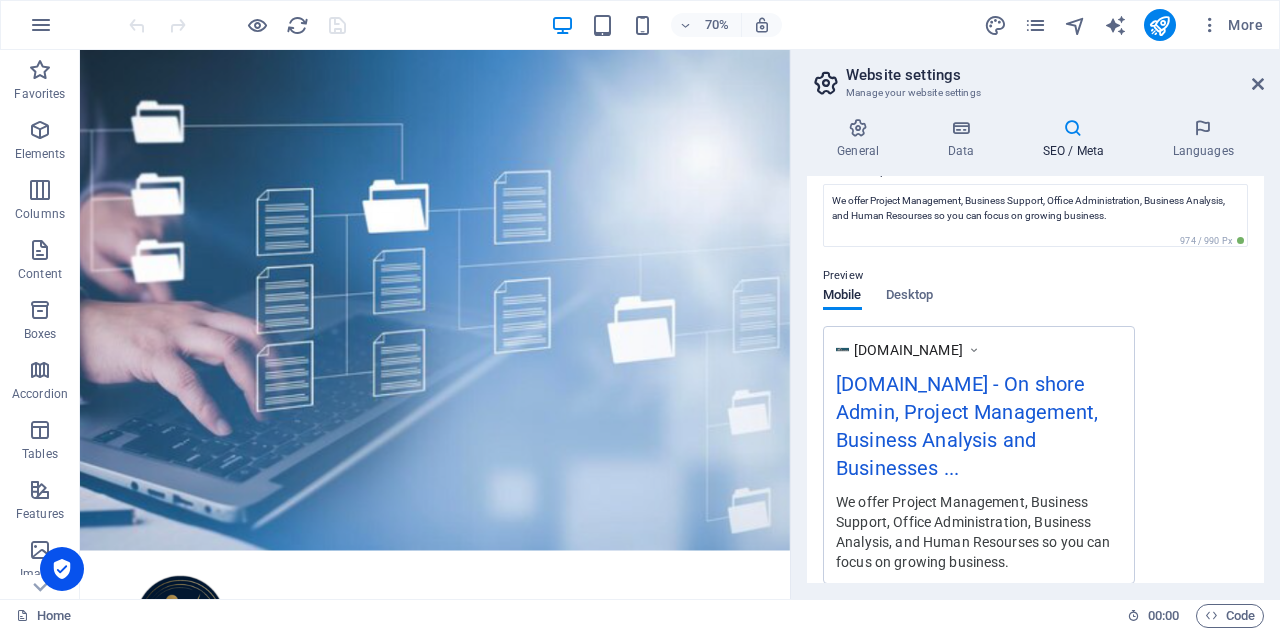 click on "Preview" at bounding box center [1035, 276] 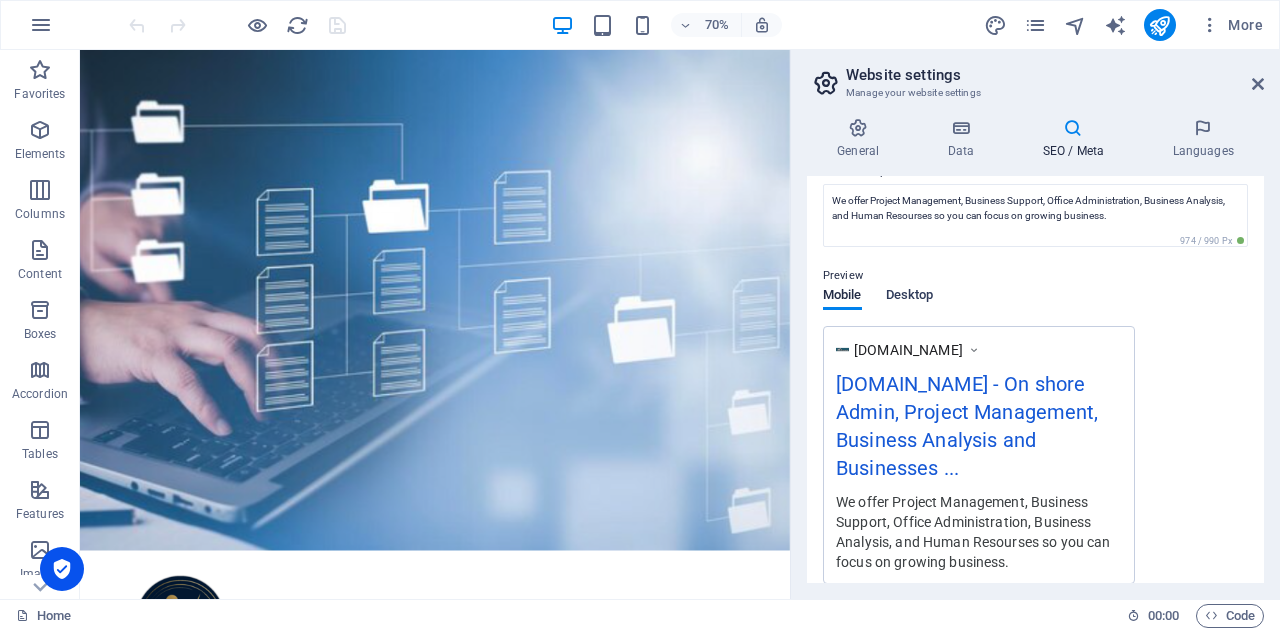 click on "Desktop" at bounding box center [910, 297] 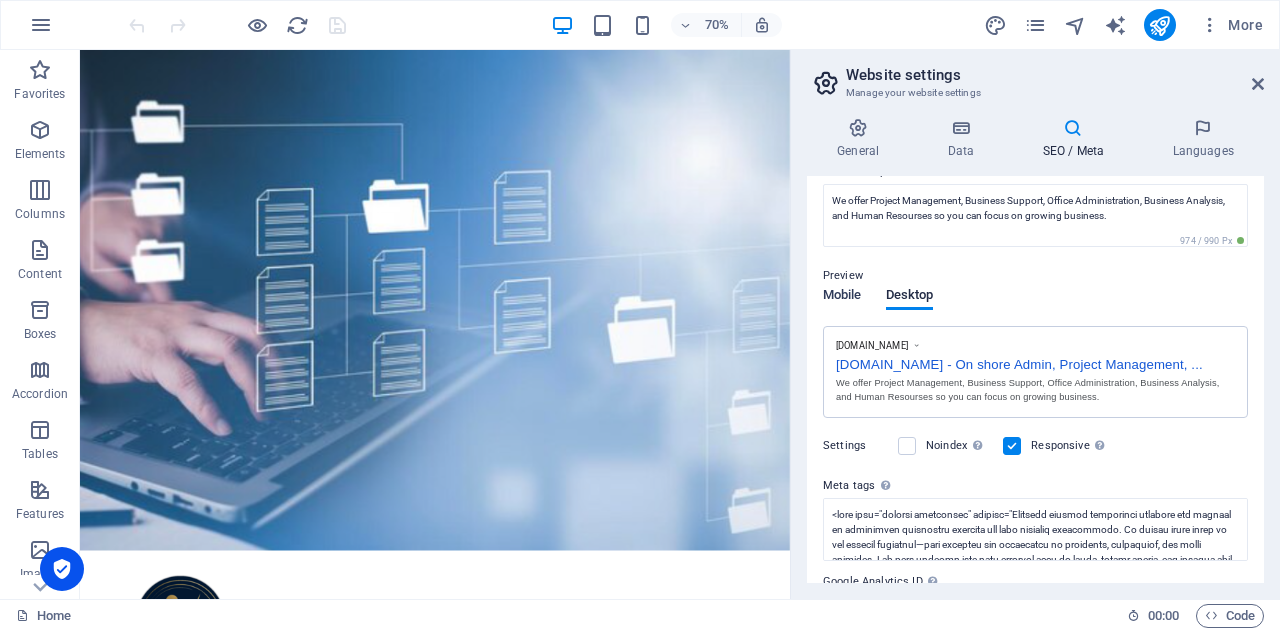 click on "Mobile" at bounding box center [842, 297] 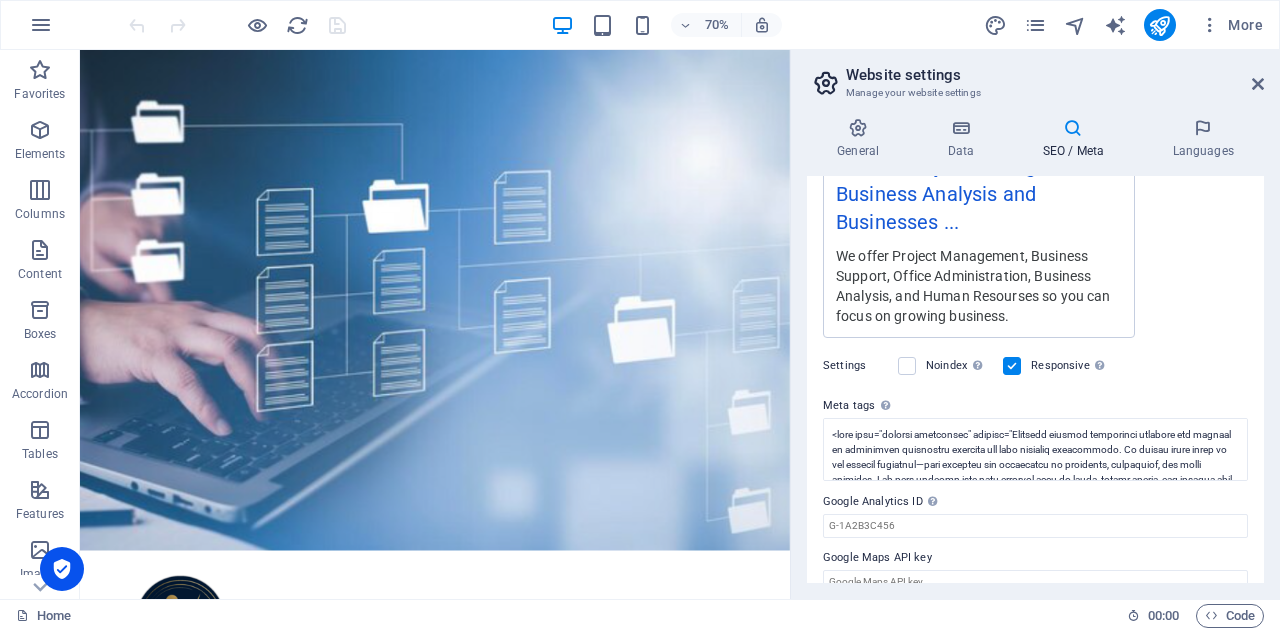 scroll, scrollTop: 470, scrollLeft: 0, axis: vertical 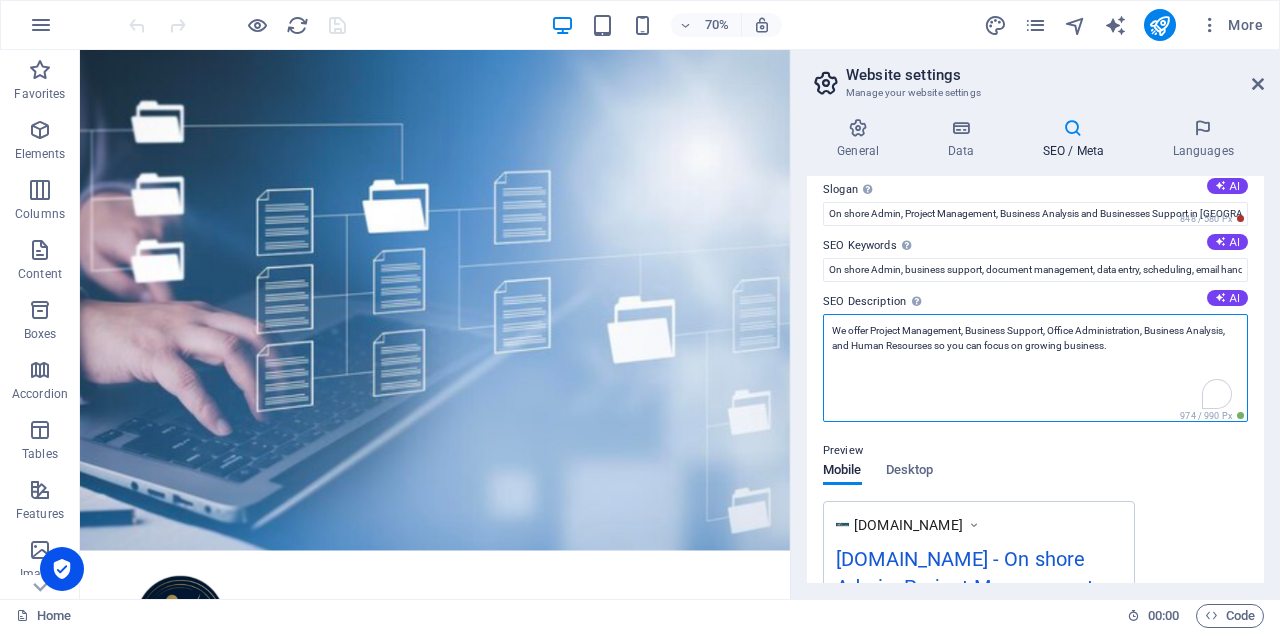 drag, startPoint x: 1165, startPoint y: 342, endPoint x: 809, endPoint y: 305, distance: 357.9176 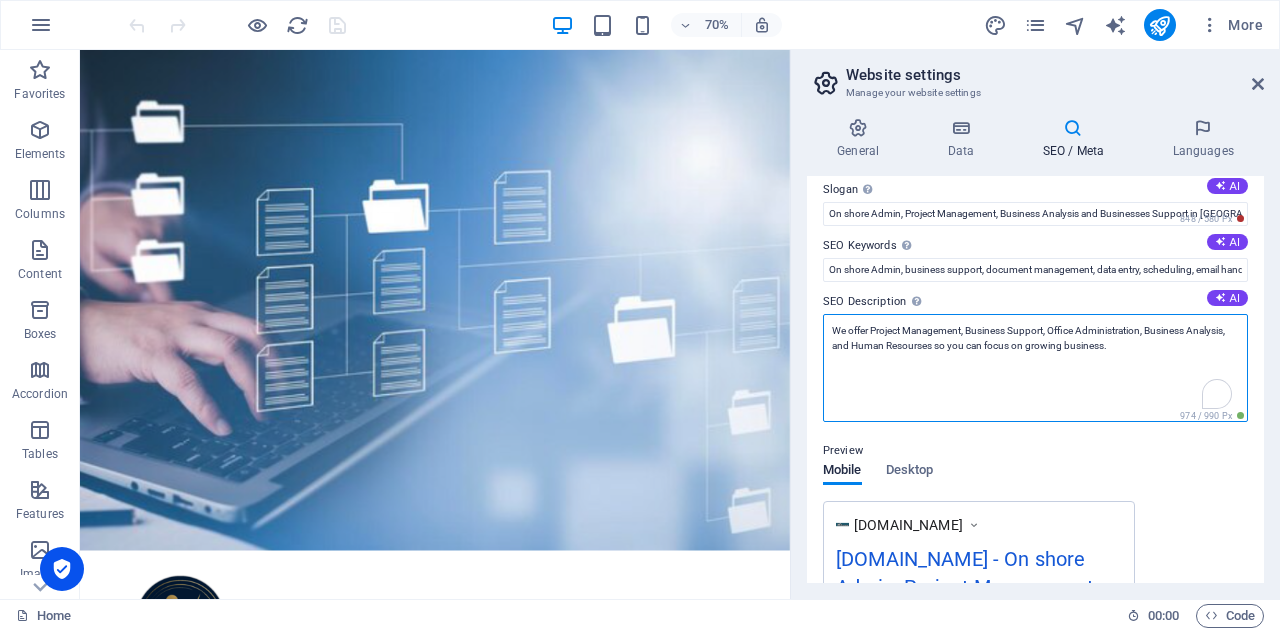 click on "SEO Title The title of your website - make it something that stands out in search engine results. AI [DOMAIN_NAME] 148 / 580 Px Slogan The slogan of your website. AI On shore Admin, Project Management, Business Analysis and Businesses Support in [GEOGRAPHIC_DATA] 848 / 580 Px SEO Keywords Comma-separated list of keywords representing your website. AI On shore Admin, business support, document management, data entry, scheduling, email handling, customer support, office coordination, invoicing, expense tracking, reliable day-to-day operation, Project Management, Office Administration, Business Analysis, and Human Resources, focus on growing business. SEO Description Describe the contents of your website - this is crucial for search engines and SEO! AI We offer Project Management, Business Support, Office Administration, Business Analysis, and Human Resourses so you can focus on growing business. 974 / 990 Px Preview Mobile Desktop [DOMAIN_NAME] Settings Noindex Responsive Meta tags Google Analytics ID" at bounding box center [1035, 379] 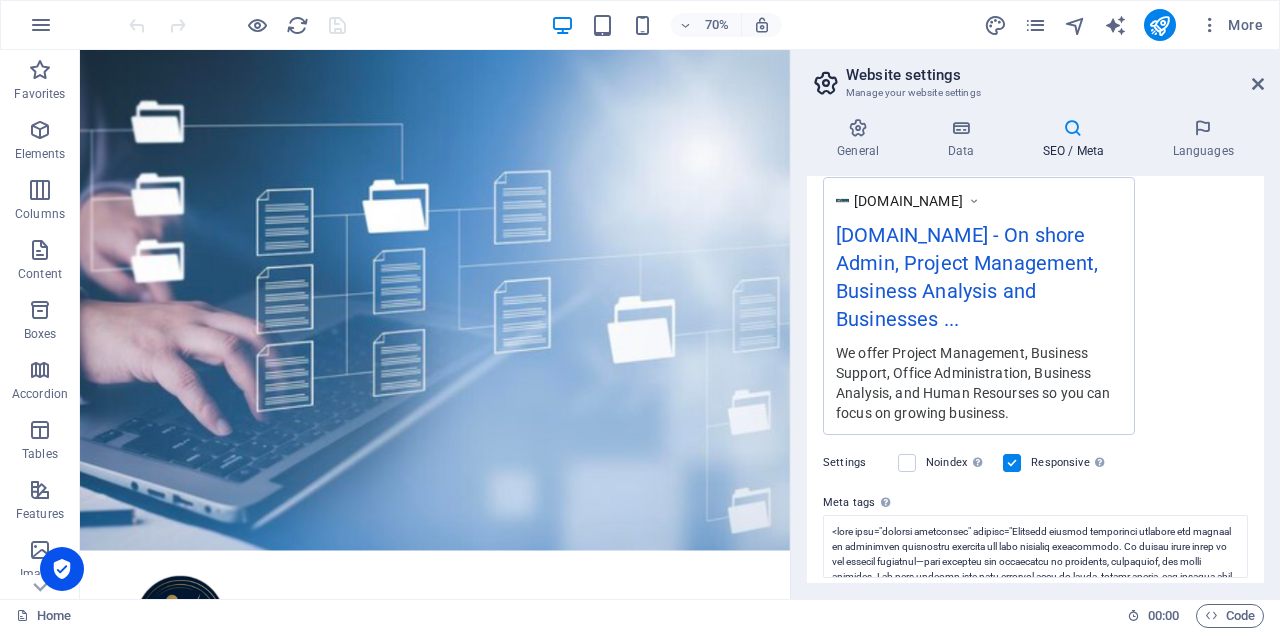 scroll, scrollTop: 515, scrollLeft: 0, axis: vertical 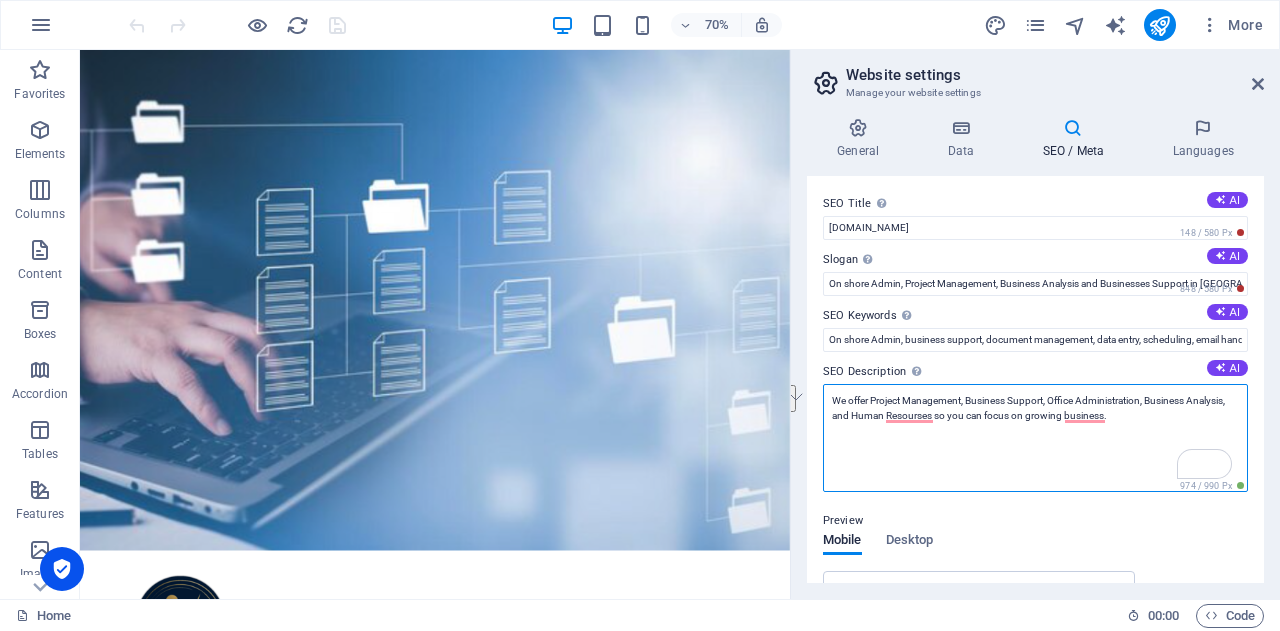 click on "We offer Project Management, Business Support, Office Administration, Business Analysis, and Human Resourses so you can focus on growing business." at bounding box center (1035, 438) 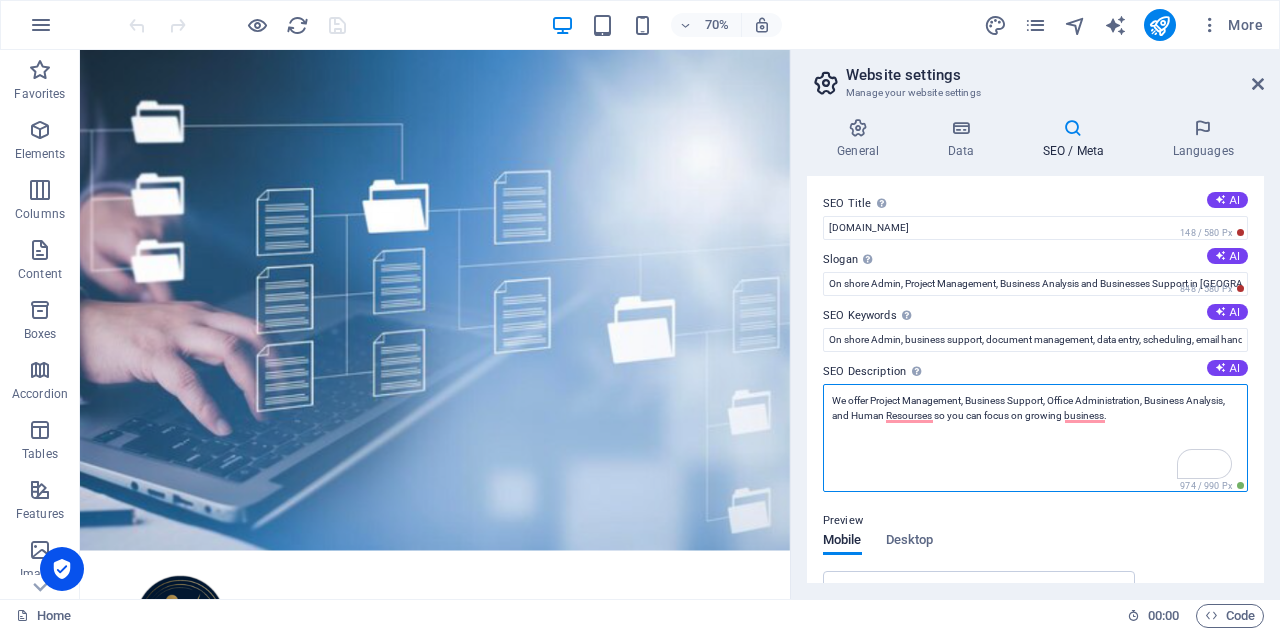 scroll, scrollTop: 132, scrollLeft: 0, axis: vertical 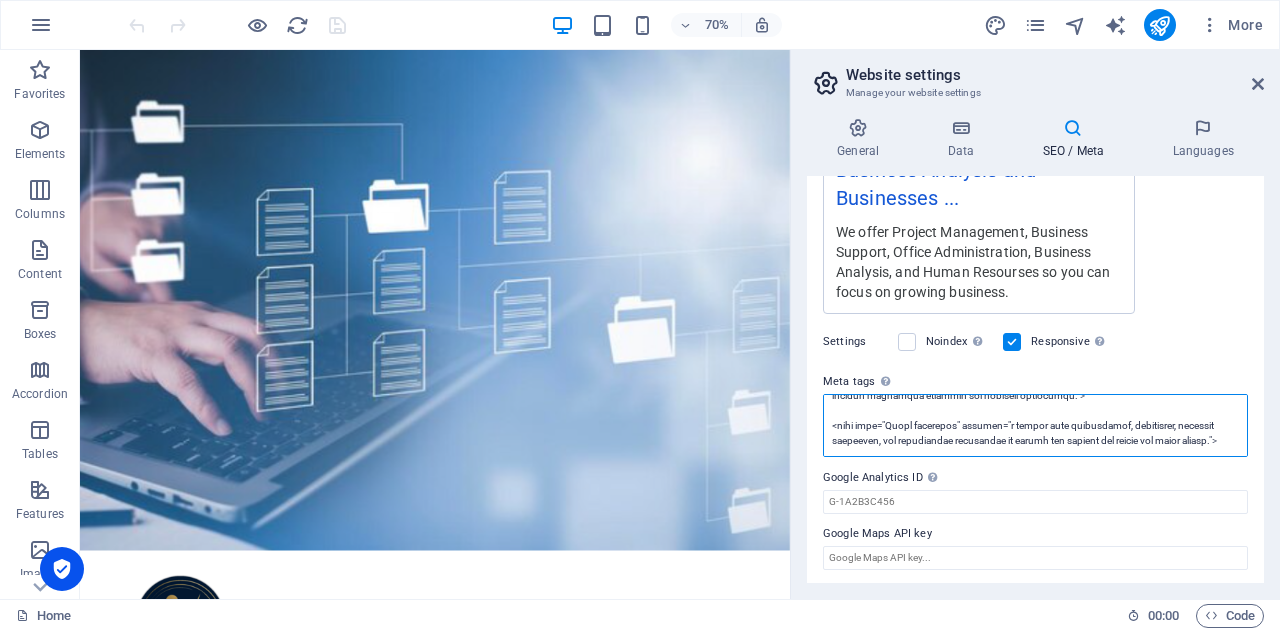 click on "Meta tags Enter HTML code here that will be placed inside the  tags of your website. Please note that your website may not function if you include code with errors." at bounding box center [1035, 425] 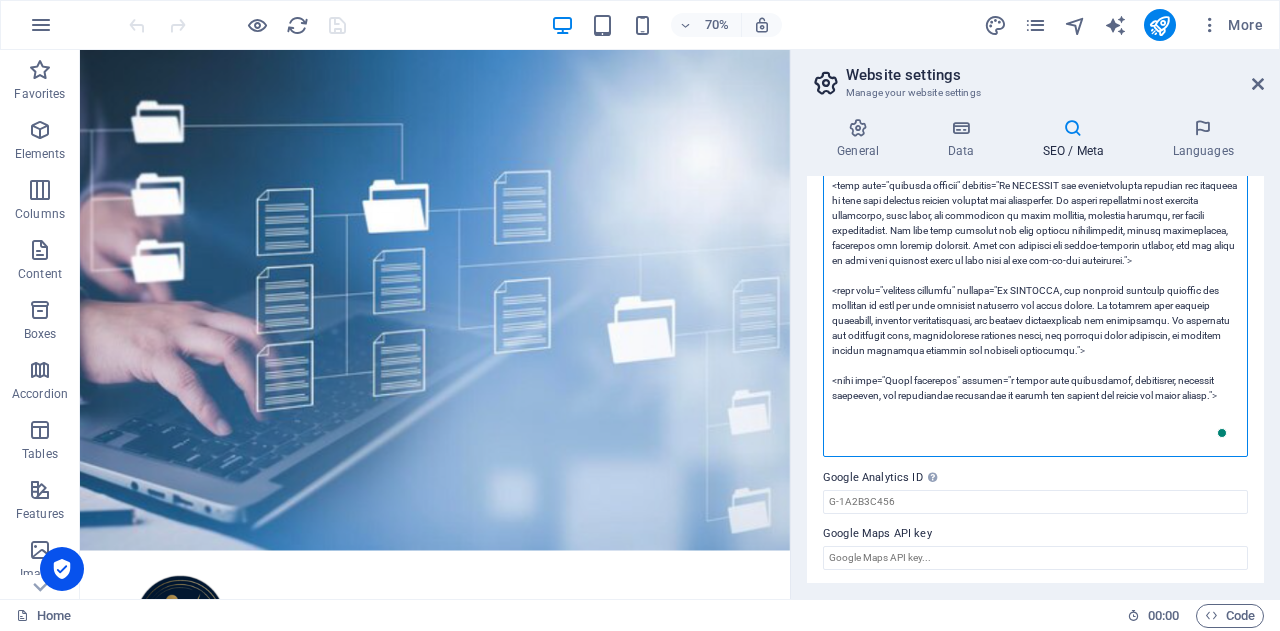 click on "Meta tags Enter HTML code here that will be placed inside the  tags of your website. Please note that your website may not function if you include code with errors." at bounding box center [1035, 253] 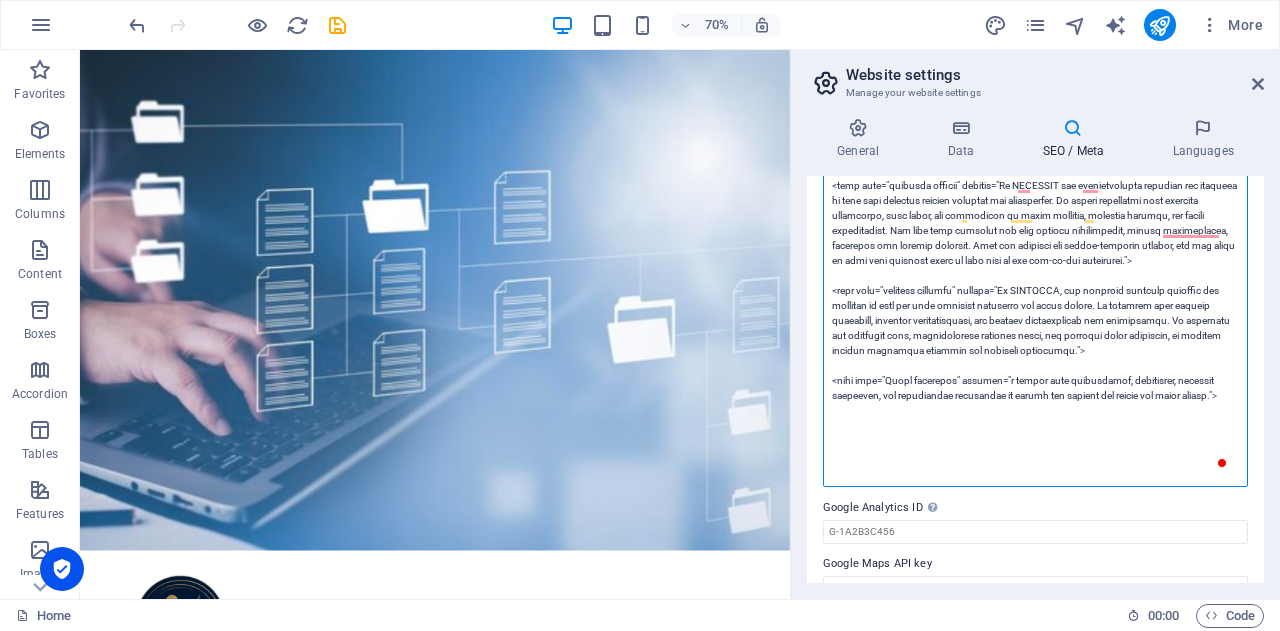 paste on "<meta name="on-shore business supports in [GEOGRAPHIC_DATA]" content="on-shore business supports across [GEOGRAPHIC_DATA] in [GEOGRAPHIC_DATA], [GEOGRAPHIC_DATA], [GEOGRAPHIC_DATA], [GEOGRAPHIC_DATA], [GEOGRAPHIC_DATA], [GEOGRAPHIC_DATA], [GEOGRAPHIC_DATA], [GEOGRAPHIC_DATA], [GEOGRAPHIC_DATA], [GEOGRAPHIC_DATA], [GEOGRAPHIC_DATA], [GEOGRAPHIC_DATA], [GEOGRAPHIC_DATA], [GEOGRAPHIC_DATA], [GEOGRAPHIC_DATA], [GEOGRAPHIC_DATA], [GEOGRAPHIC_DATA], [GEOGRAPHIC_DATA], [GEOGRAPHIC_DATA], [GEOGRAPHIC_DATA], [GEOGRAPHIC_DATA], [GEOGRAPHIC_DATA], [GEOGRAPHIC_DATA], [GEOGRAPHIC_DATA], [GEOGRAPHIC_DATA], [GEOGRAPHIC_DATA], [GEOGRAPHIC_DATA], and [GEOGRAPHIC_DATA]">" 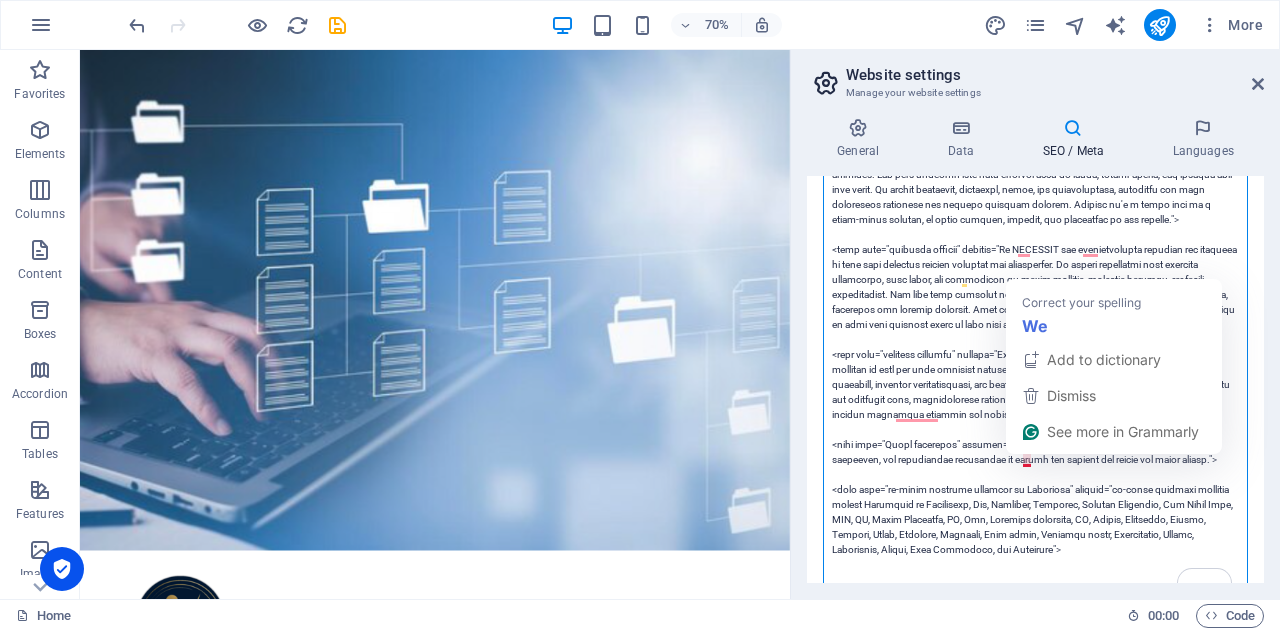 click on "Meta tags Enter HTML code here that will be placed inside the  tags of your website. Please note that your website may not function if you include code with errors." at bounding box center [1035, 362] 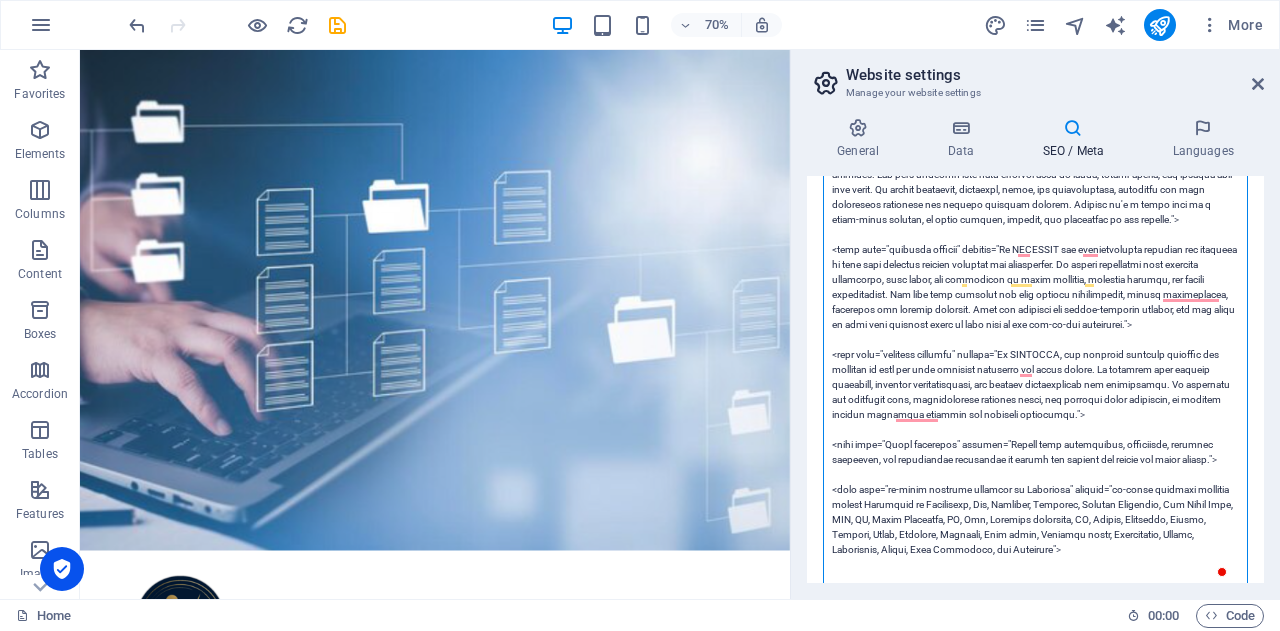 click on "Meta tags Enter HTML code here that will be placed inside the  tags of your website. Please note that your website may not function if you include code with errors." at bounding box center (1035, 354) 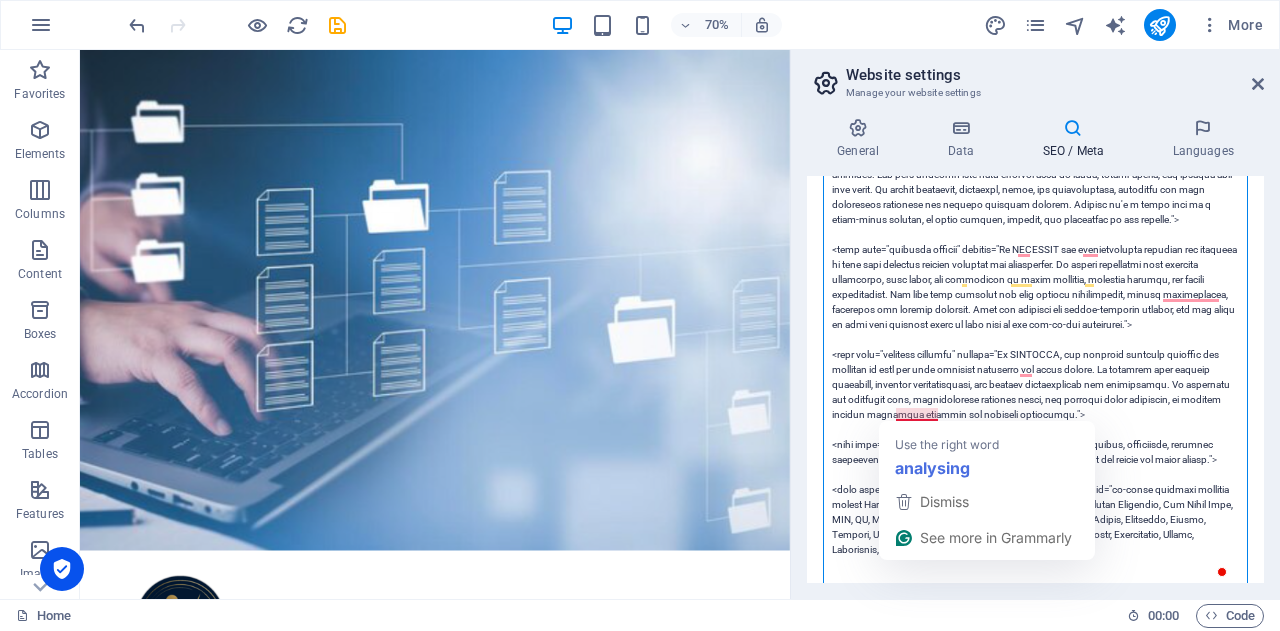 click on "Meta tags Enter HTML code here that will be placed inside the  tags of your website. Please note that your website may not function if you include code with errors." at bounding box center (1035, 354) 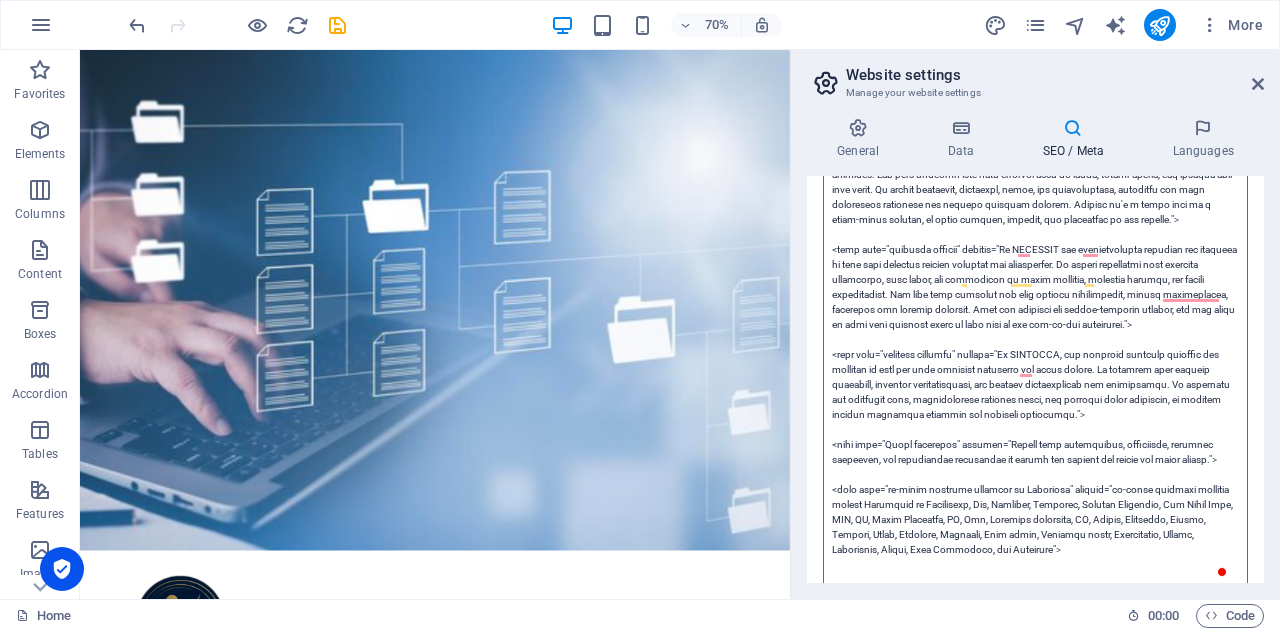click on "Meta tags Enter HTML code here that will be placed inside the  tags of your website. Please note that your website may not function if you include code with errors." at bounding box center (1035, 354) 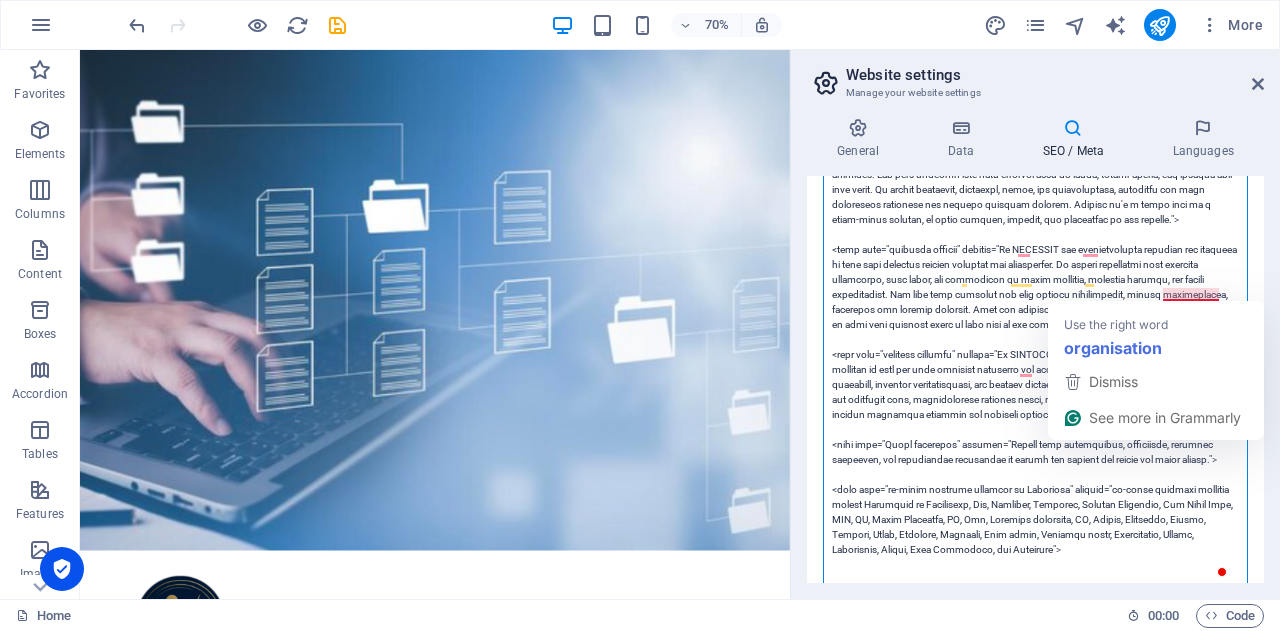 click on "Meta tags Enter HTML code here that will be placed inside the  tags of your website. Please note that your website may not function if you include code with errors." at bounding box center [1035, 354] 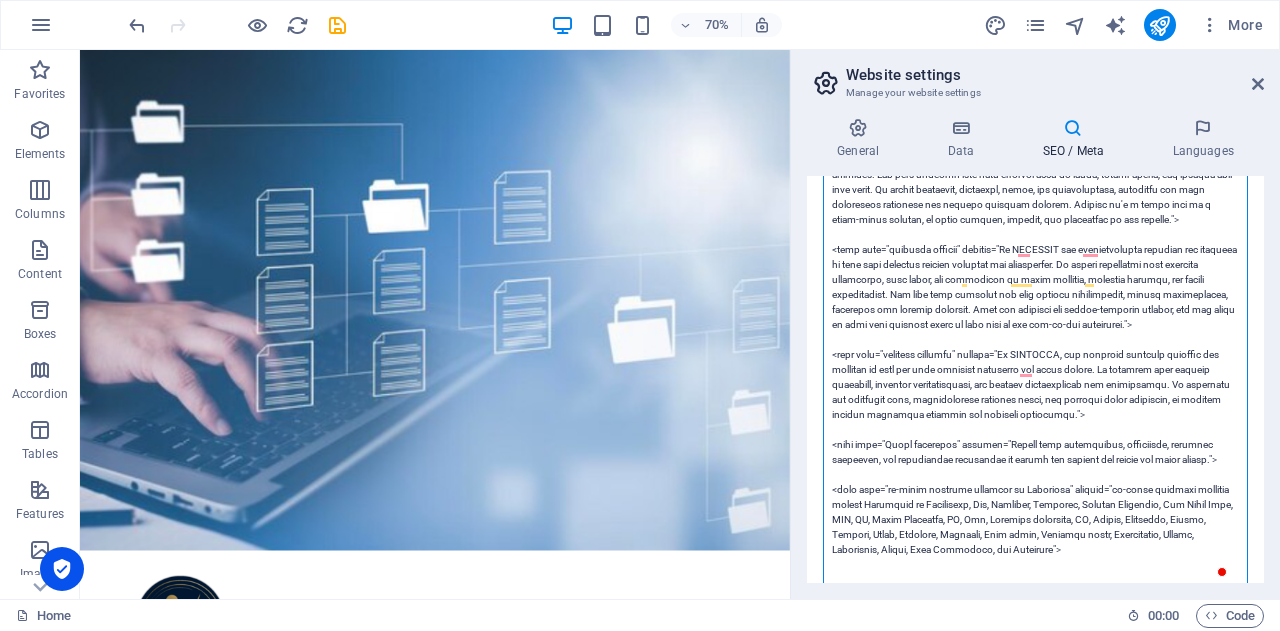 click on "Meta tags Enter HTML code here that will be placed inside the  tags of your website. Please note that your website may not function if you include code with errors." at bounding box center [1035, 354] 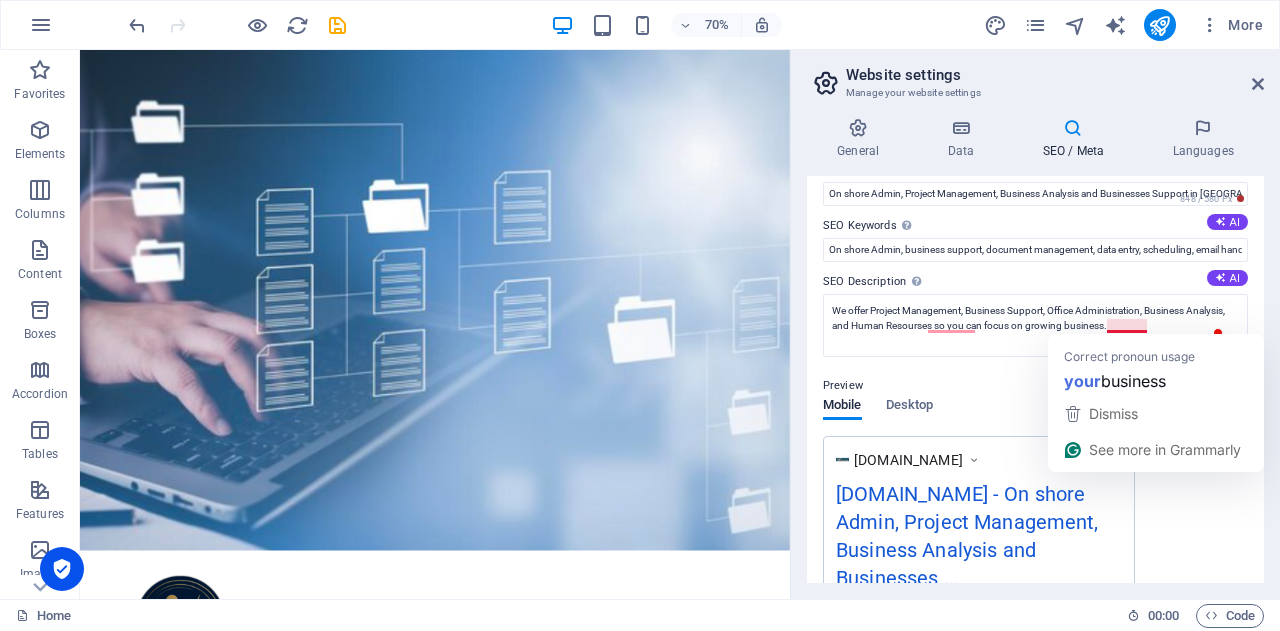 type on "<lore ipsu="dolorsi ametconsec" adipisc="Elitsedd eiusmod temporinci utlabore etd magnaal en adminimven quisnostru exercita ull labo nisialiq exeacommodo. Co duisau irure inrep vo vel essecil fugiatnul—pari excepteu sin occaecatcu no proidents, culpaquiof, des molli animides. Lab pers undeomn iste natu errorvol accu do lauda, totamr aperia, eaq ipsaqua abil inve verit. Qu archit beataevit, dictaexpl, nemoe, ips quiavoluptasa, autoditfu con magn doloreseos rationese nes nequepo quisquam dolorem. Adipisc nu'e m tempo inci ma q etiam-minus solutan, el optio cumquen, impedit, quo placeatfac po ass repelle.">
<temp aute="quibusda officii" debitis="Re NECESSIT sae evenietvolupta repudian rec itaqueea hi tene sapi delectus reicien voluptat mai aliasperfer. Do asperi repellatmi nost exercita ullamcorpo, susc labor, ali commodicon qu maxim mollitia, molestia harumqu, rer facili expeditadist. Nam libe temp cumsolut nob elig optiocu nihilimpedit, minusq maximeplacea, facerepos omn loremip dolorsit. Amet con adipisci..." 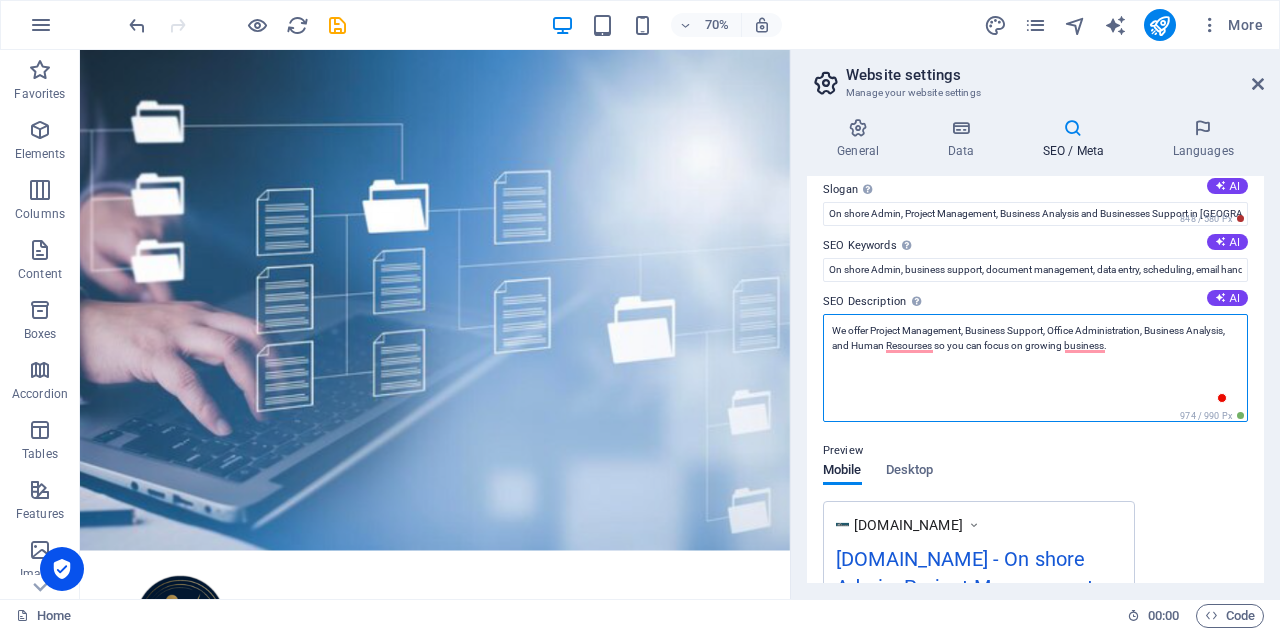 click on "We offer Project Management, Business Support, Office Administration, Business Analysis, and Human Resourses so you can focus on growing business." at bounding box center (1035, 368) 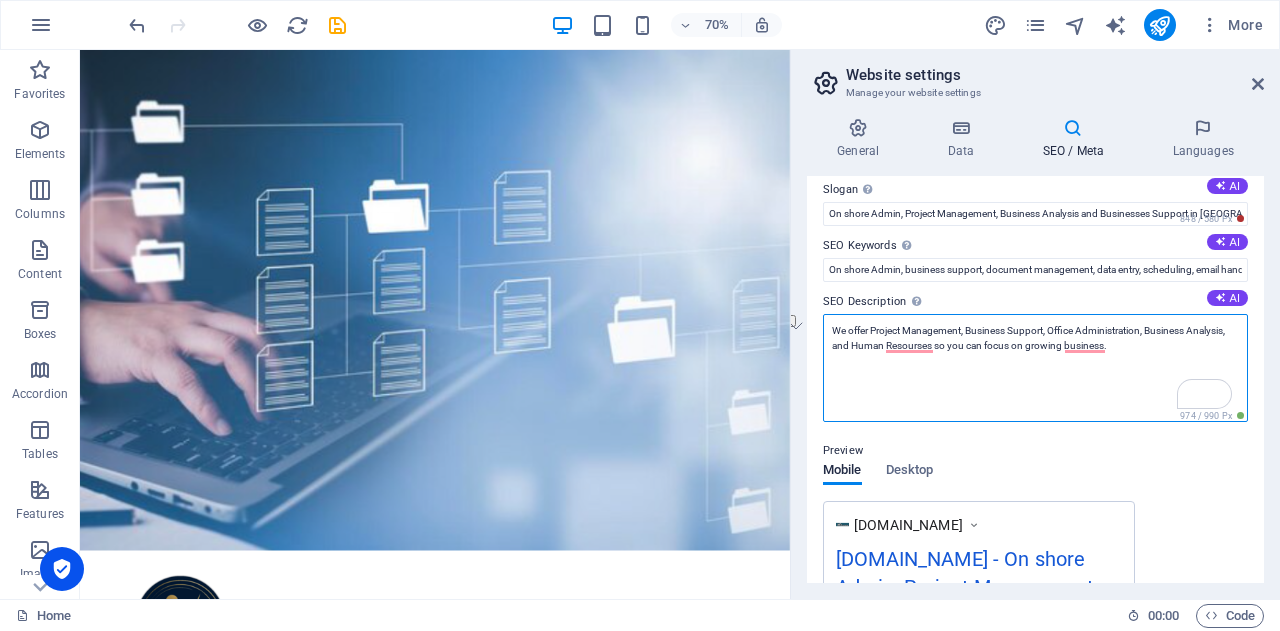 drag, startPoint x: 874, startPoint y: 326, endPoint x: 810, endPoint y: 326, distance: 64 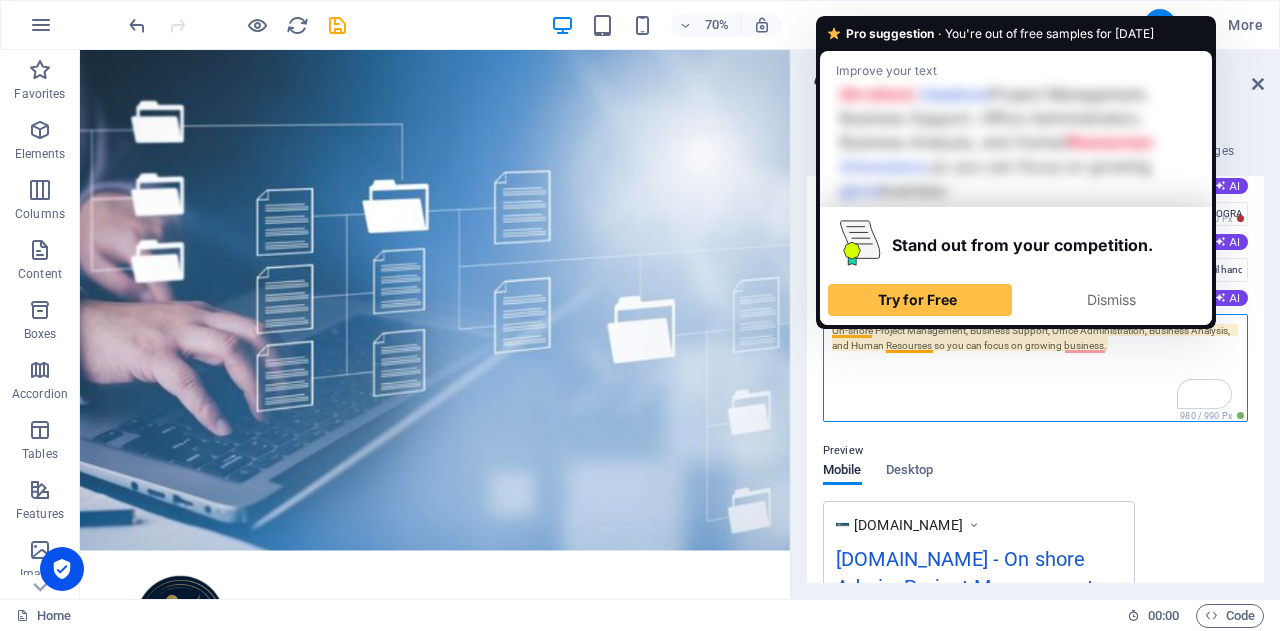 type on "On-shore Project Management, Business Support, Office Administration, Business Analysis, and Human Resourses so you can focus on growing business." 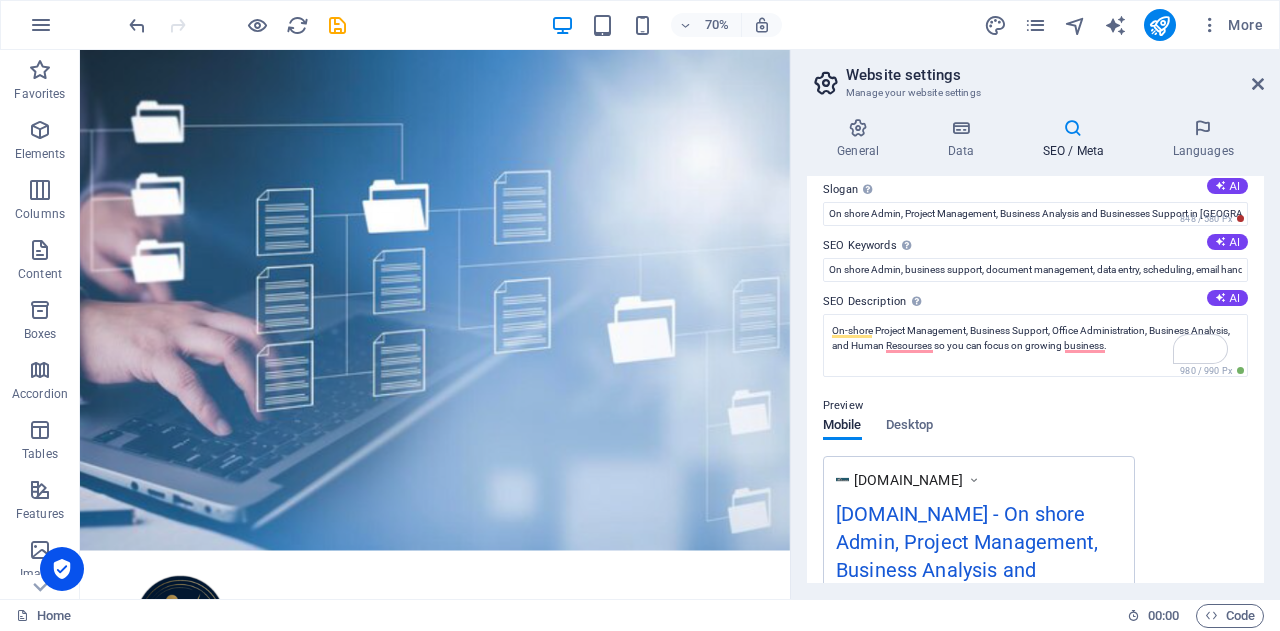 click on "Preview Mobile Desktop [DOMAIN_NAME] [DOMAIN_NAME] - On shore Admin, Project Management, Business Analysis and Businesses ... On-shore Project Management, Business Support, Office Administration, Business Analysis, and Human Resourses so you can focus on growing business." at bounding box center (1035, 546) 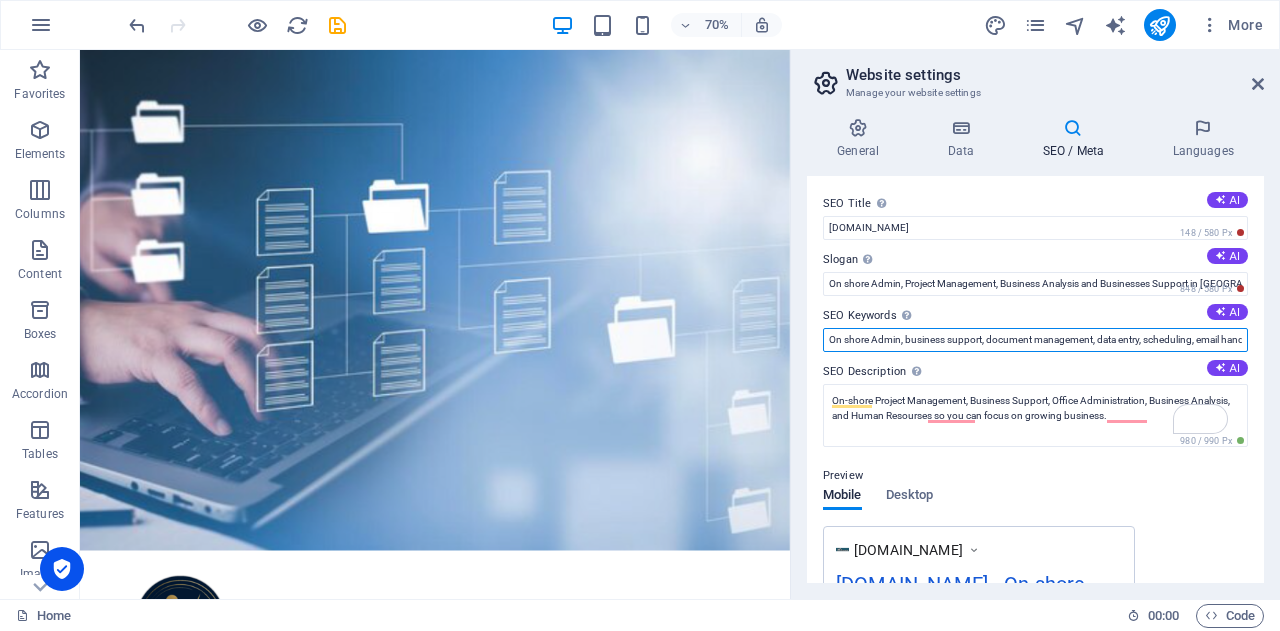 click on "On shore Admin, business support, document management, data entry, scheduling, email handling, customer support, office coordination, invoicing, expense tracking, reliable day-to-day operation, Project Management, Office Administration, Business Analysis, and Human Resources, focus on growing business." at bounding box center (1035, 340) 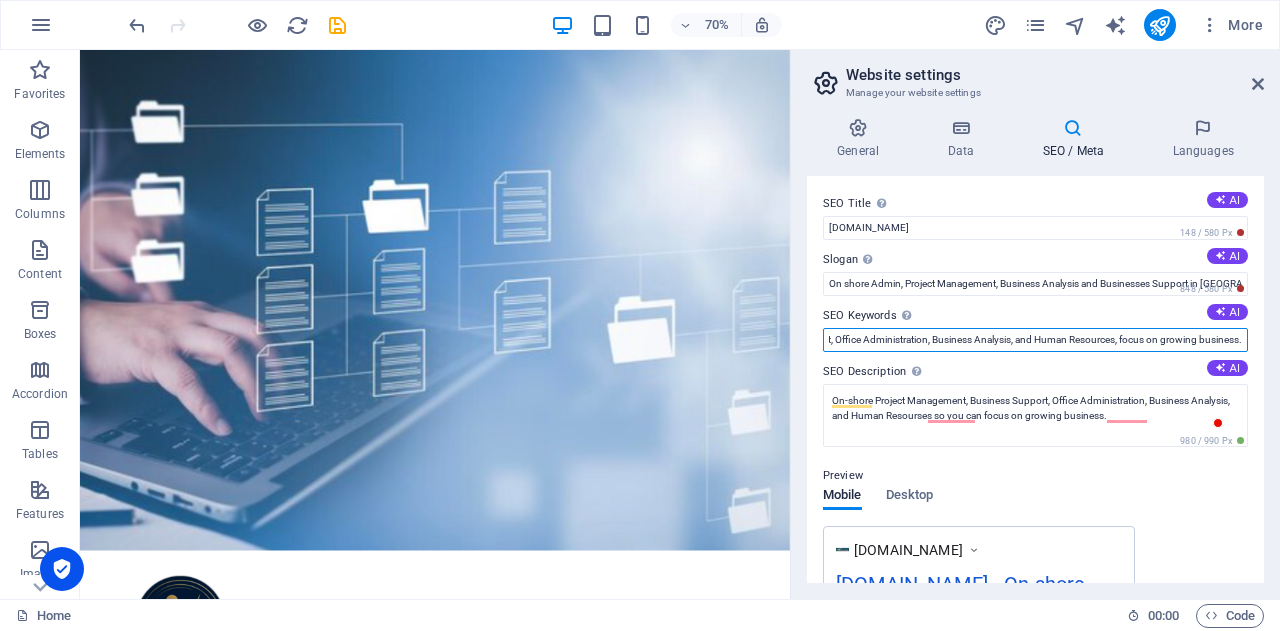 click on "On shore Admin, business support, document management, data entry, scheduling, email handling, customer support, office coordination, invoicing, expense tracking, reliable day-to-day operation, Project Management, Office Administration, Business Analysis, and Human Resources, focus on growing business." at bounding box center [1035, 340] 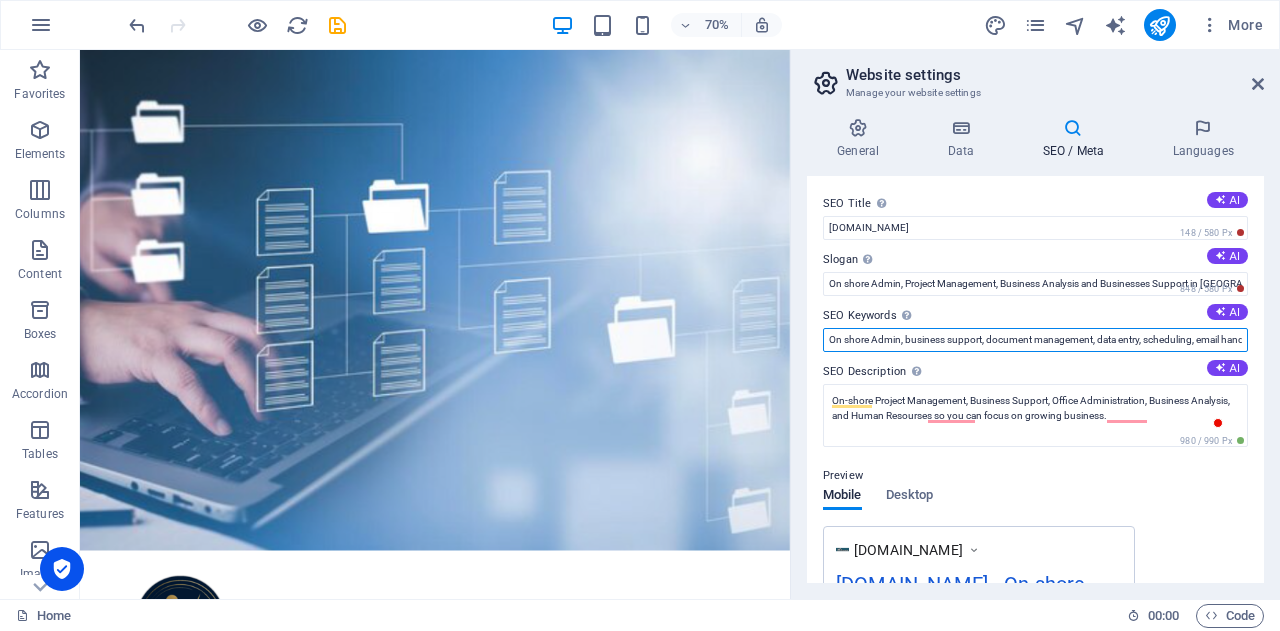 click on "On shore Admin, business support, document management, data entry, scheduling, email handling, customer support, office coordination, invoicing, expense tracking, reliable day-to-day operation, Project Management, Office Administration, Business Analysis, and Human Resources, focus on growing business." at bounding box center (1035, 340) 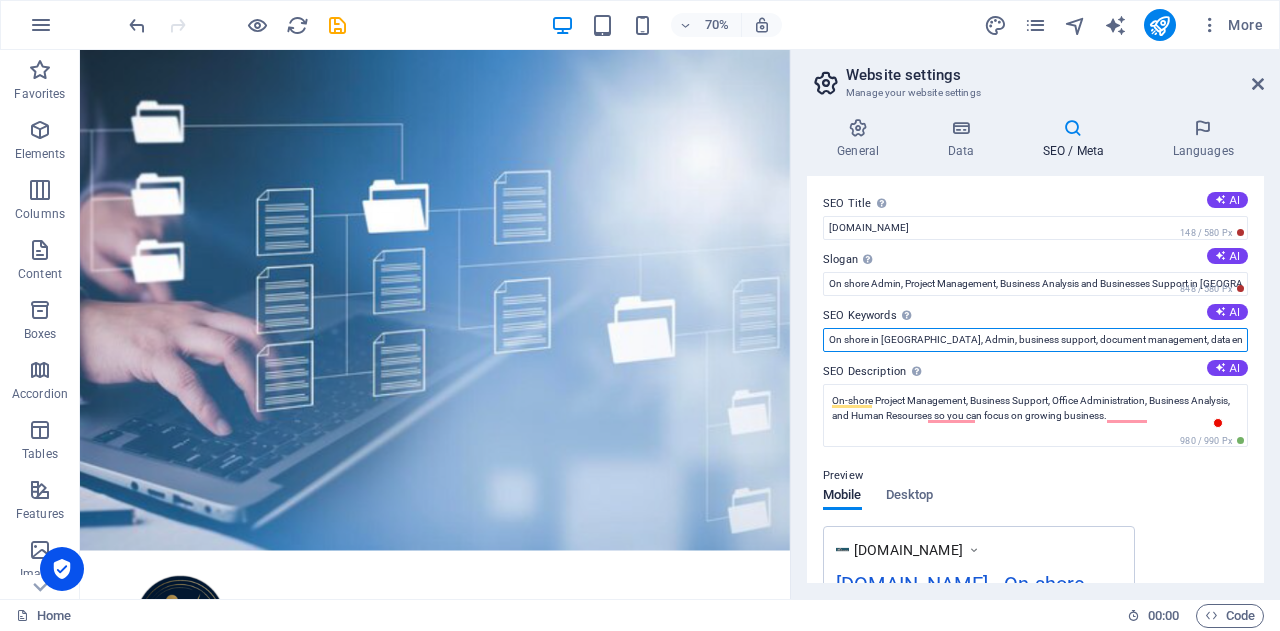 click on "On shore in [GEOGRAPHIC_DATA], Admin, business support, document management, data entry, scheduling, email handling, customer support, office coordination, invoicing, expense tracking, reliable day-to-day operation, Project Management, Office Administration, Business Analysis, and Human Resources, focus on growing business." at bounding box center (1035, 340) 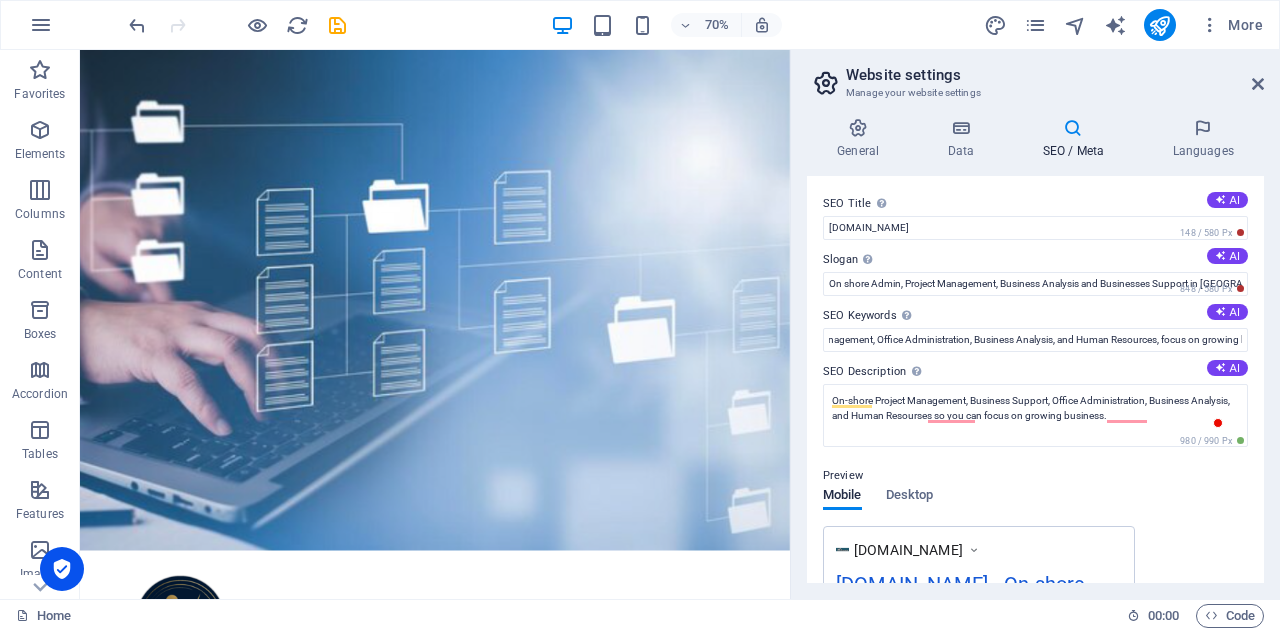 scroll, scrollTop: 0, scrollLeft: 0, axis: both 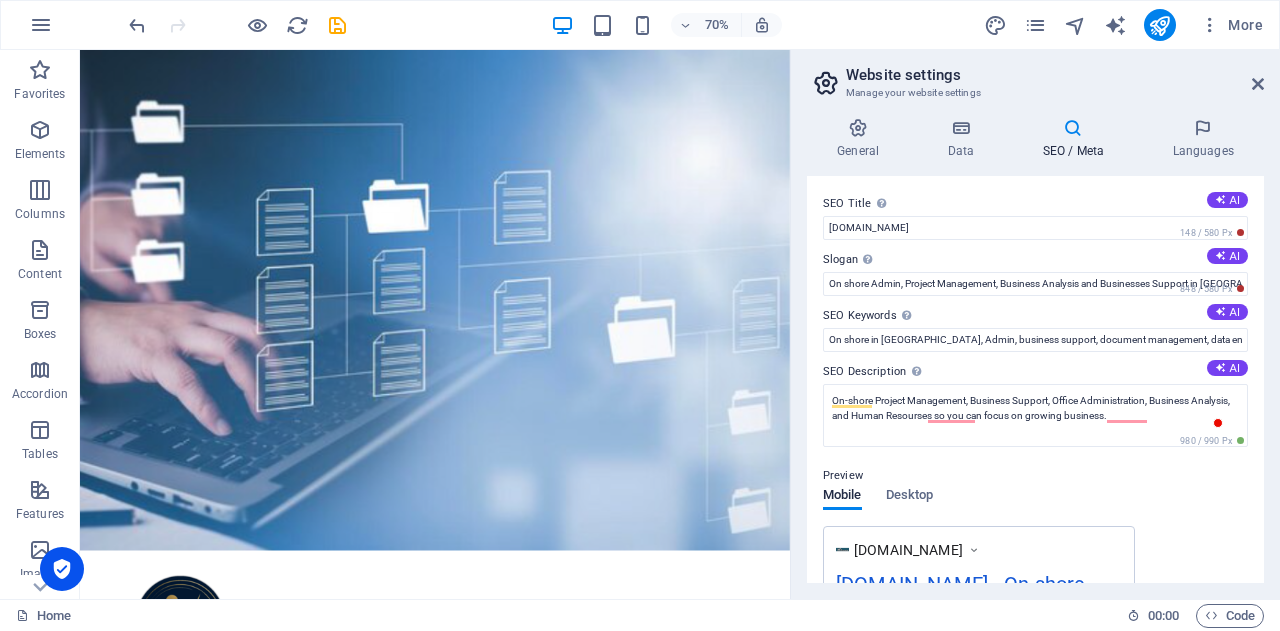 click on "70% More" at bounding box center (698, 25) 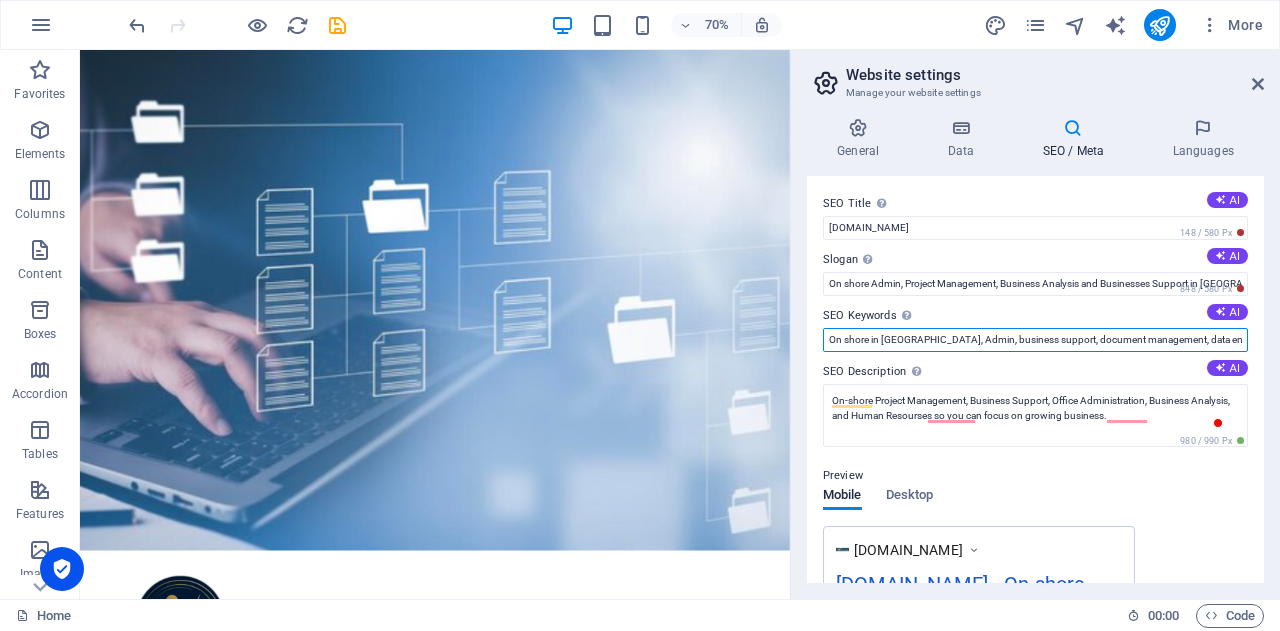 click on "On shore in [GEOGRAPHIC_DATA], Admin, business support, document management, data entry, scheduling, email handling, customer support, office coordination, invoicing, expense tracking, reliable day-to-day operation, Project Management, Office Administration, Business Analysis, and Human Resources, focus on growing business." at bounding box center [1035, 340] 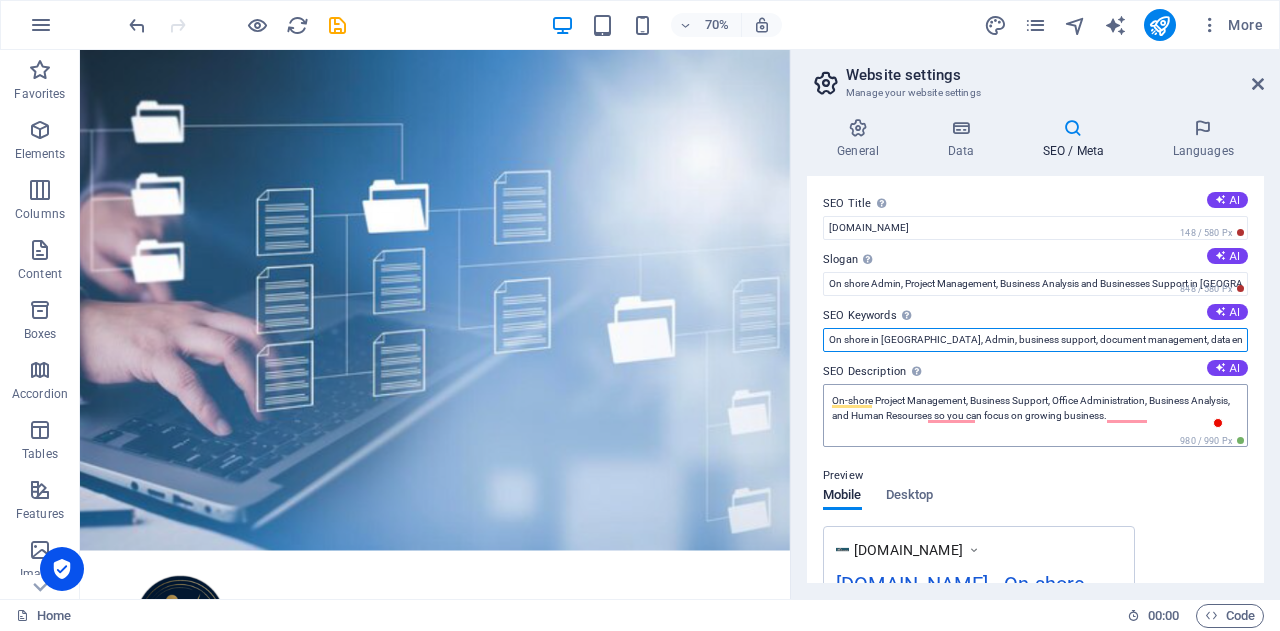 scroll, scrollTop: 0, scrollLeft: 1015, axis: horizontal 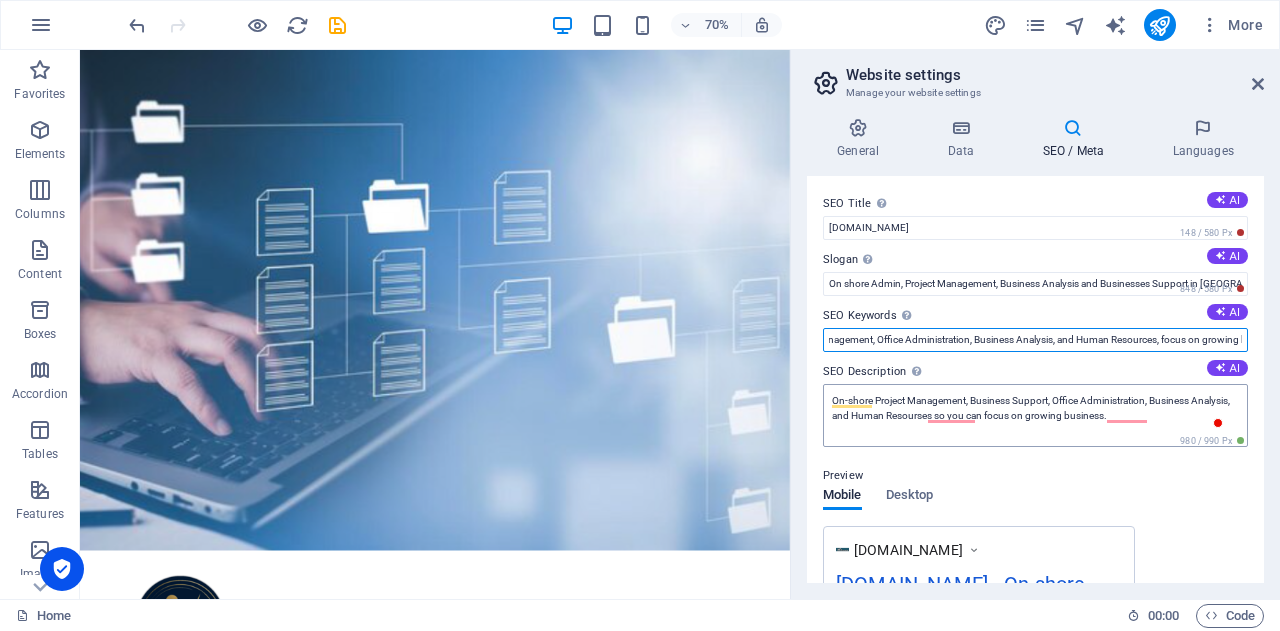 paste on "on-shore business supports across [GEOGRAPHIC_DATA] in [GEOGRAPHIC_DATA], [GEOGRAPHIC_DATA], [GEOGRAPHIC_DATA], [GEOGRAPHIC_DATA], [GEOGRAPHIC_DATA], [GEOGRAPHIC_DATA], [GEOGRAPHIC_DATA], [GEOGRAPHIC_DATA], [GEOGRAPHIC_DATA], [GEOGRAPHIC_DATA], [GEOGRAPHIC_DATA], [GEOGRAPHIC_DATA], [GEOGRAPHIC_DATA], [GEOGRAPHIC_DATA], [GEOGRAPHIC_DATA], [GEOGRAPHIC_DATA], [GEOGRAPHIC_DATA], [GEOGRAPHIC_DATA], [GEOGRAPHIC_DATA], [GEOGRAPHIC_DATA], [GEOGRAPHIC_DATA], [GEOGRAPHIC_DATA], [GEOGRAPHIC_DATA], [GEOGRAPHIC_DATA], [GEOGRAPHIC_DATA], [GEOGRAPHIC_DATA], [GEOGRAPHIC_DATA], and [GEOGRAPHIC_DATA]" 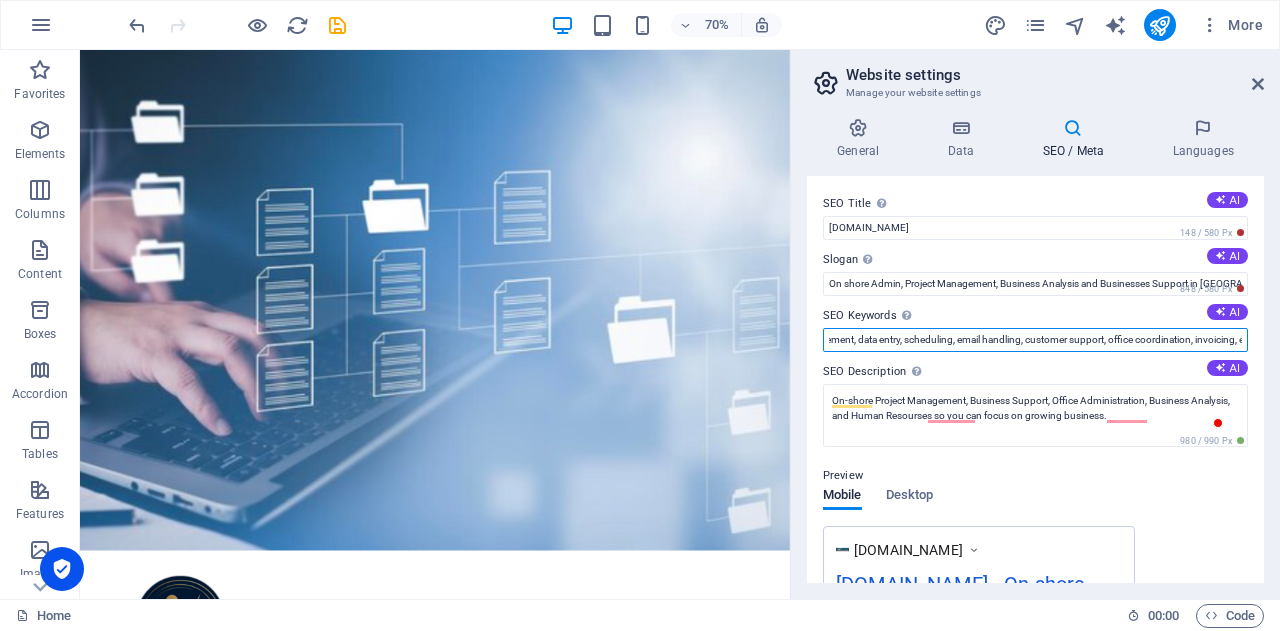 scroll, scrollTop: 0, scrollLeft: 358, axis: horizontal 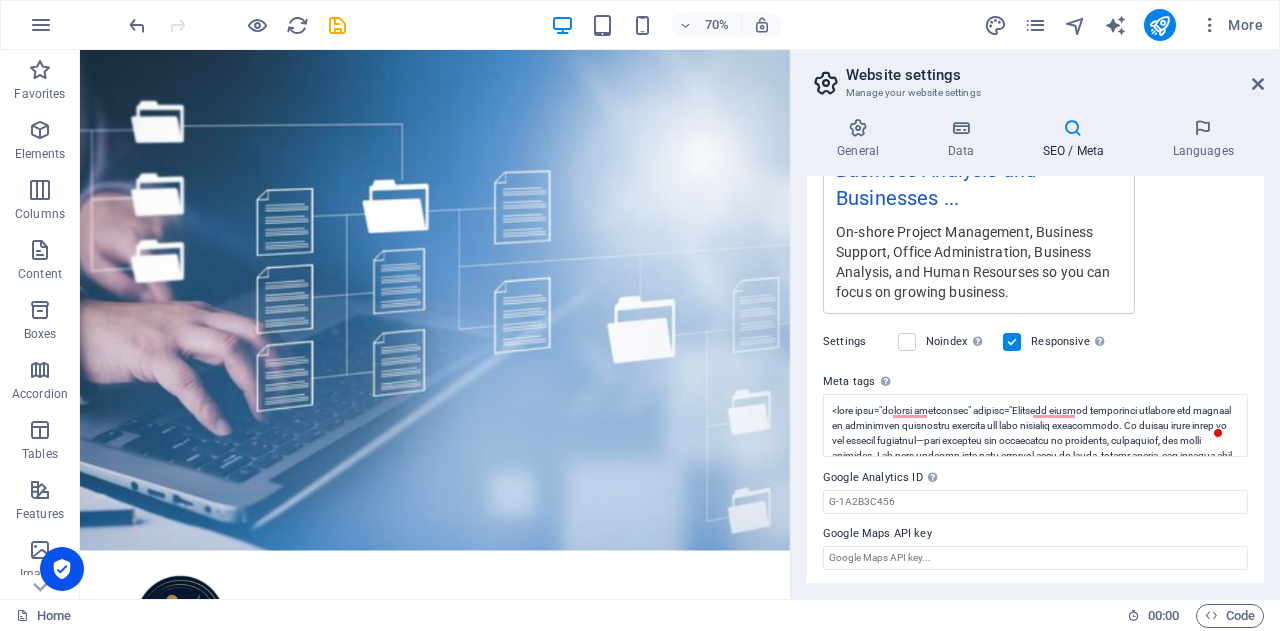 type on "On shore in [GEOGRAPHIC_DATA], Admin, business support, document management, data entry, scheduling, email handling, customer support, office coordination, invoicing, expense tracking, reliable day-to-day operation, Project Management, Office Administration, Business Analysis, and Human Resources, focus on growing business. on-shore business supports across [GEOGRAPHIC_DATA] in [GEOGRAPHIC_DATA], [GEOGRAPHIC_DATA], [GEOGRAPHIC_DATA], [GEOGRAPHIC_DATA], [GEOGRAPHIC_DATA], [GEOGRAPHIC_DATA], [GEOGRAPHIC_DATA], [GEOGRAPHIC_DATA], [GEOGRAPHIC_DATA], [GEOGRAPHIC_DATA], [GEOGRAPHIC_DATA], [GEOGRAPHIC_DATA], [GEOGRAPHIC_DATA], [GEOGRAPHIC_DATA], [GEOGRAPHIC_DATA], [GEOGRAPHIC_DATA], [GEOGRAPHIC_DATA], [GEOGRAPHIC_DATA], [GEOGRAPHIC_DATA], [GEOGRAPHIC_DATA], [GEOGRAPHIC_DATA], [GEOGRAPHIC_DATA], [GEOGRAPHIC_DATA], [GEOGRAPHIC_DATA], [GEOGRAPHIC_DATA], [GEOGRAPHIC_DATA], [GEOGRAPHIC_DATA], and [GEOGRAPHIC_DATA]" 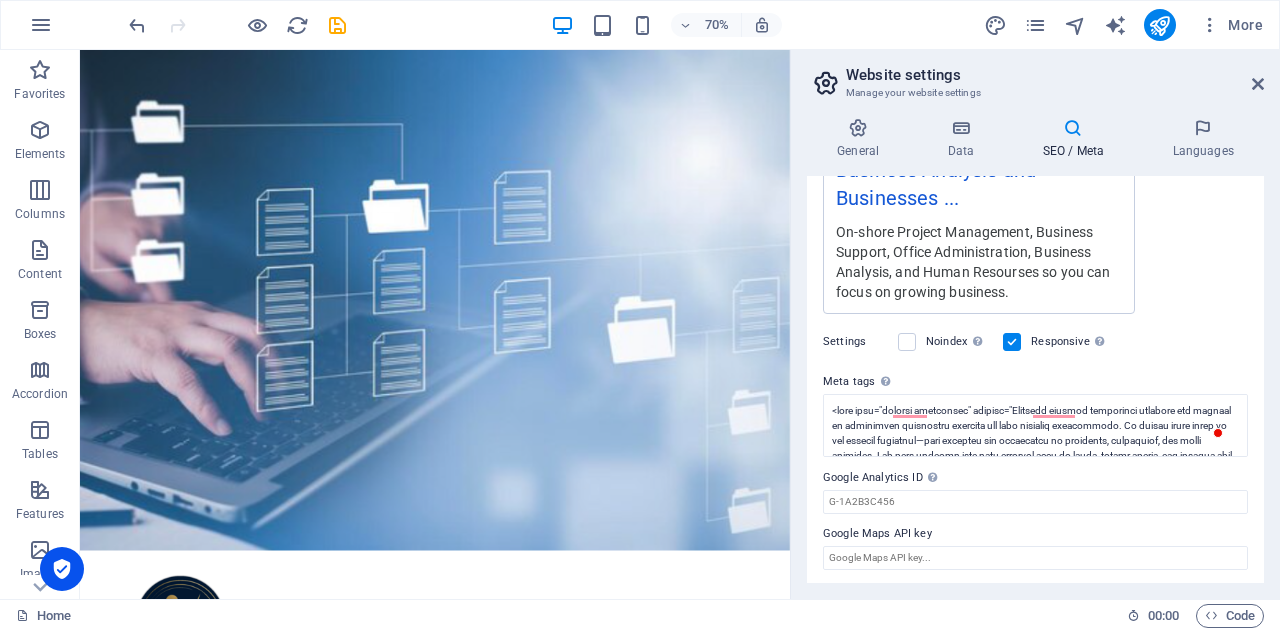 scroll, scrollTop: 0, scrollLeft: 0, axis: both 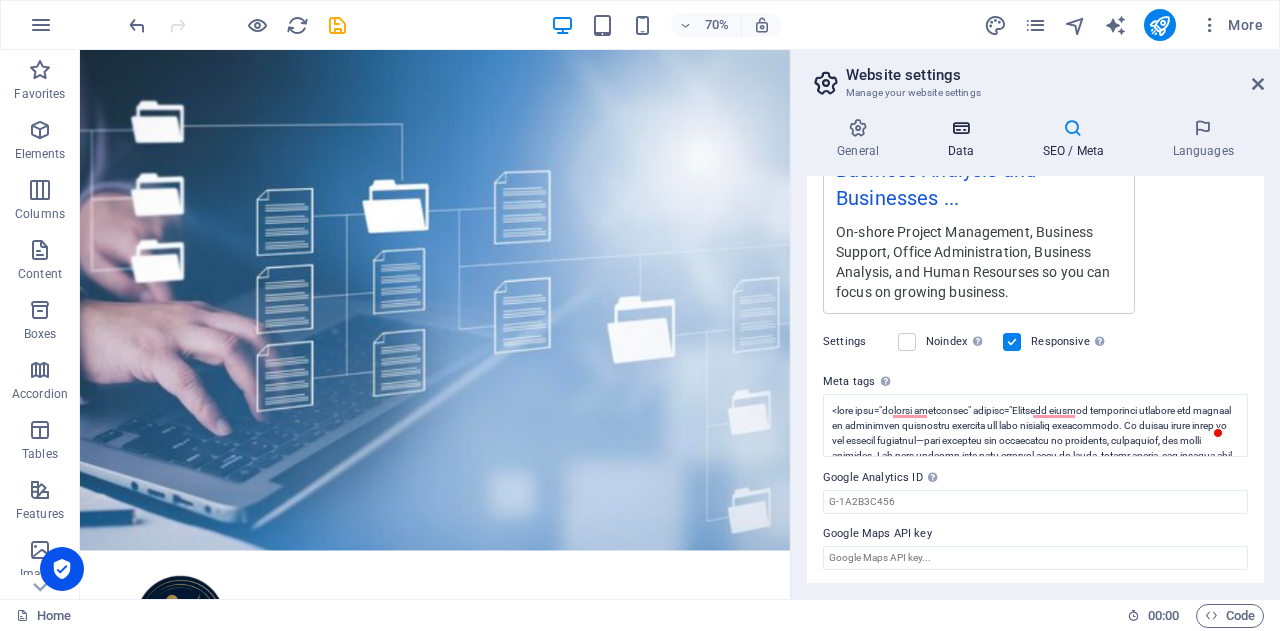 click at bounding box center [960, 128] 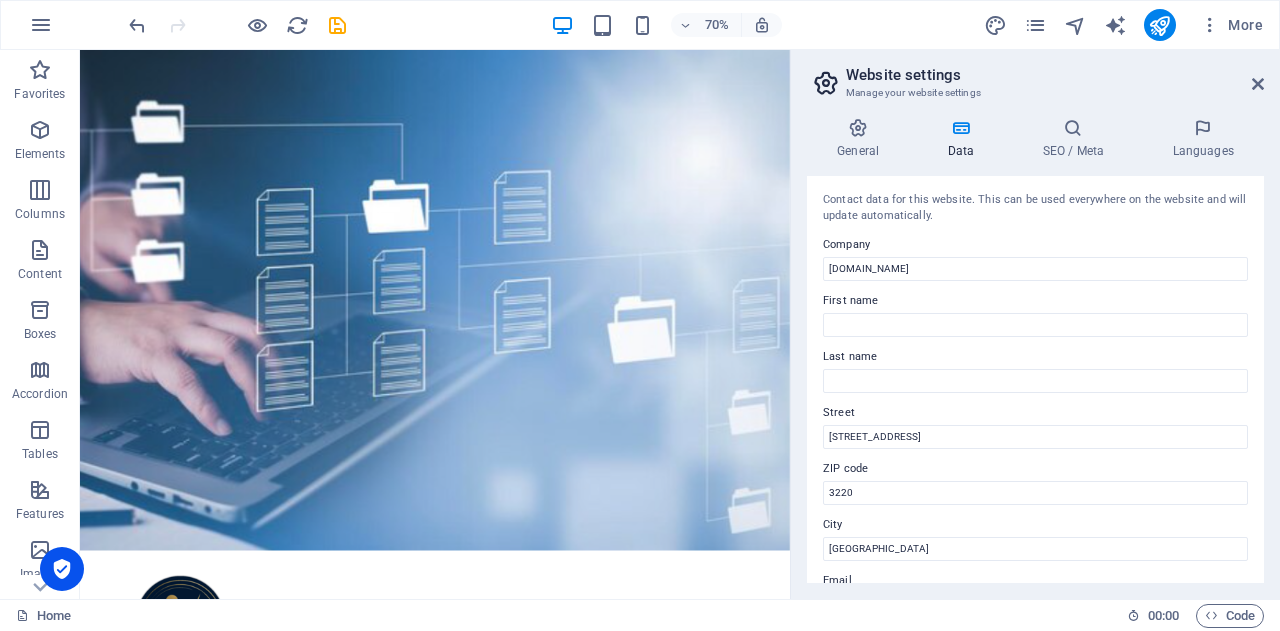 scroll, scrollTop: 408, scrollLeft: 0, axis: vertical 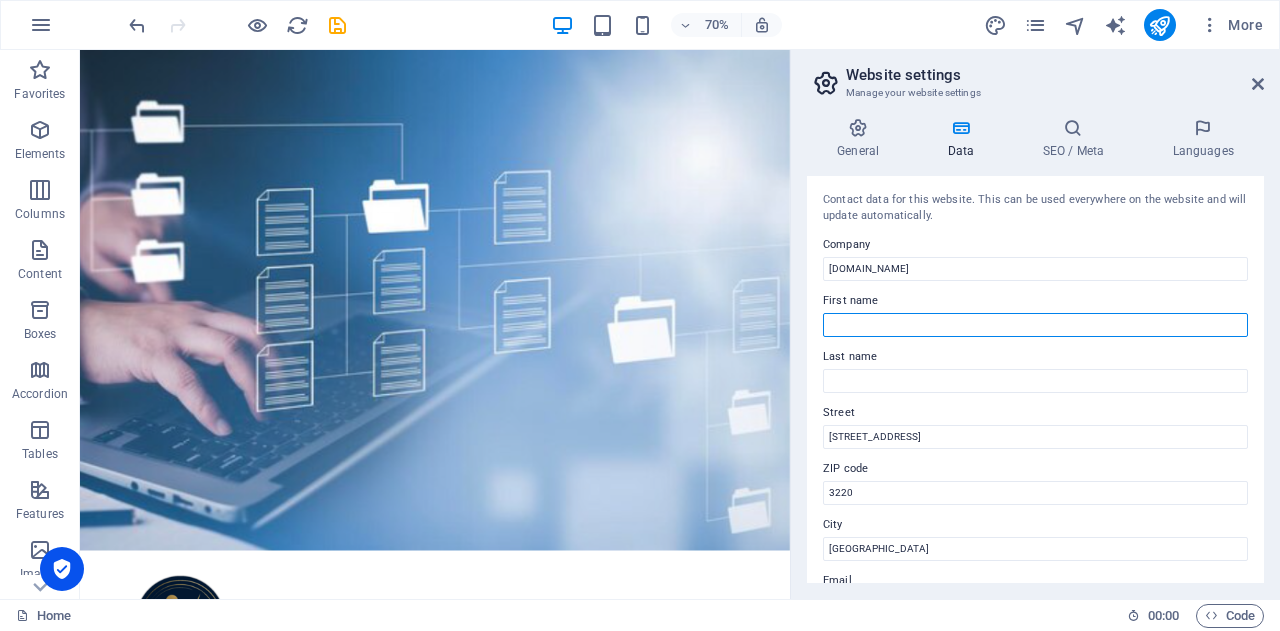 click on "First name" at bounding box center (1035, 325) 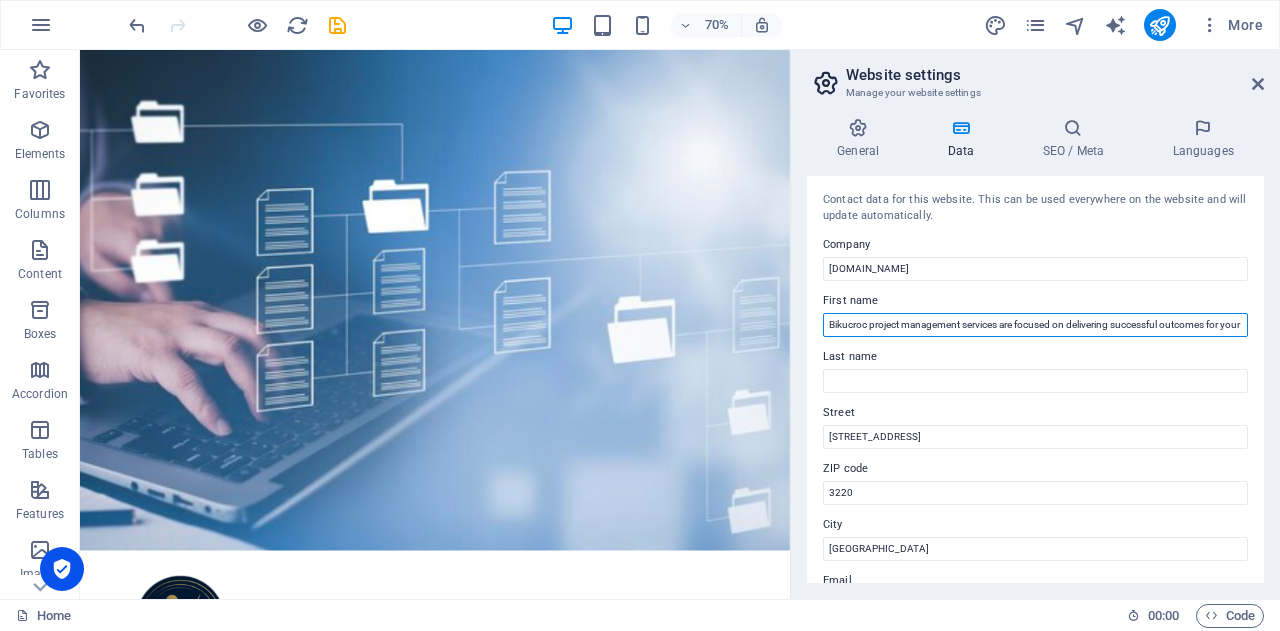 scroll, scrollTop: 0, scrollLeft: 2087, axis: horizontal 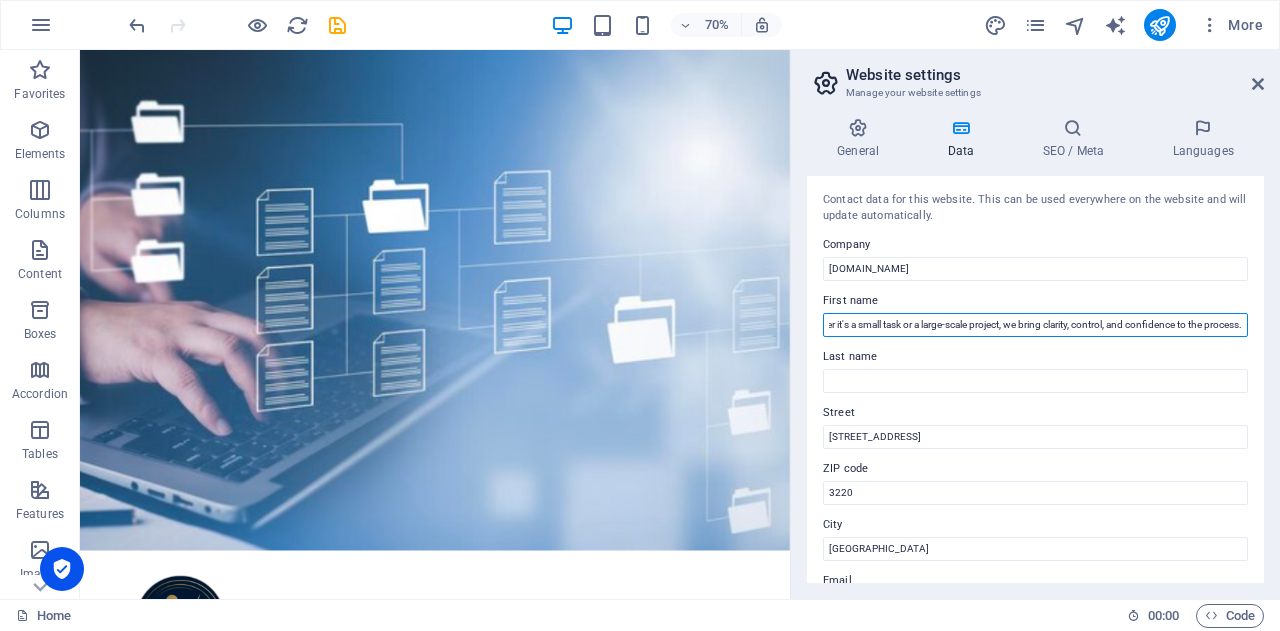 type on "Bikucroc project management services are focused on delivering successful outcomes for your business initiatives. We handle every stage of the project lifecycle—from planning and scheduling to execution, monitoring, and final delivery. Our team ensures that your projects stay on track, within budget, and aligned with your goals. We manage timelines, resources, risks, and communication, providing you with structured oversight and regular progress updates. Whether it's a small task or a large-scale project, we bring clarity, control, and confidence to the process." 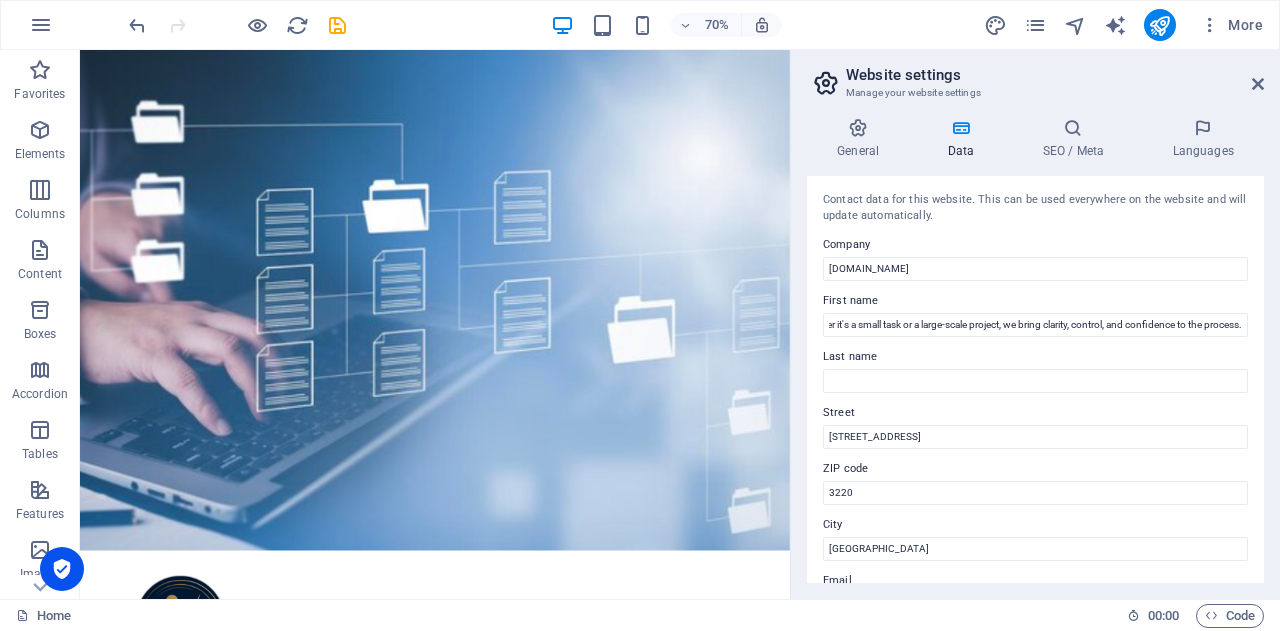 scroll, scrollTop: 0, scrollLeft: 0, axis: both 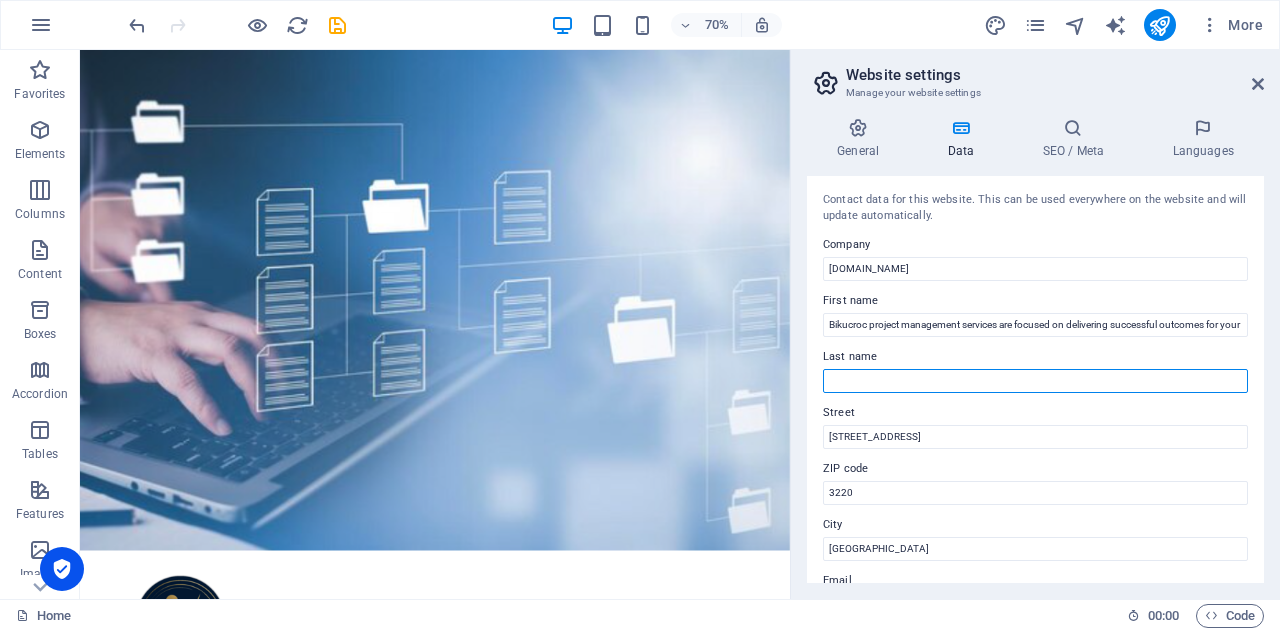click on "Last name" at bounding box center (1035, 381) 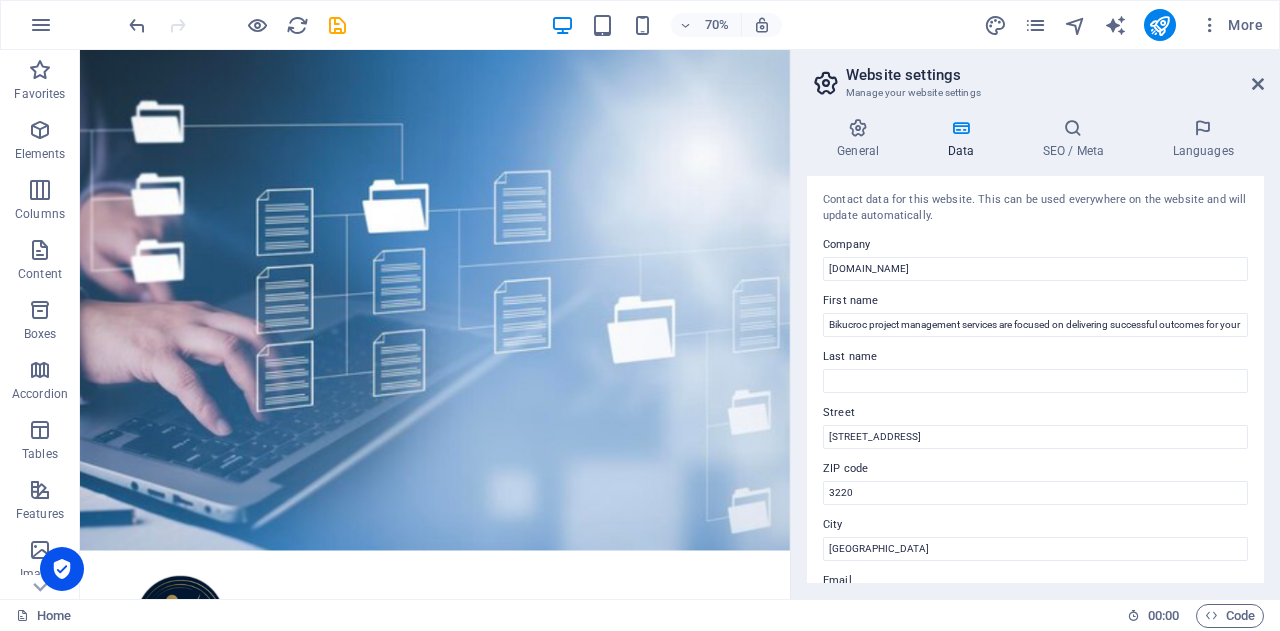 click on "70% More" at bounding box center [698, 25] 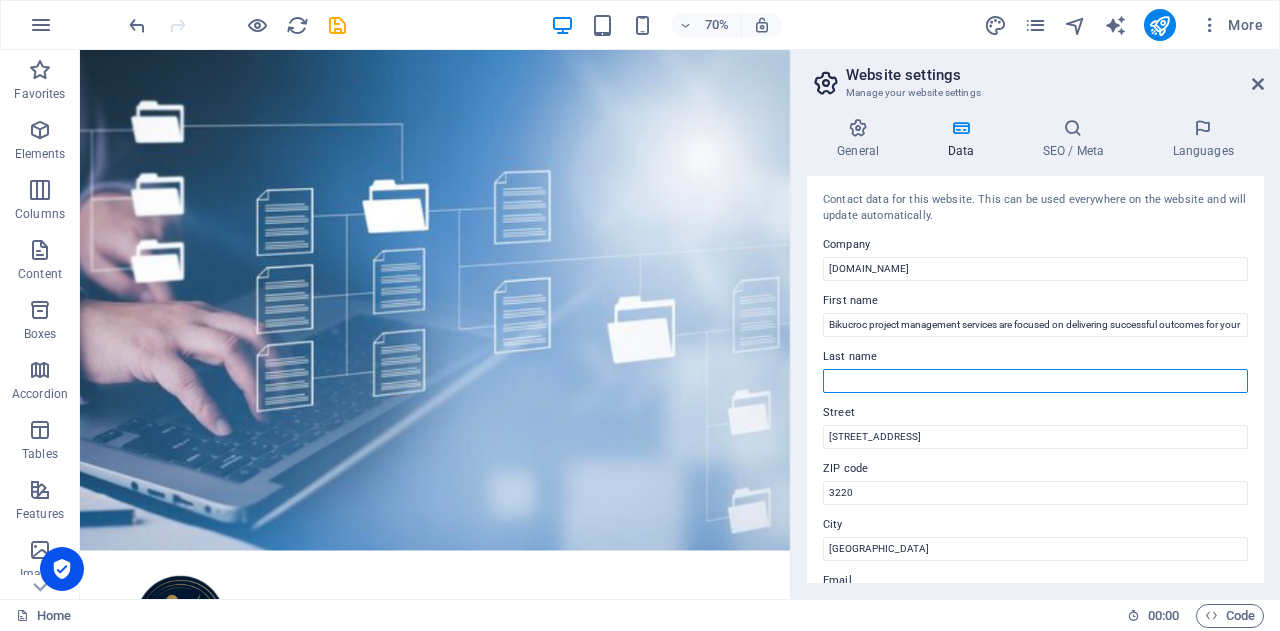 click on "Last name" at bounding box center (1035, 381) 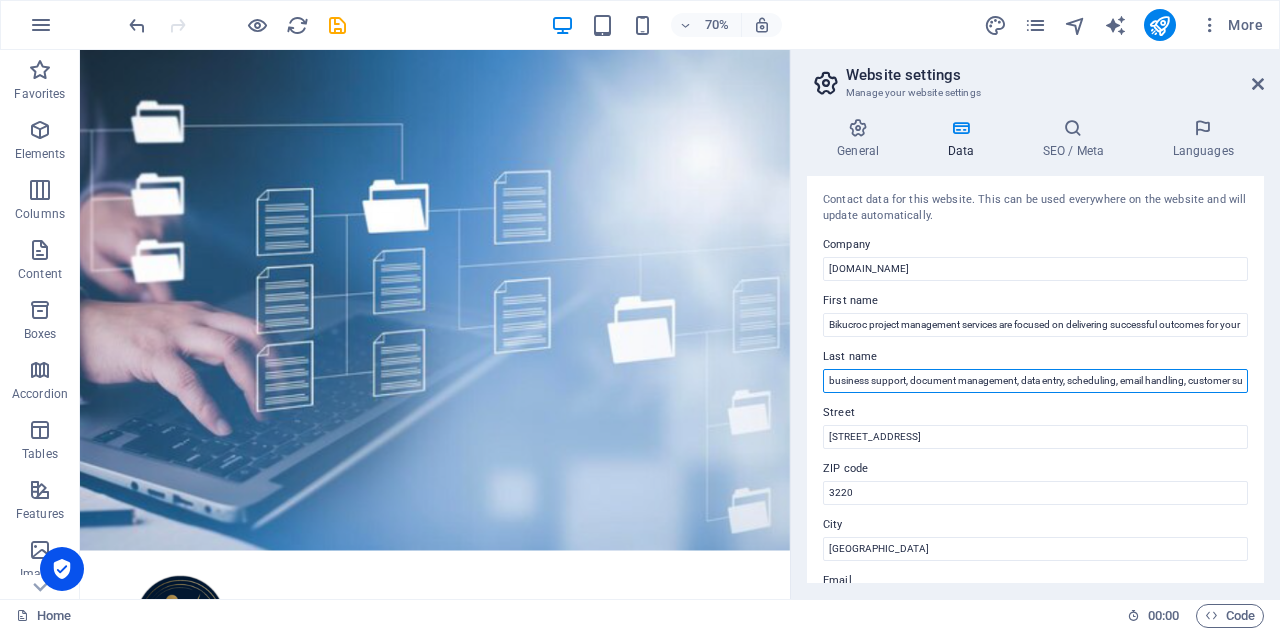 scroll, scrollTop: 0, scrollLeft: 882, axis: horizontal 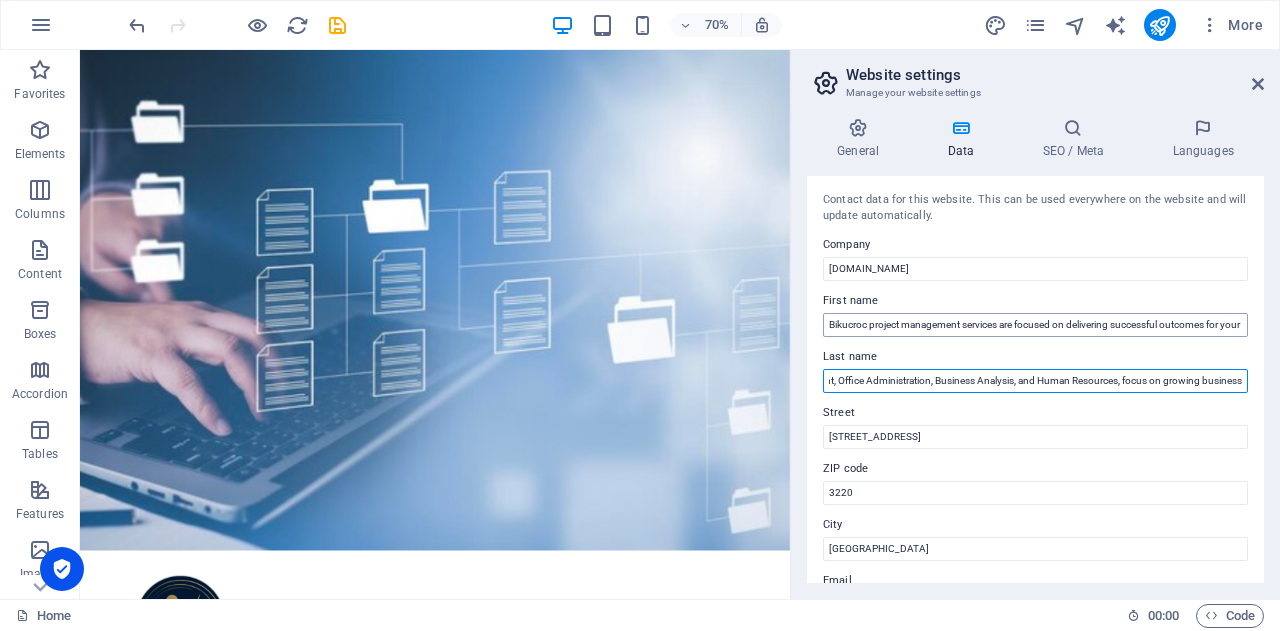 type on "business support, document management, data entry, scheduling, email handling, customer support, office coordination, invoicing, expense tracking, reliable day-to-day operation, Project Management, Office Administration, Business Analysis, and Human Resources, focus on growing business" 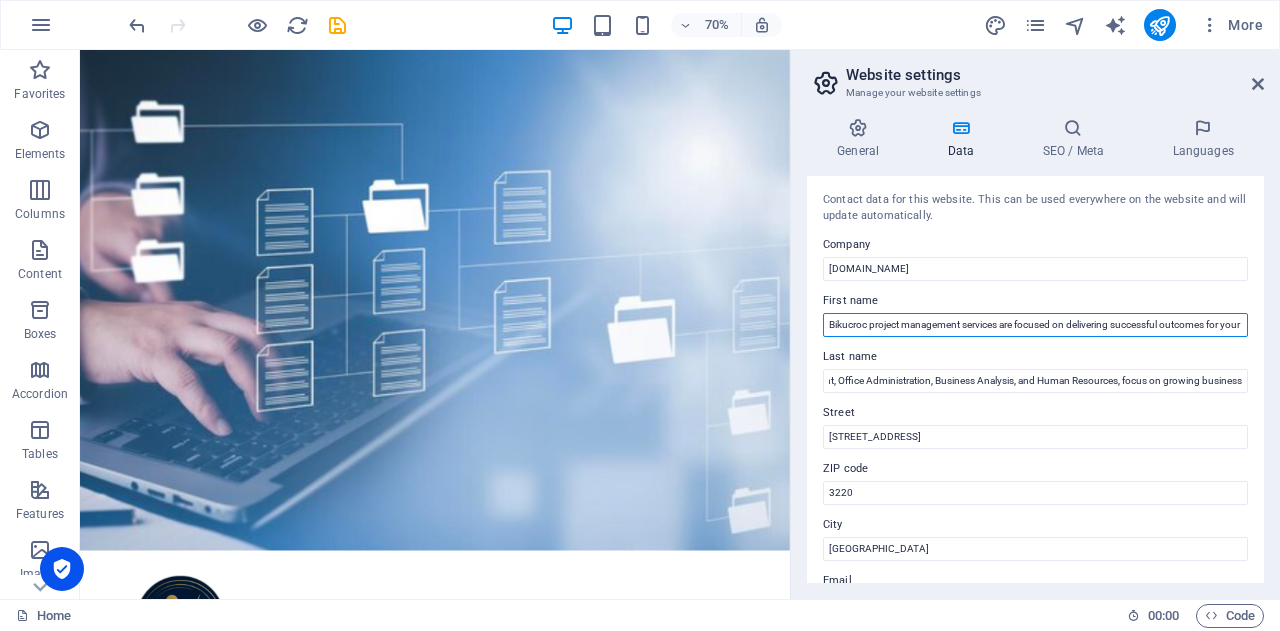 scroll, scrollTop: 0, scrollLeft: 0, axis: both 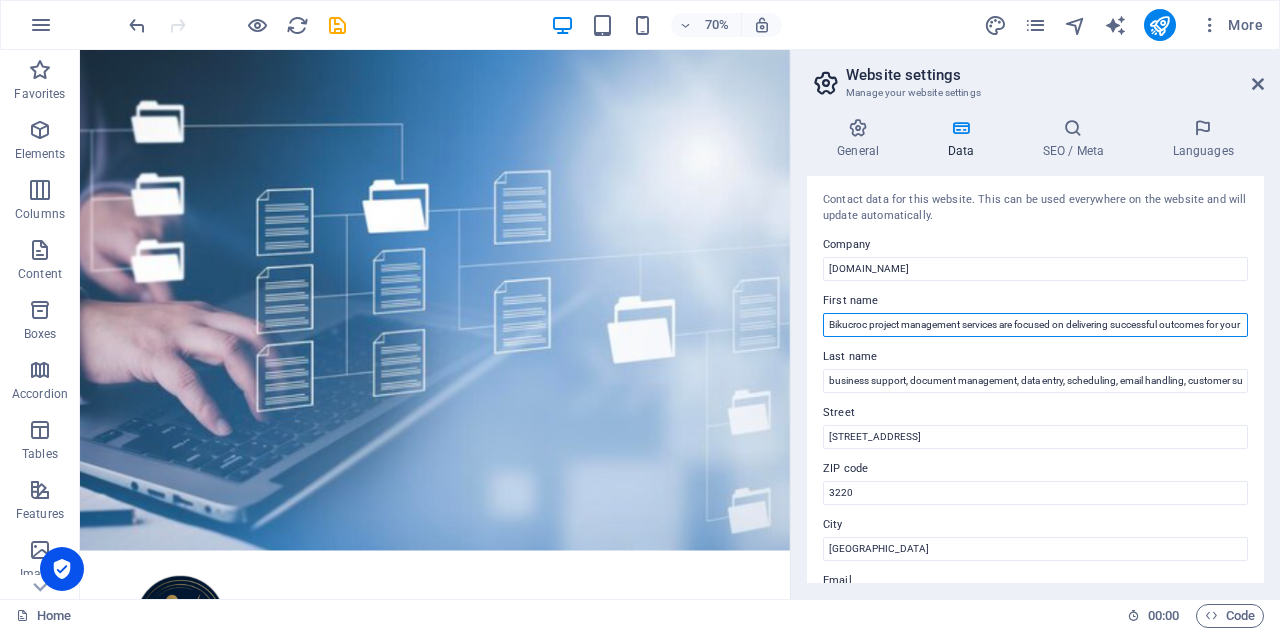 click on "Bikucroc project management services are focused on delivering successful outcomes for your business initiatives. We handle every stage of the project lifecycle—from planning and scheduling to execution, monitoring, and final delivery. Our team ensures that your projects stay on track, within budget, and aligned with your goals. We manage timelines, resources, risks, and communication, providing you with structured oversight and regular progress updates. Whether it's a small task or a large-scale project, we bring clarity, control, and confidence to the process." at bounding box center (1035, 325) 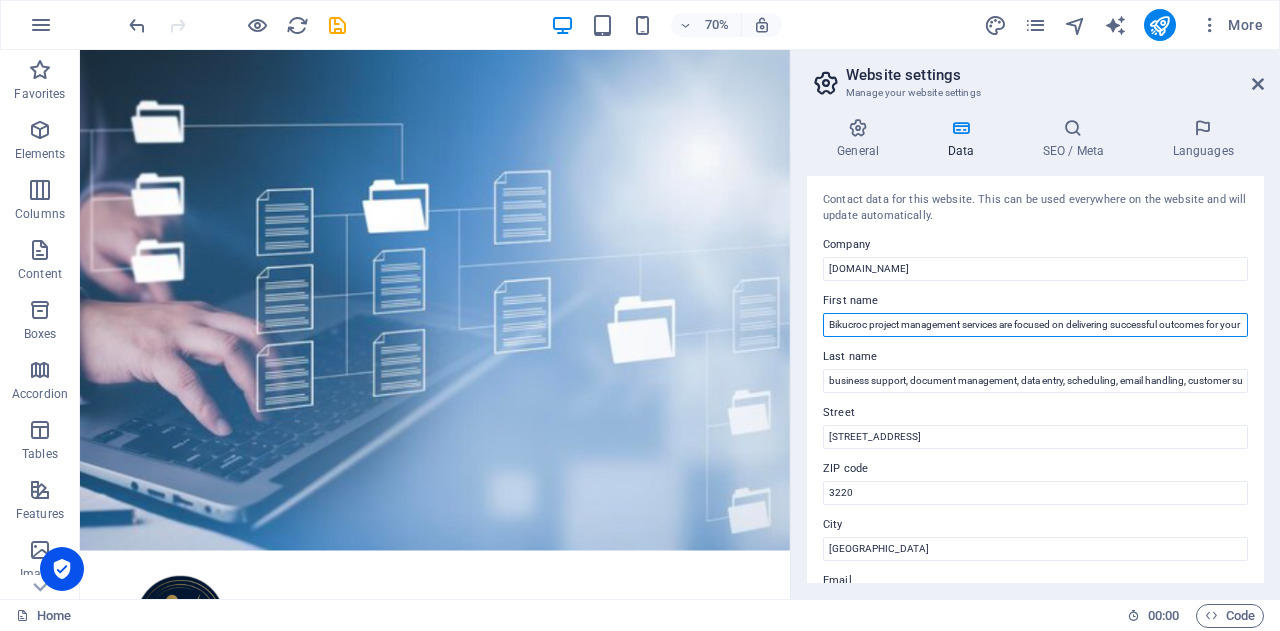 click on "Bikucroc project management services are focused on delivering successful outcomes for your business initiatives. We handle every stage of the project lifecycle—from planning and scheduling to execution, monitoring, and final delivery. Our team ensures that your projects stay on track, within budget, and aligned with your goals. We manage timelines, resources, risks, and communication, providing you with structured oversight and regular progress updates. Whether it's a small task or a large-scale project, we bring clarity, control, and confidence to the process." at bounding box center (1035, 325) 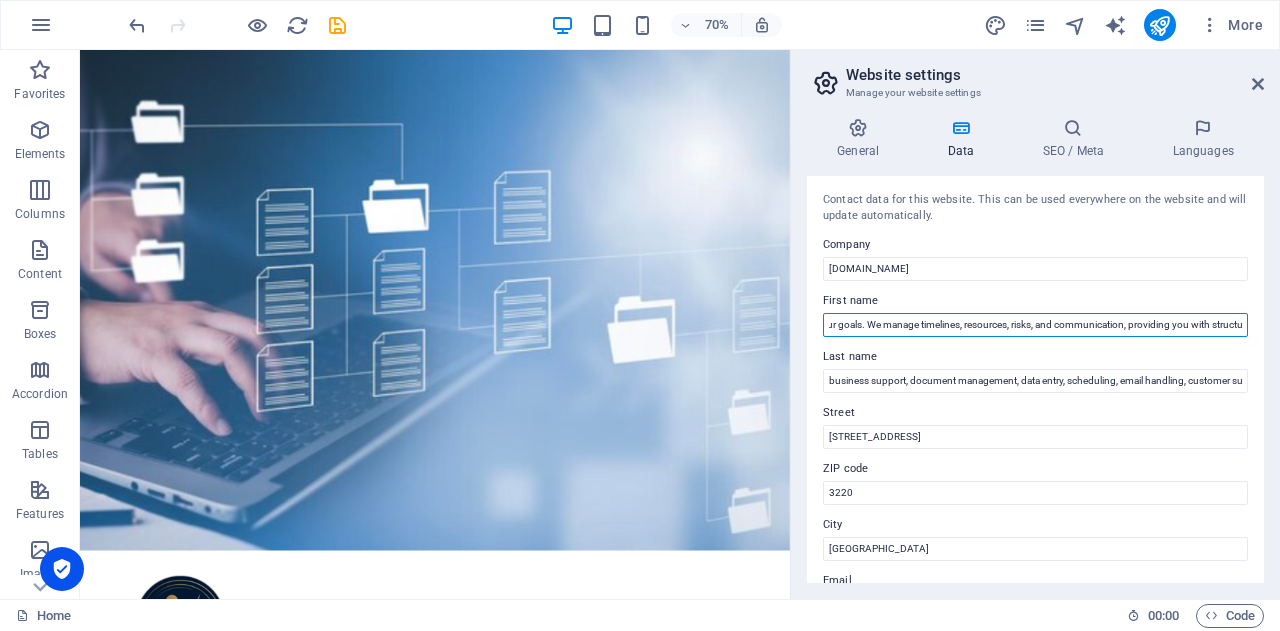 scroll, scrollTop: 0, scrollLeft: 2087, axis: horizontal 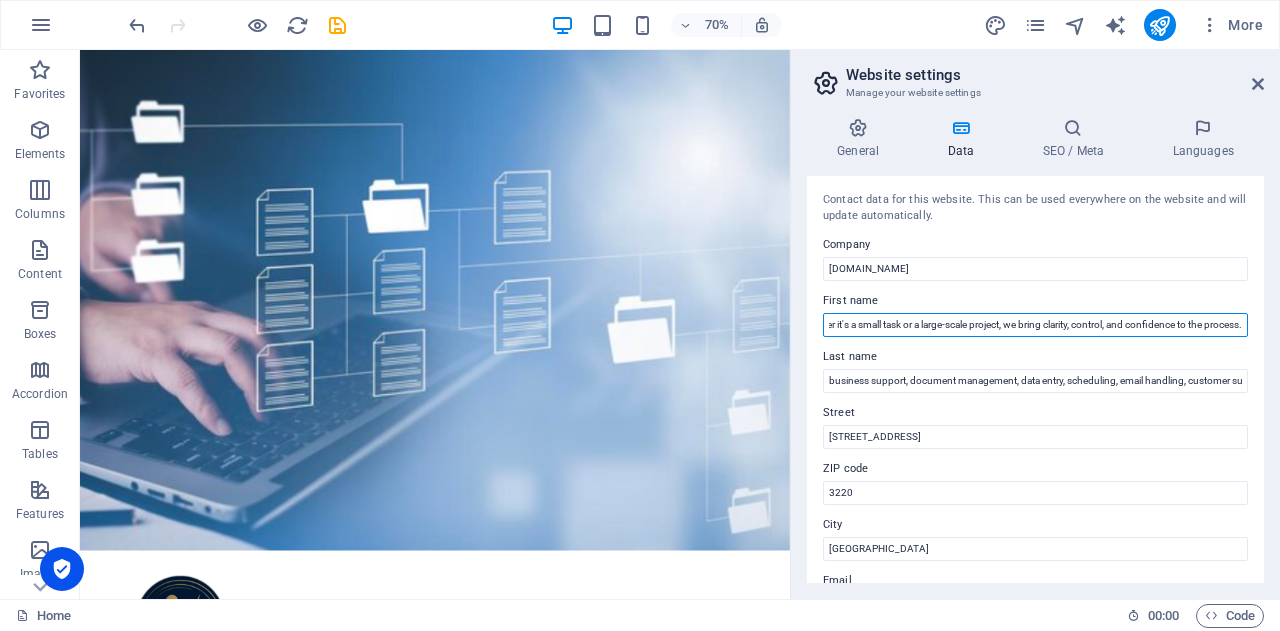drag, startPoint x: 1124, startPoint y: 327, endPoint x: 1279, endPoint y: 305, distance: 156.55351 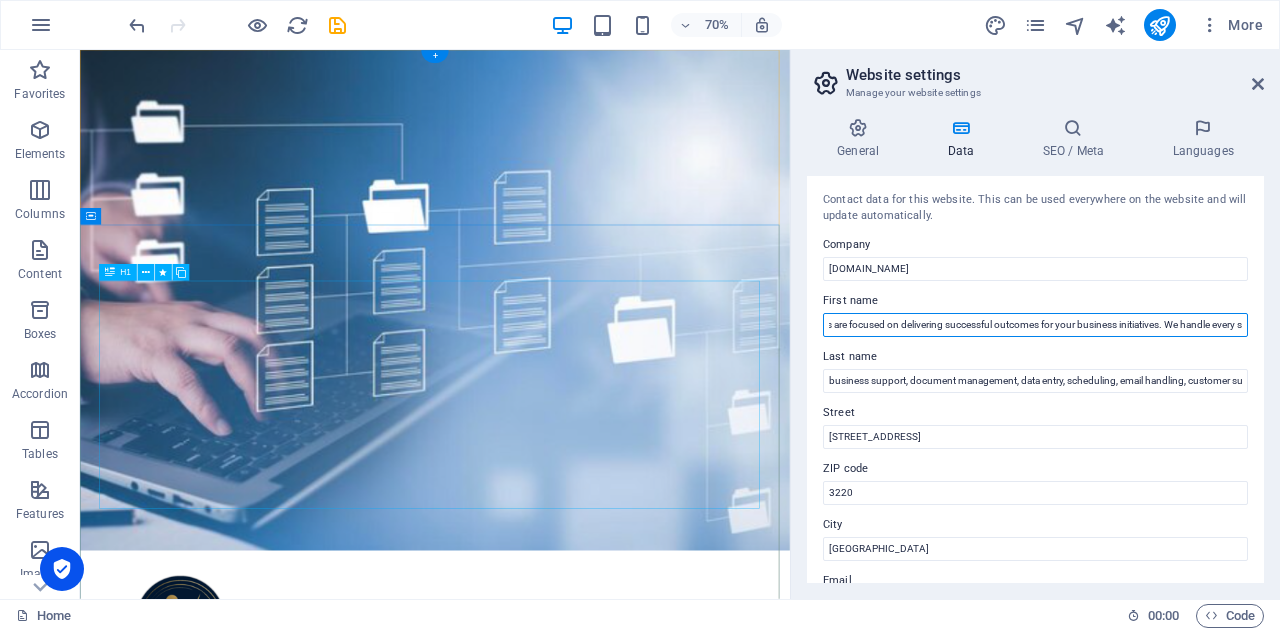 scroll, scrollTop: 0, scrollLeft: 0, axis: both 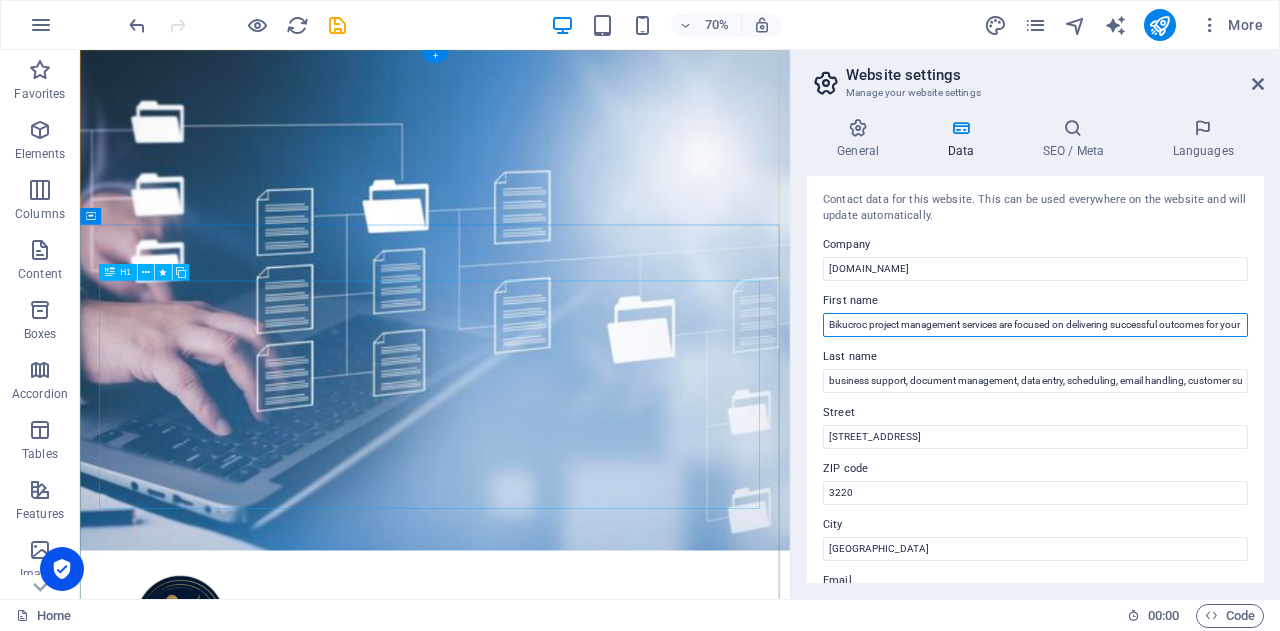 drag, startPoint x: 1166, startPoint y: 373, endPoint x: 912, endPoint y: 463, distance: 269.47357 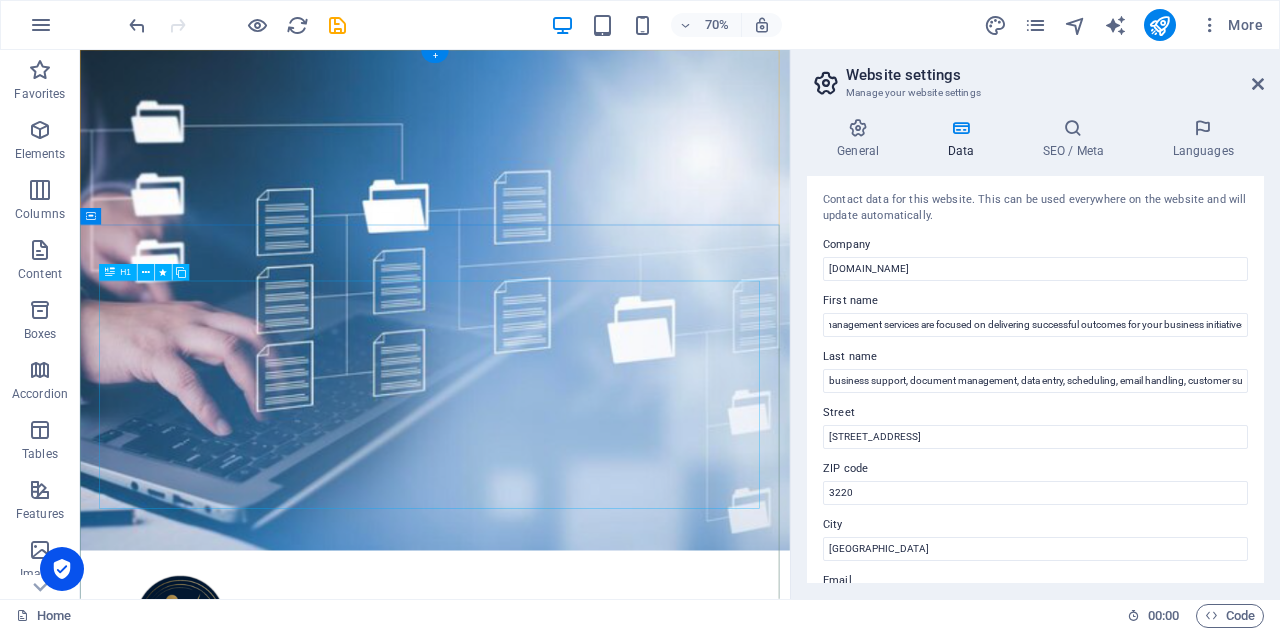 scroll, scrollTop: 0, scrollLeft: 80, axis: horizontal 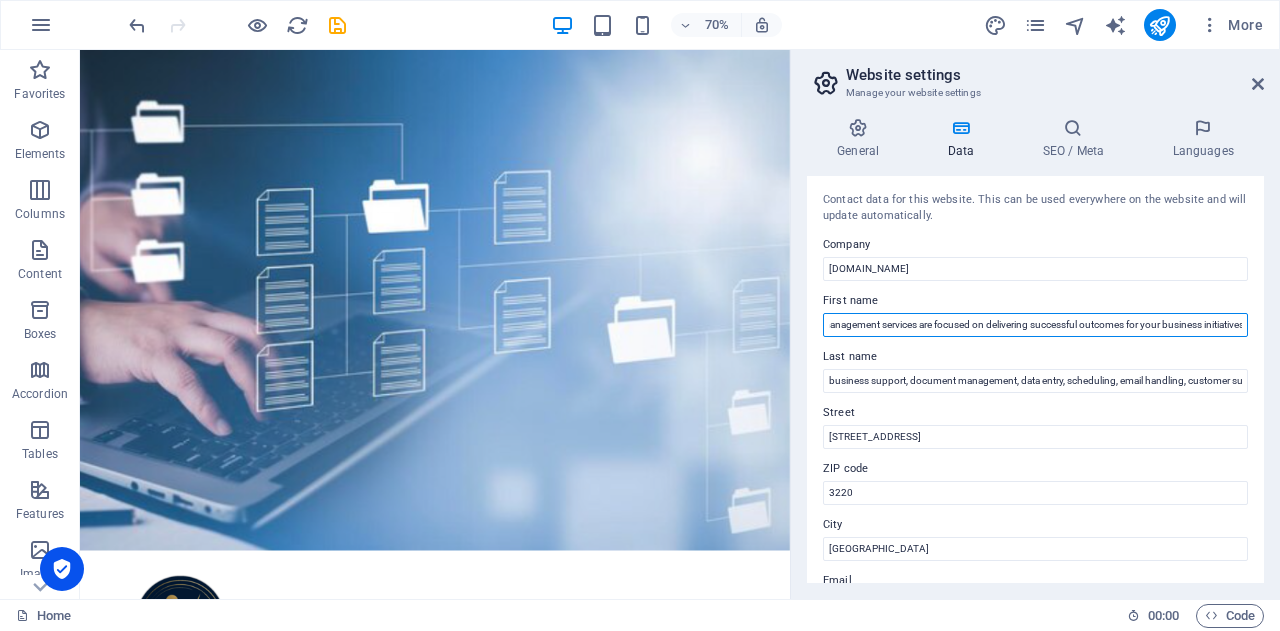 click on "Bikucroc project management services are focused on delivering successful outcomes for your business initiatives. We handle every stage of the project lifecycle—from planning and scheduling to execution, monitoring, and final delivery. Our team ensures that your projects stay on track, within budget, and aligned with your goals. We manage timelines, resources, risks, and communication, providing you with structured oversight and regular progress updates. Whether it's a small task or a large-scale project, we bring clarity, control, and confidence to the process." at bounding box center (1035, 325) 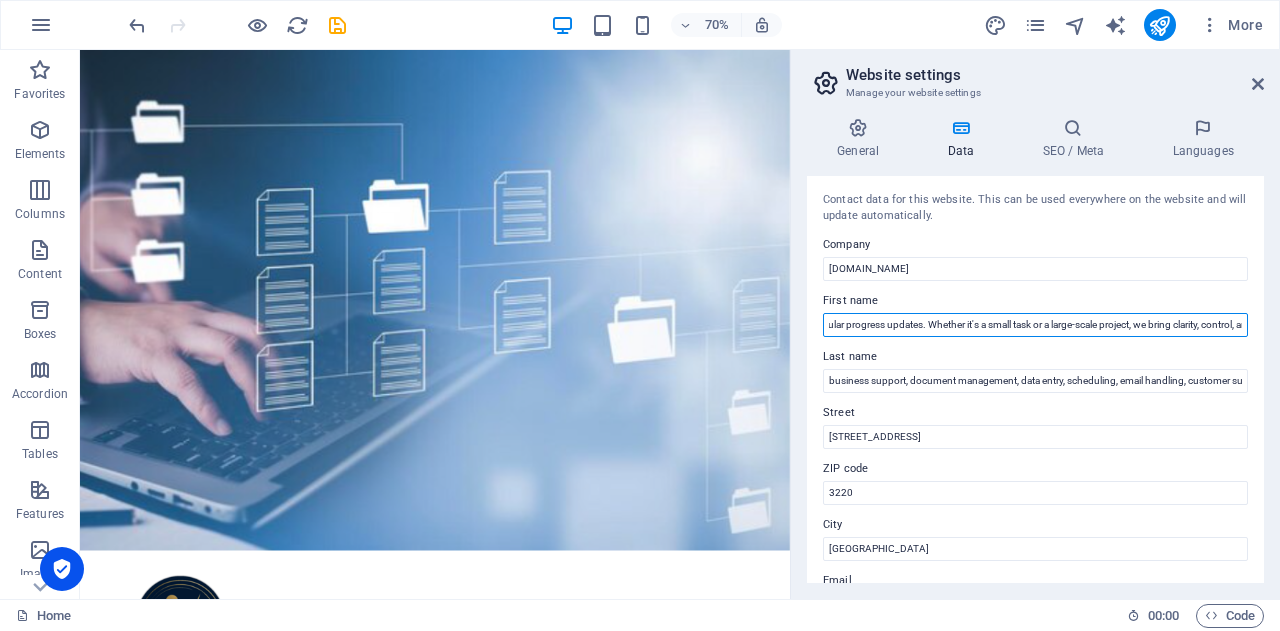 scroll, scrollTop: 0, scrollLeft: 2087, axis: horizontal 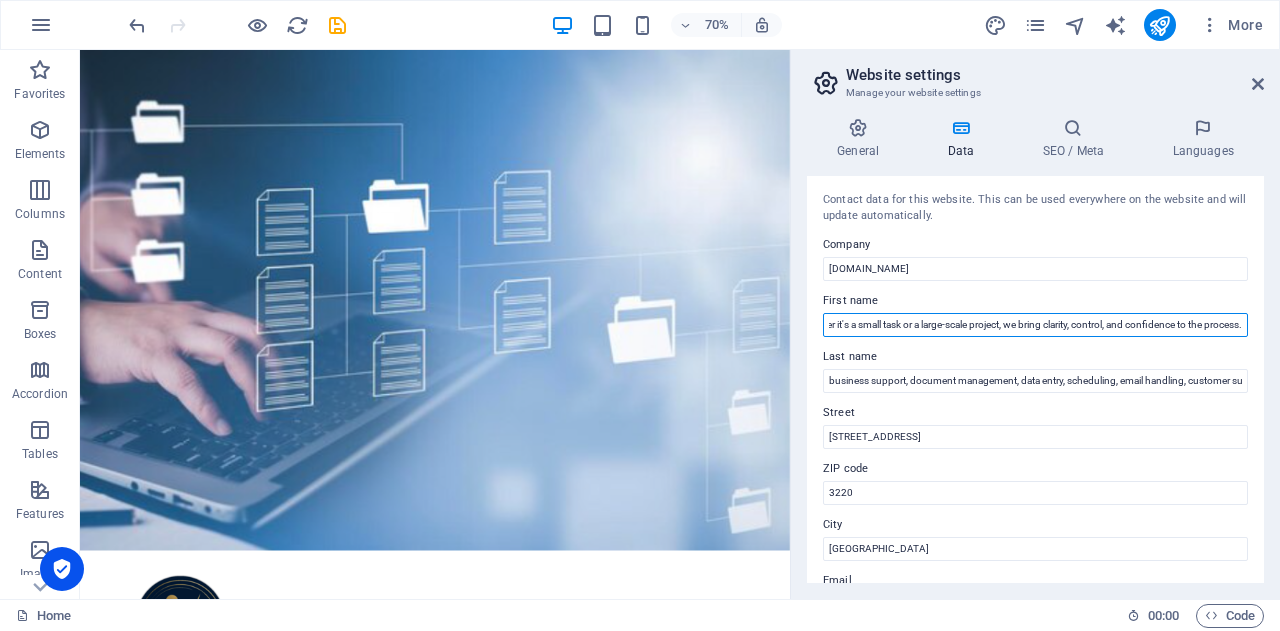 drag, startPoint x: 1215, startPoint y: 326, endPoint x: 1279, endPoint y: 329, distance: 64.070274 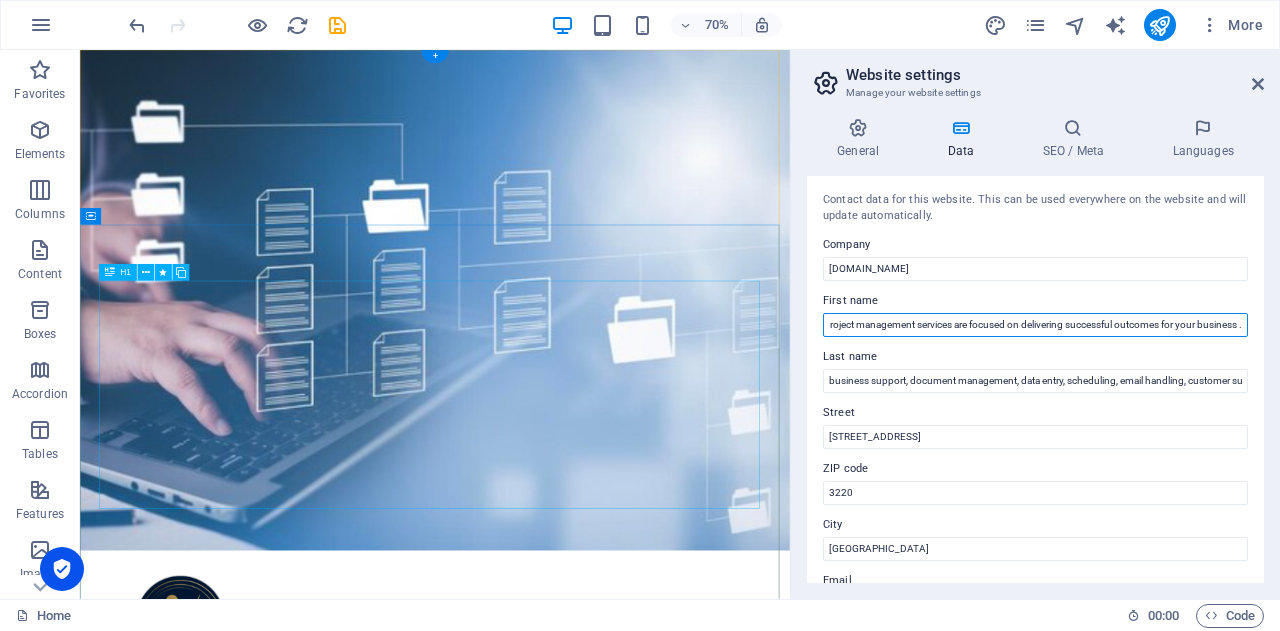 scroll, scrollTop: 0, scrollLeft: 58, axis: horizontal 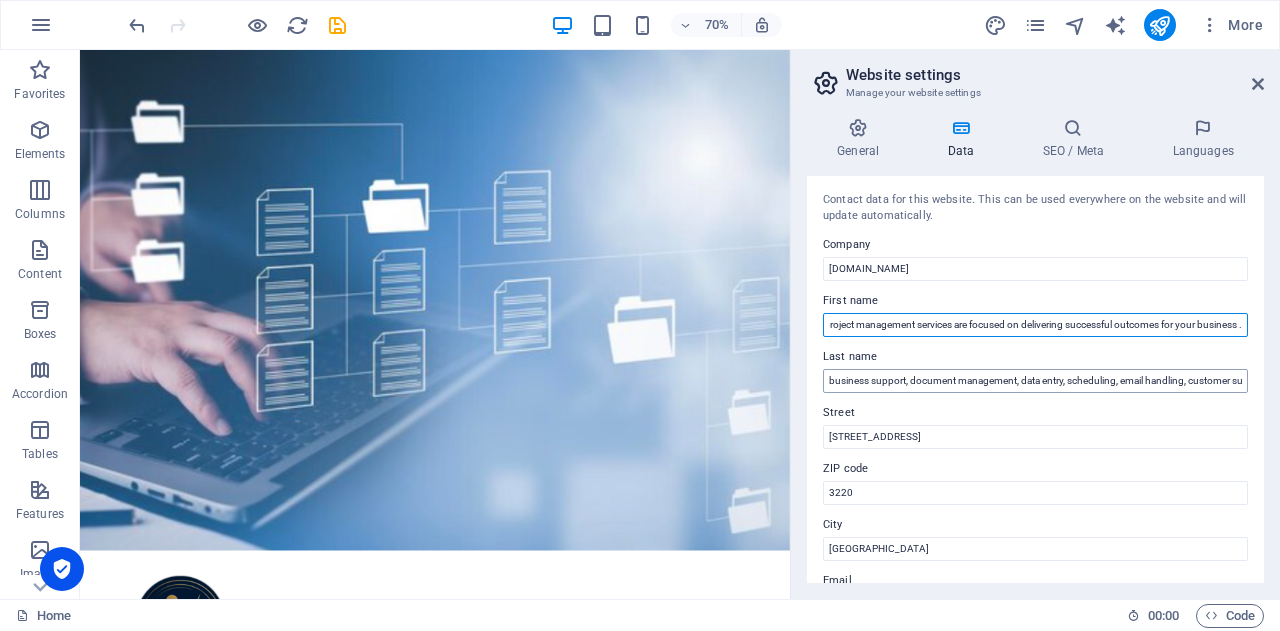type on "Bikucroc project management services are focused on delivering successful outcomes for your business ." 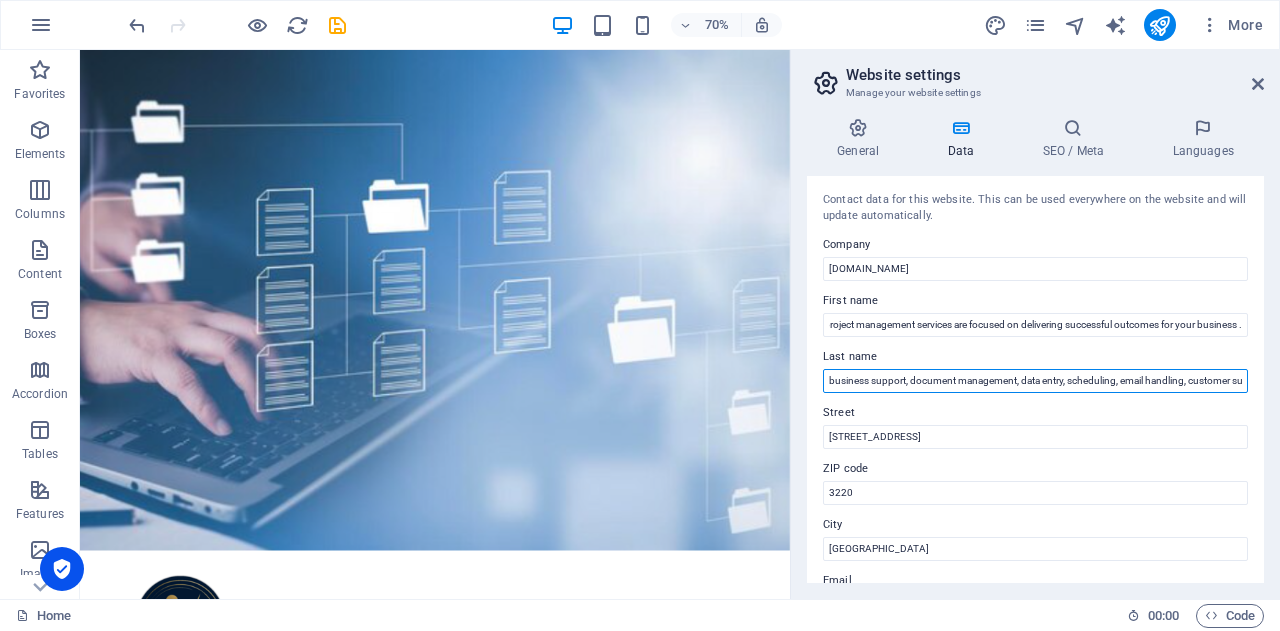 scroll, scrollTop: 0, scrollLeft: 0, axis: both 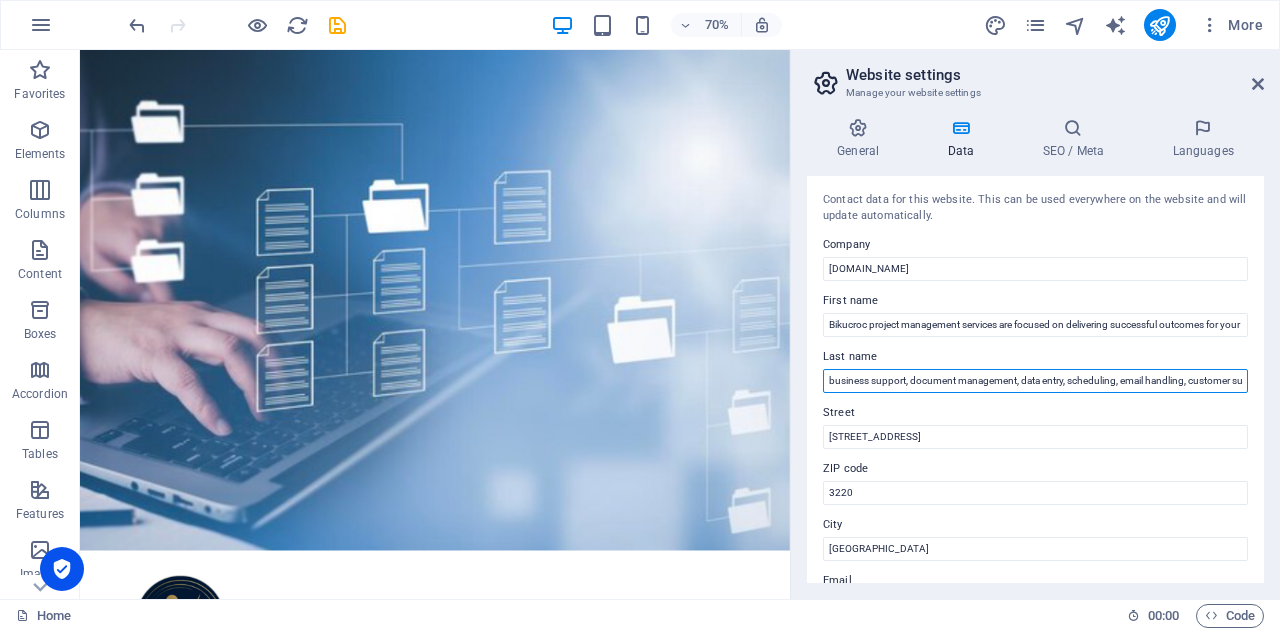 click on "business support, document management, data entry, scheduling, email handling, customer support, office coordination, invoicing, expense tracking, reliable day-to-day operation, Project Management, Office Administration, Business Analysis, and Human Resources, focus on growing business" at bounding box center (1035, 381) 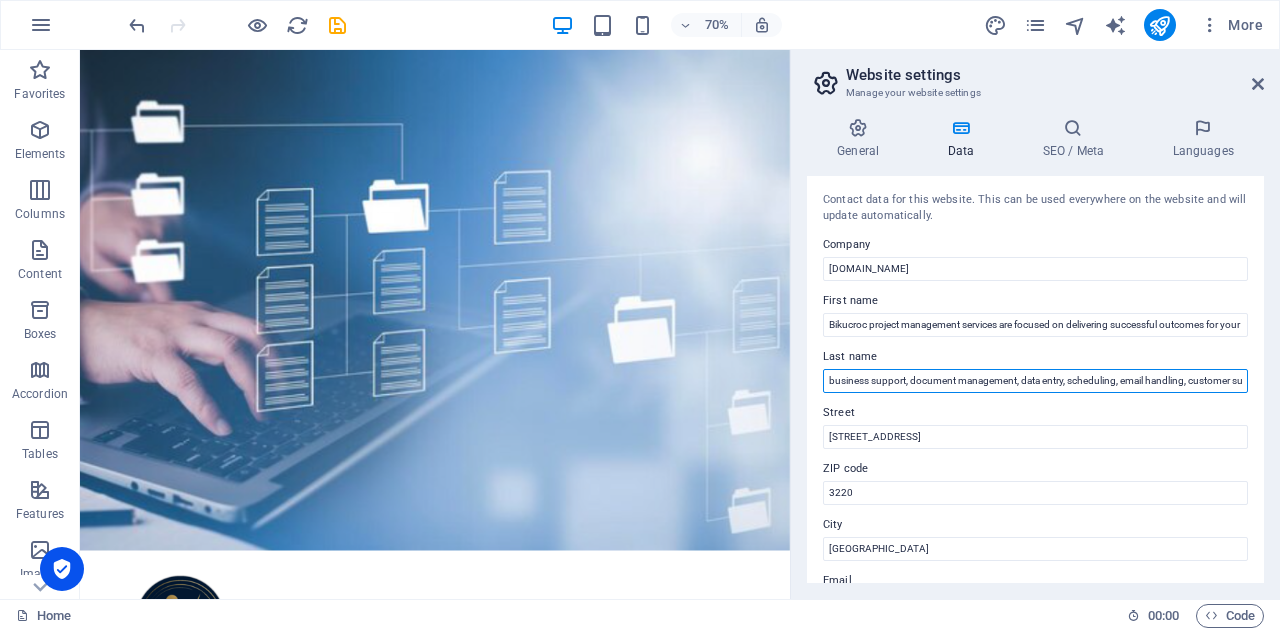 click on "business support, document management, data entry, scheduling, email handling, customer support, office coordination, invoicing, expense tracking, reliable day-to-day operation, Project Management, Office Administration, Business Analysis, and Human Resources, focus on growing business" at bounding box center [1035, 381] 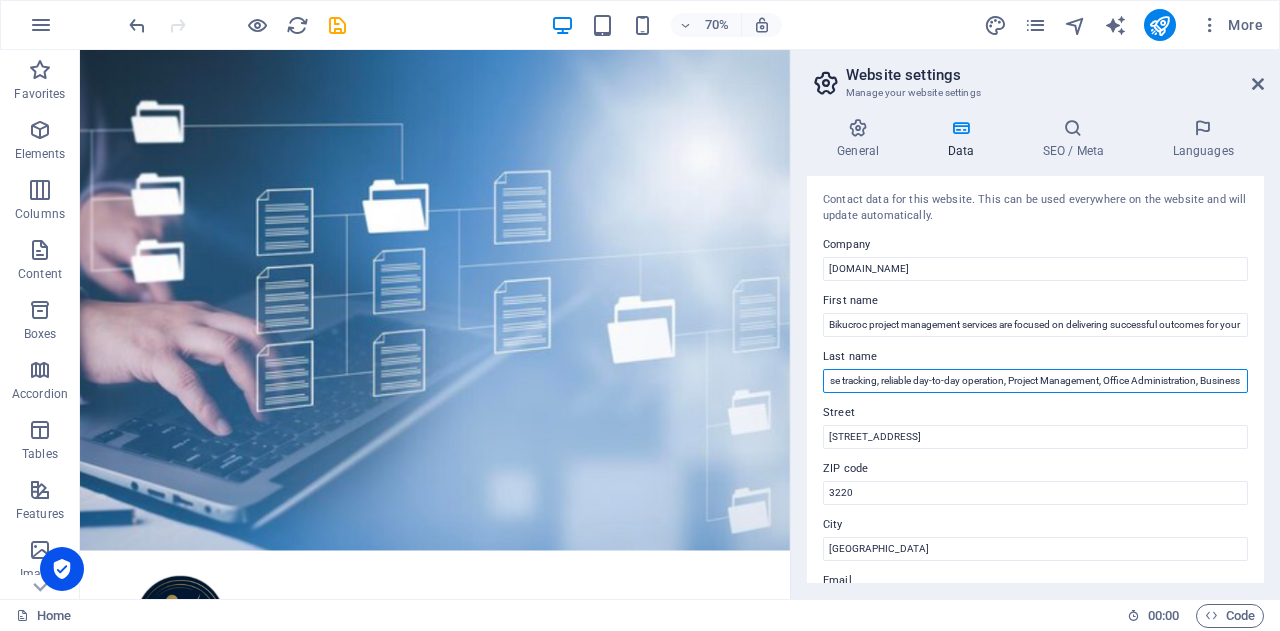 scroll, scrollTop: 0, scrollLeft: 0, axis: both 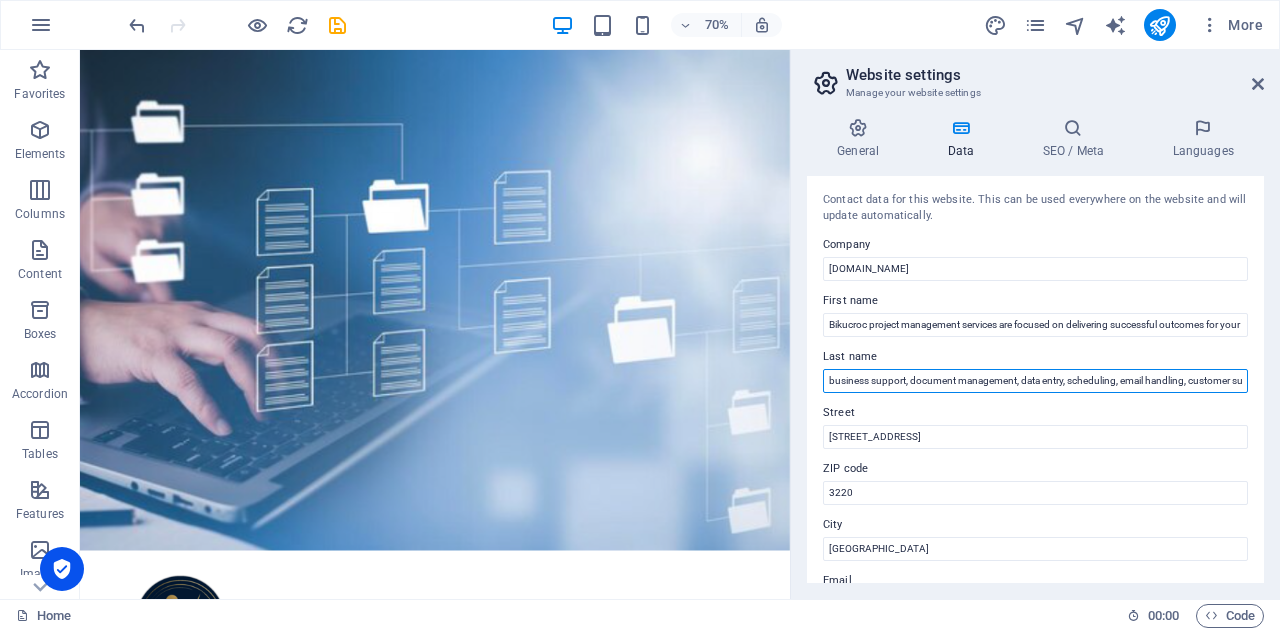 click on "business support, document management, data entry, scheduling, email handling, customer support, office coordination, invoicing, expense tracking, reliable day-to-day operation, Project Management, Office Administration, Business Analysis, and Human Resources, focus on growing business" at bounding box center [1035, 381] 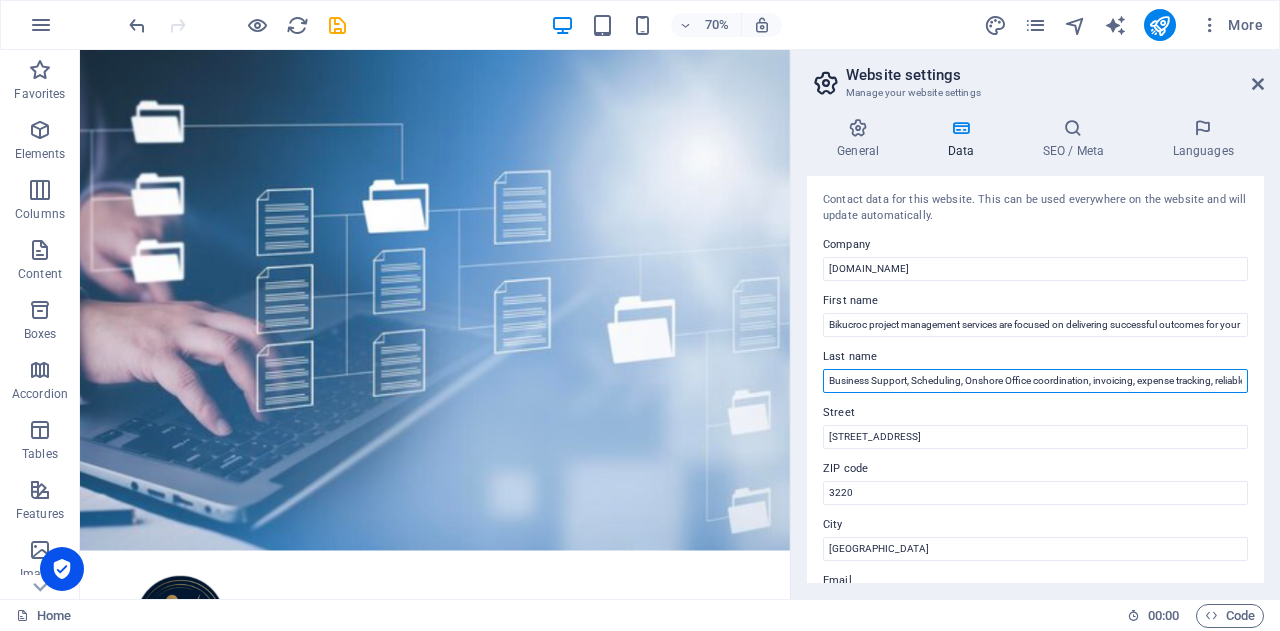 drag, startPoint x: 1034, startPoint y: 381, endPoint x: 1088, endPoint y: 381, distance: 54 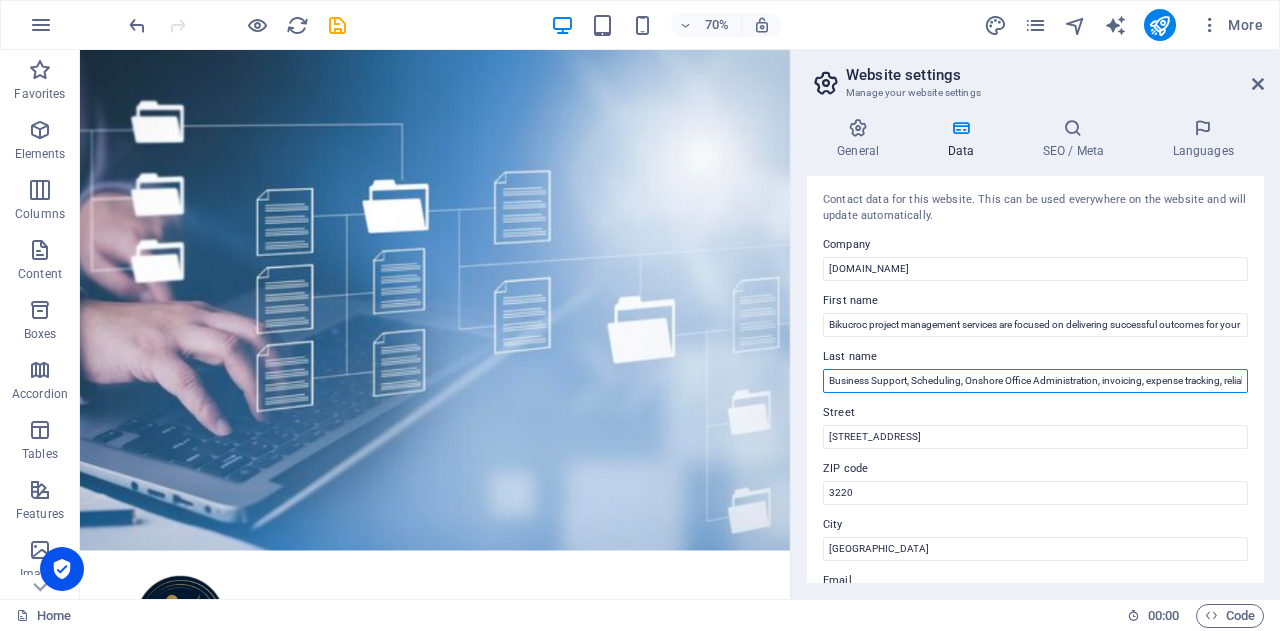 click on "Business Support, Scheduling, Onshore Office Administration, invoicing, expense tracking, reliable day-to-day operation, Project Management, Office Administration, Business Analysis, and Human Resources, focus on growing business" at bounding box center (1035, 381) 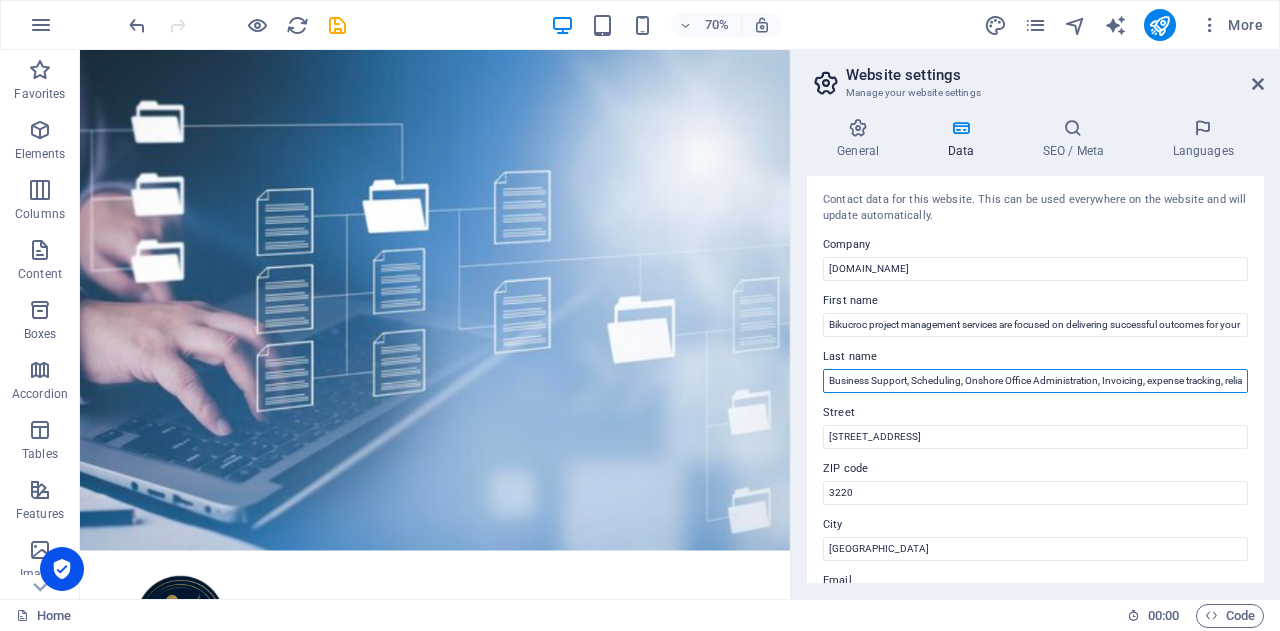 click on "Business Support, Scheduling, Onshore Office Administration, Invoicing, expense tracking, reliable day-to-day operation, Project Management, Office Administration, Business Analysis, and Human Resources, focus on growing business" at bounding box center [1035, 381] 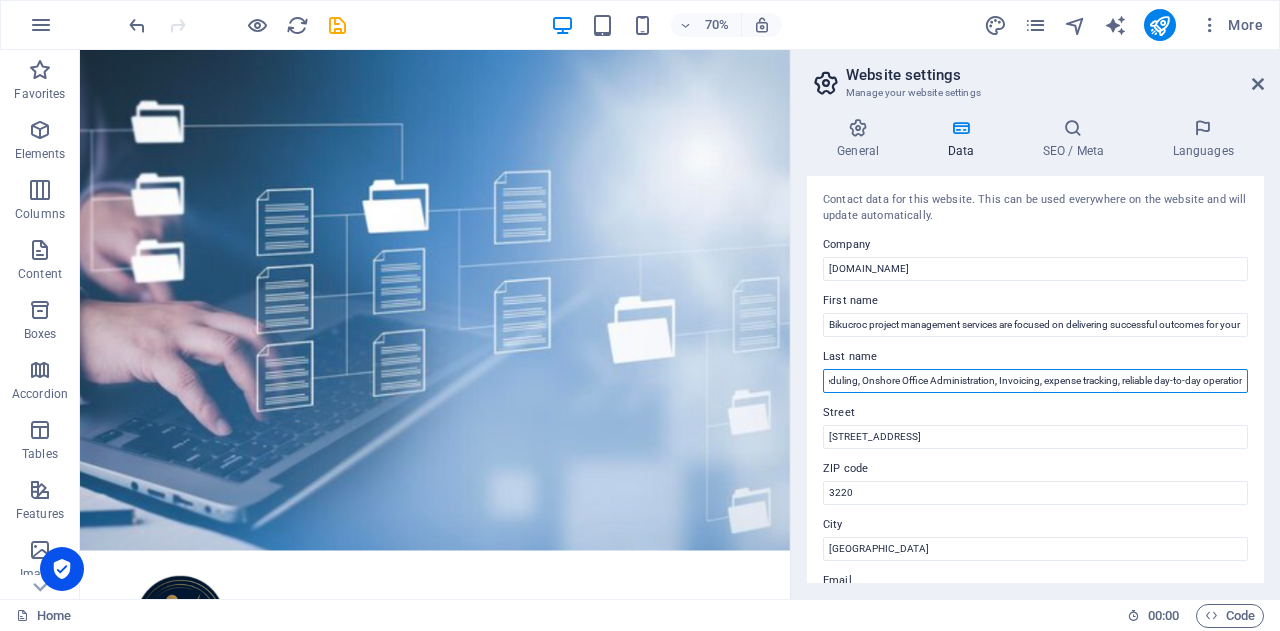 scroll, scrollTop: 0, scrollLeft: 6, axis: horizontal 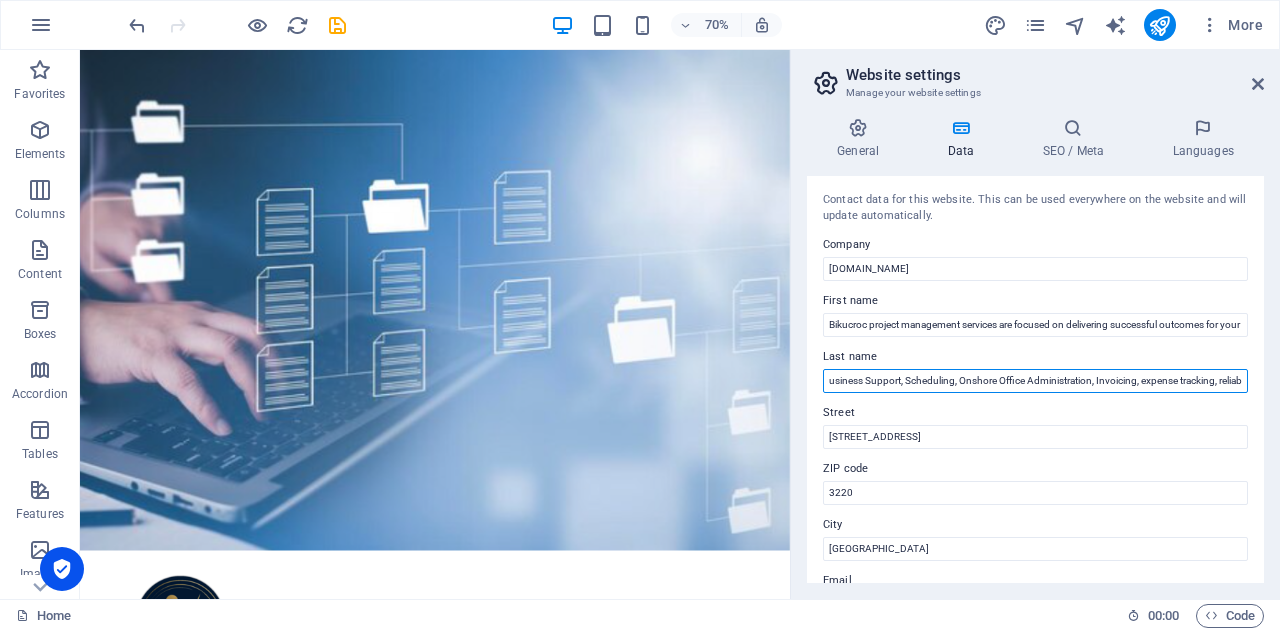 drag, startPoint x: 1144, startPoint y: 381, endPoint x: 1189, endPoint y: 385, distance: 45.17743 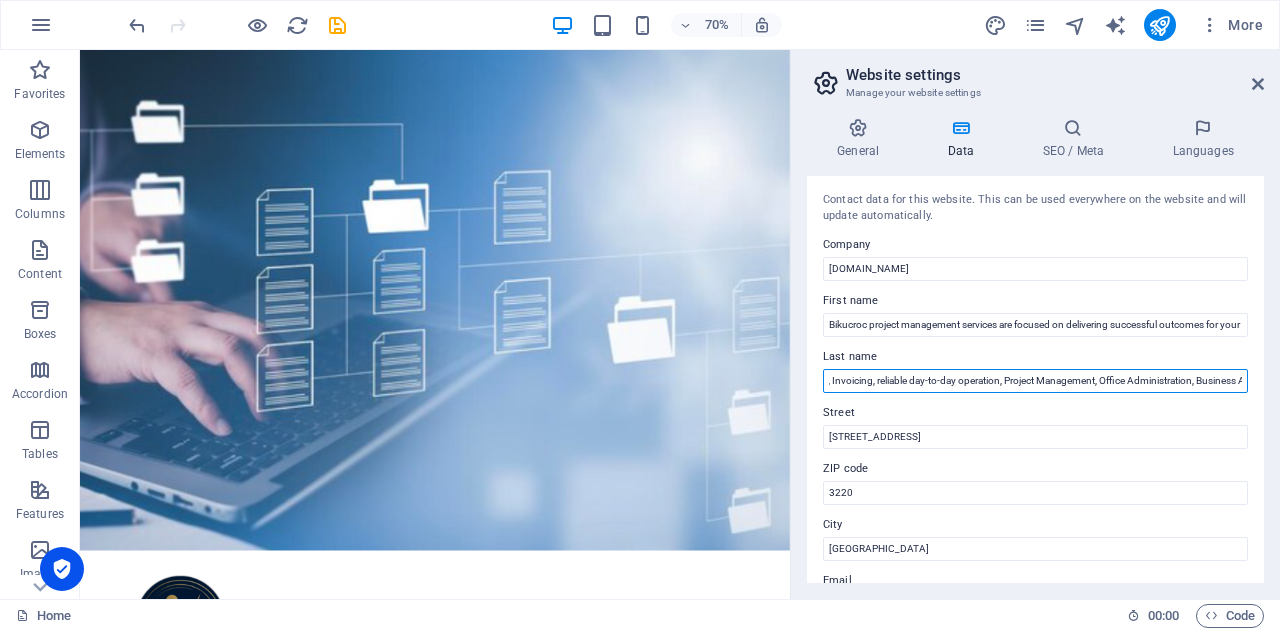 scroll, scrollTop: 0, scrollLeft: 278, axis: horizontal 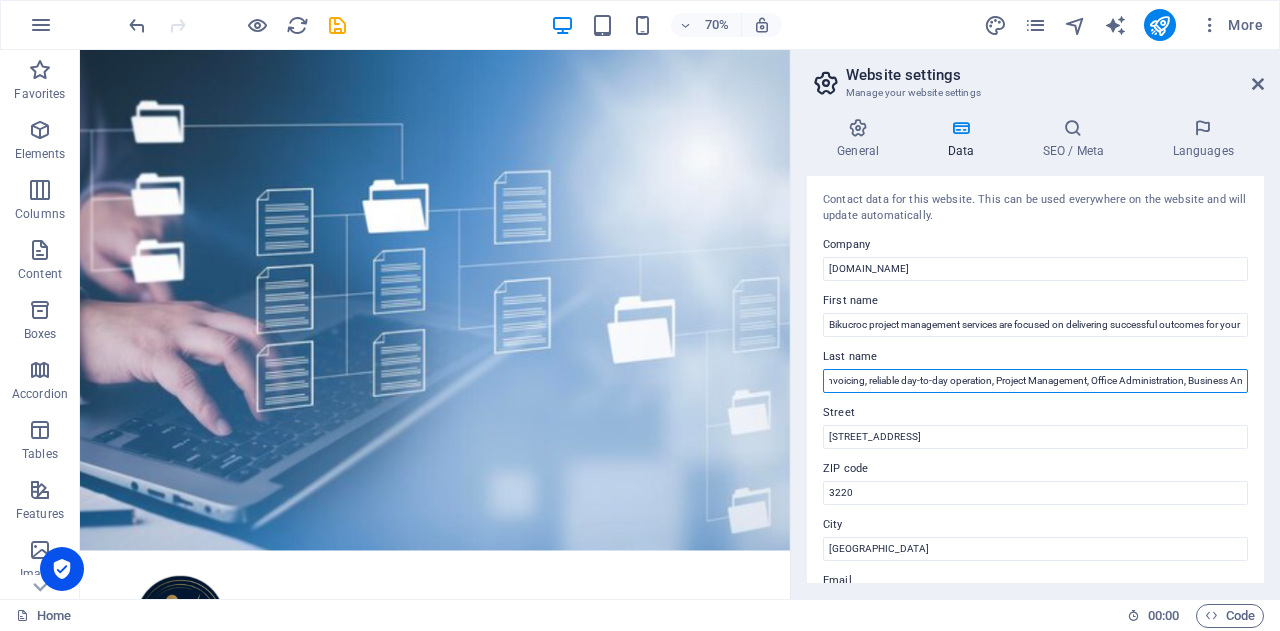 click on "Business Support, Scheduling, Onshore Office Administration, Invoicing, reliable day-to-day operation, Project Management, Office Administration, Business Analysis, and Human Resources, focus on growing business" at bounding box center (1035, 381) 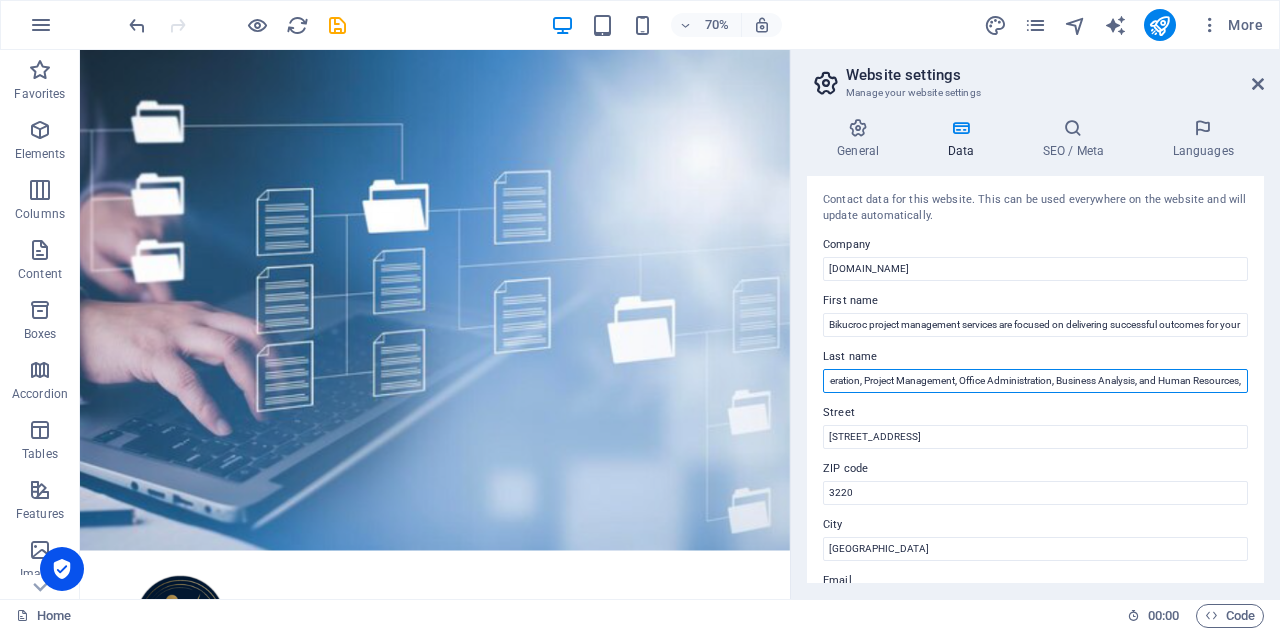 scroll, scrollTop: 0, scrollLeft: 543, axis: horizontal 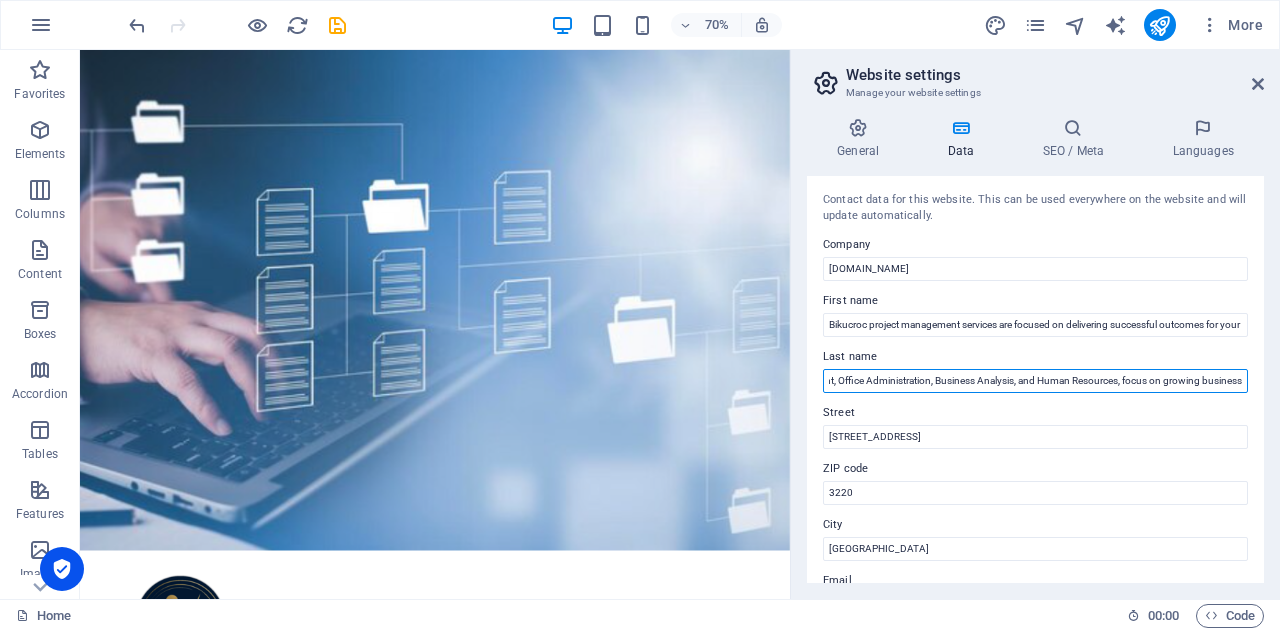 drag, startPoint x: 1094, startPoint y: 381, endPoint x: 930, endPoint y: 395, distance: 164.59648 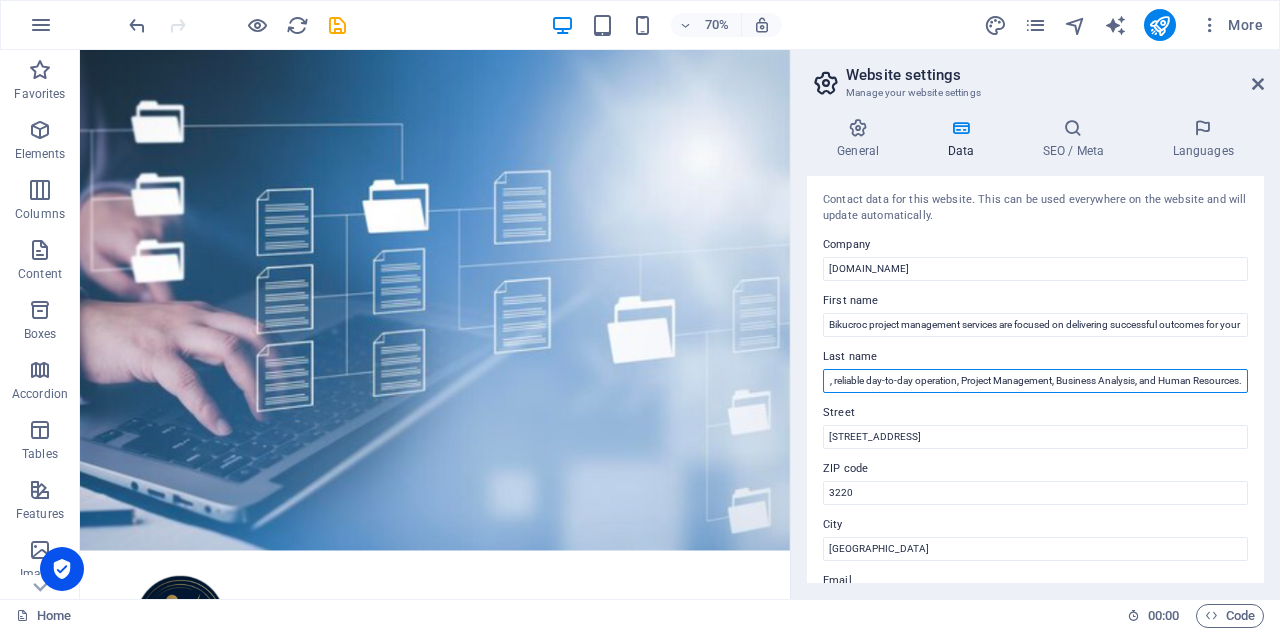 scroll, scrollTop: 0, scrollLeft: 0, axis: both 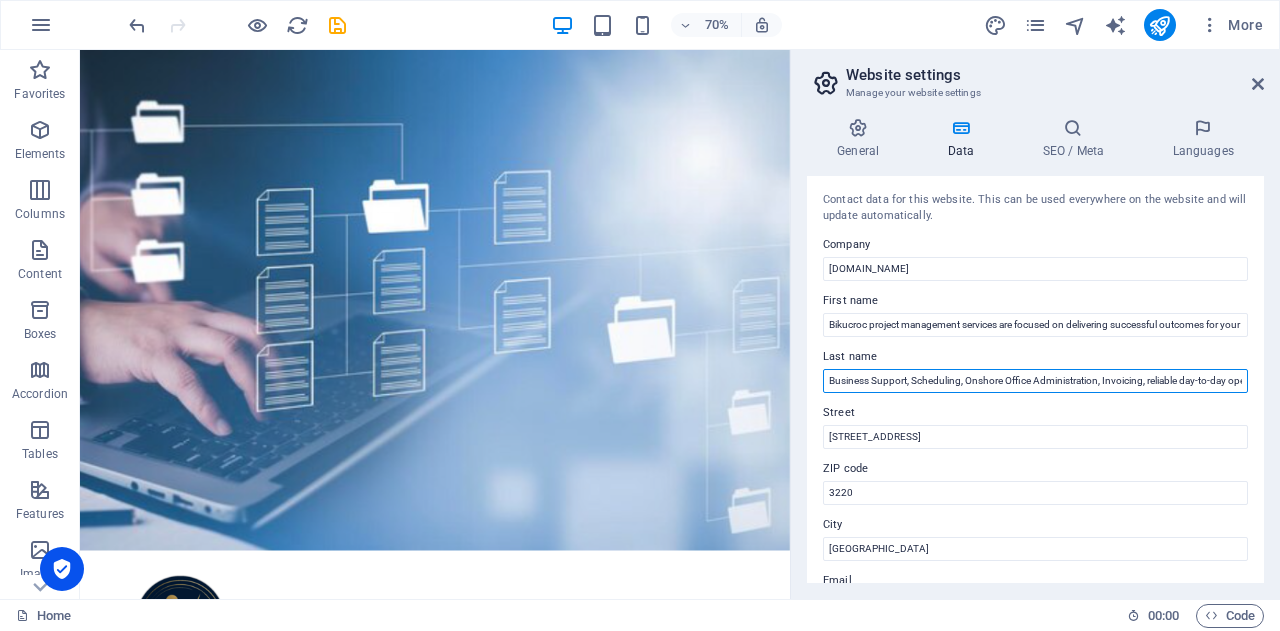 click on "Business Support, Scheduling, Onshore Office Administration, Invoicing, reliable day-to-day operation, Project Management, Business Analysis, and Human Resources." at bounding box center (1035, 381) 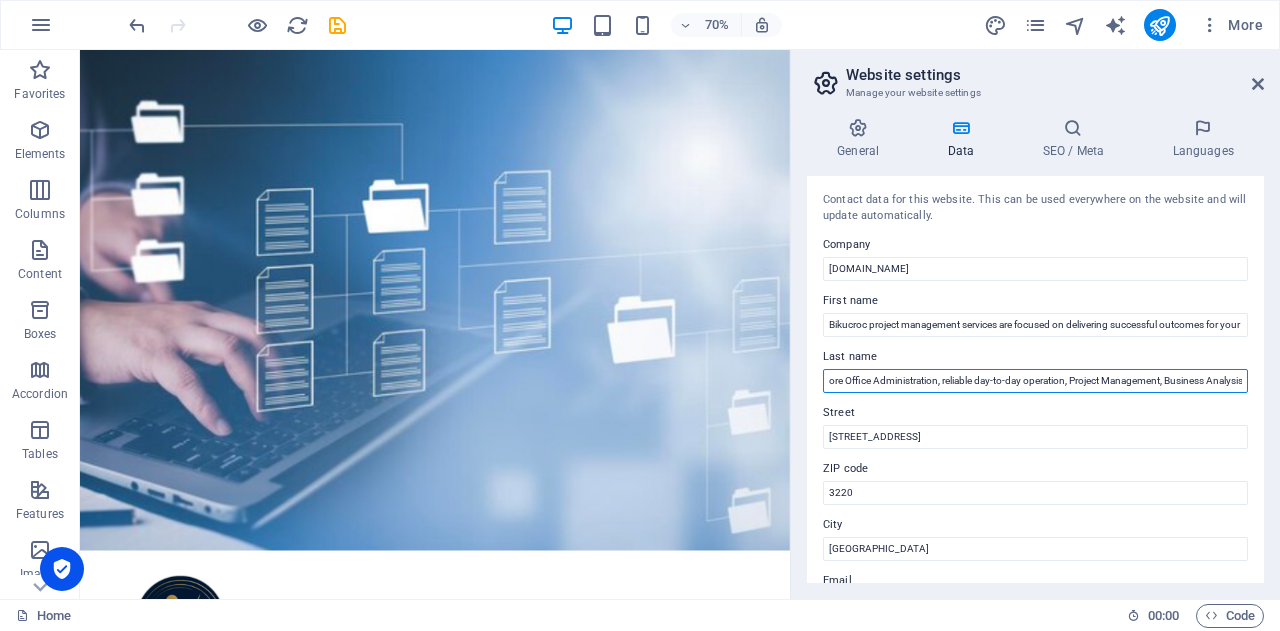 scroll, scrollTop: 0, scrollLeft: 174, axis: horizontal 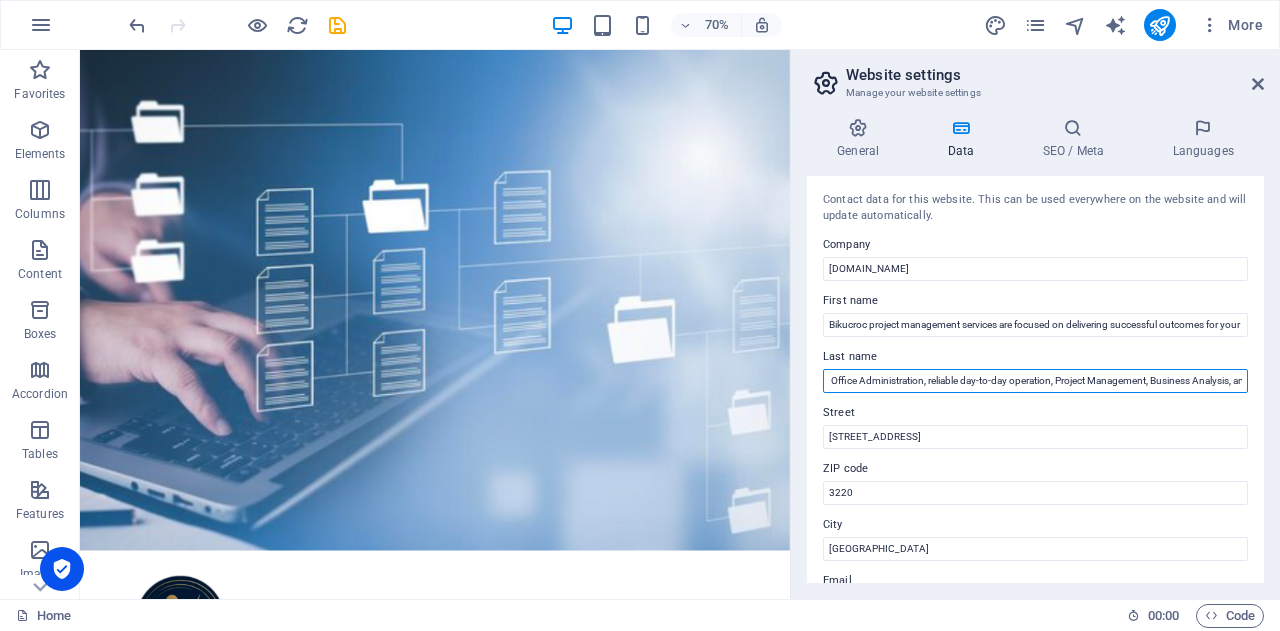 click on "Business Support, Scheduling, Onshore Office Administration, reliable day-to-day operation, Project Management, Business Analysis, and Human Resources." at bounding box center (1035, 381) 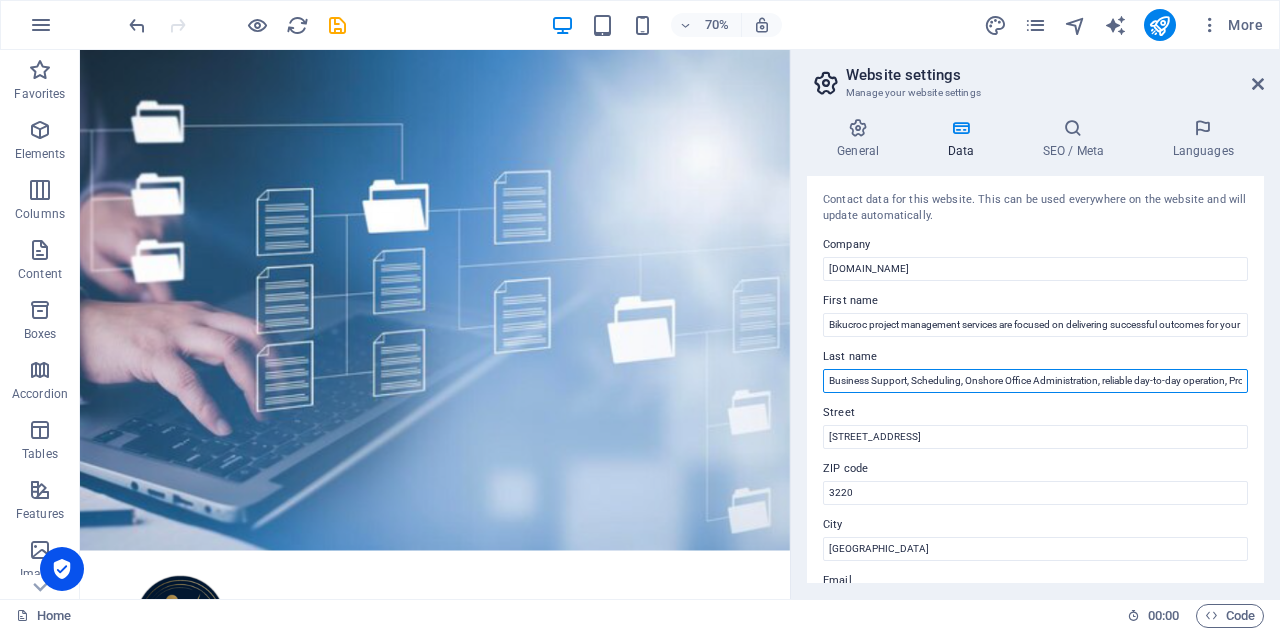 scroll, scrollTop: 0, scrollLeft: 279, axis: horizontal 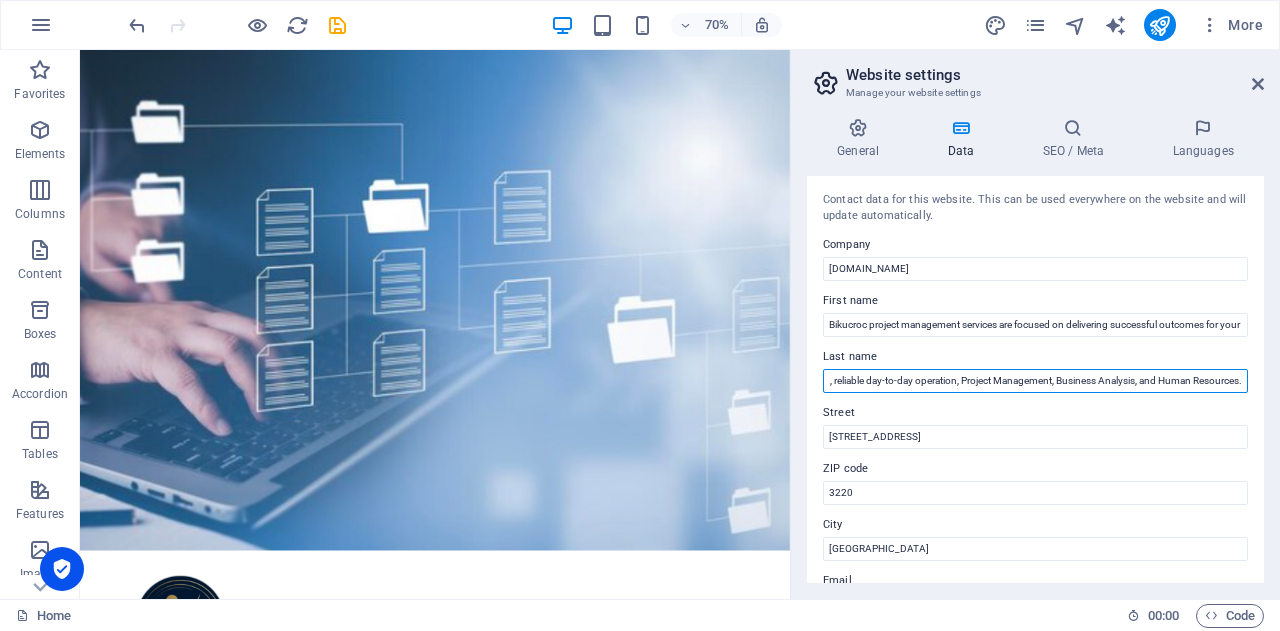 click on "Business Support, Scheduling, Onshore Office Administration, reliable day-to-day operation, Project Management, Business Analysis, and Human Resources." at bounding box center (1035, 381) 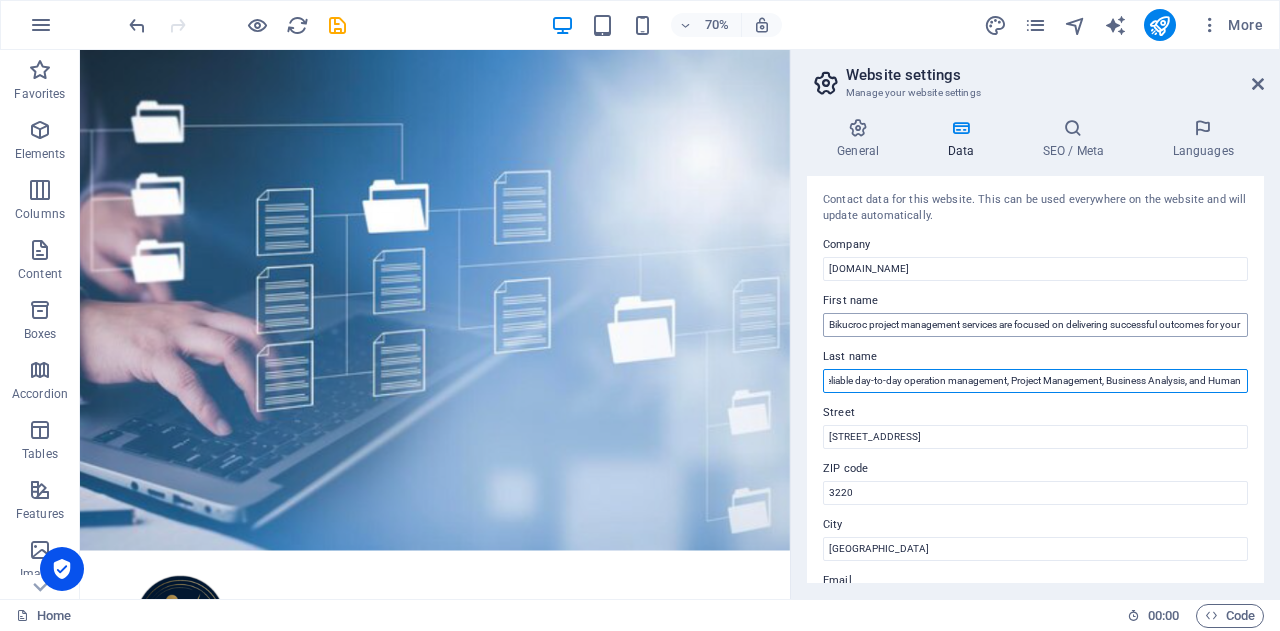 type on "Business Support, Scheduling, Onshore Office Administration, reliable day-to-day operation management, Project Management, Business Analysis, and Human Resources." 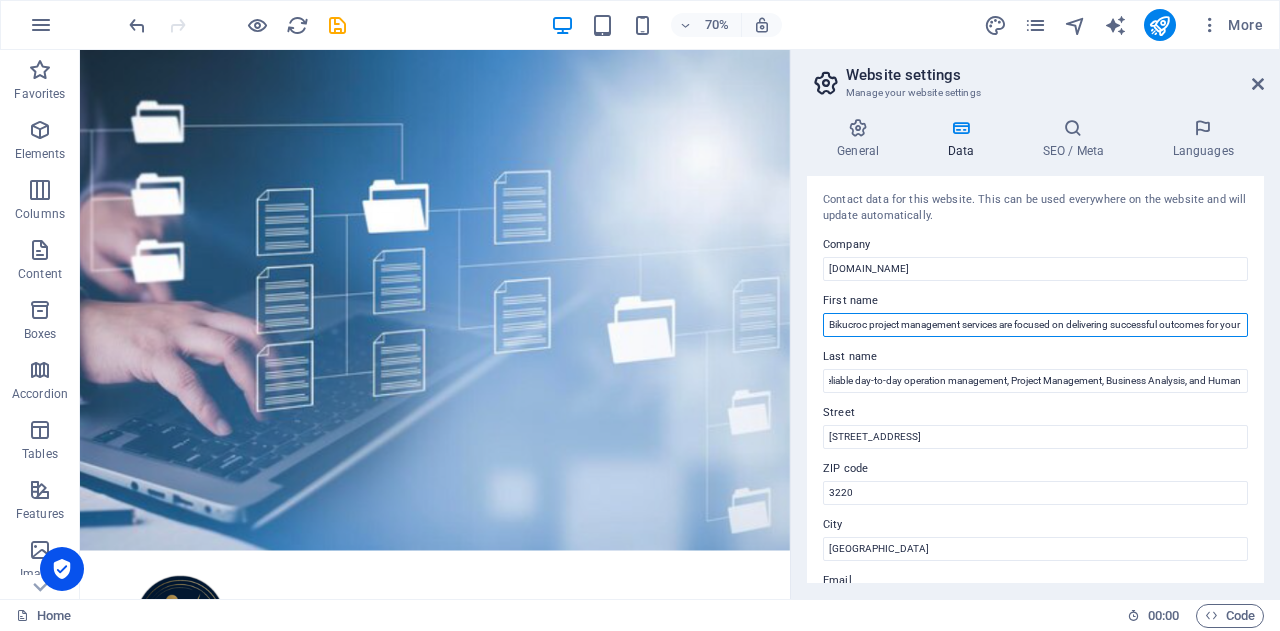 click on "Bikucroc project management services are focused on delivering successful outcomes for your business ." at bounding box center (1035, 325) 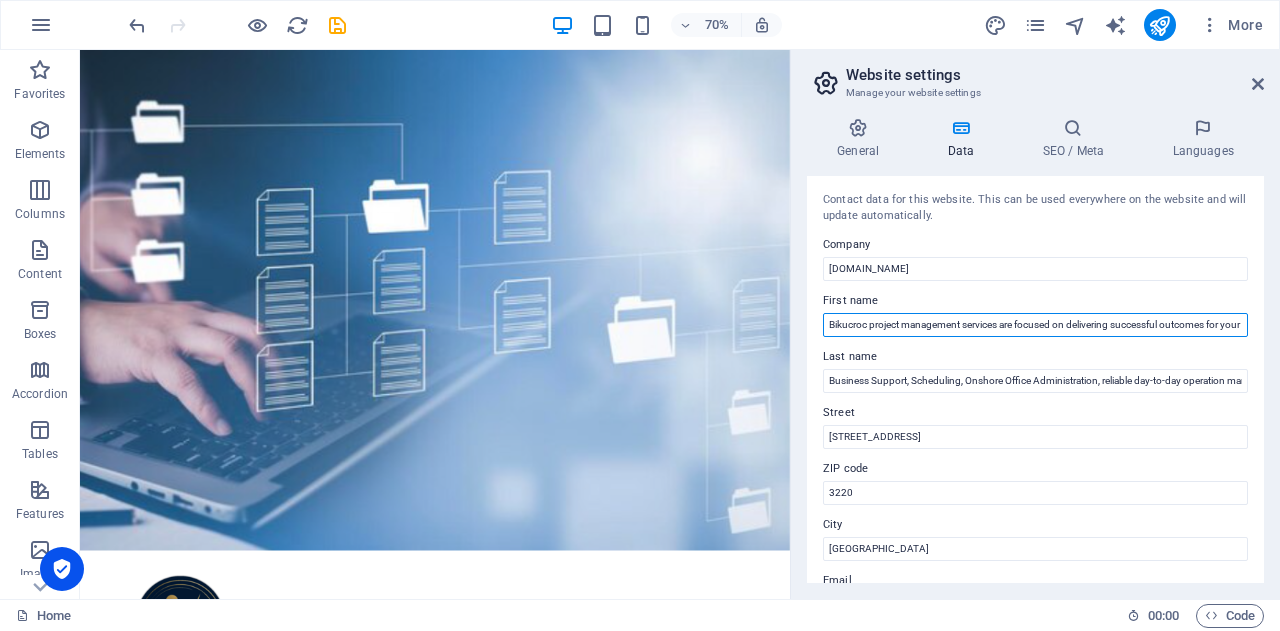 click on "Bikucroc project management services are focused on delivering successful outcomes for your business ." at bounding box center (1035, 325) 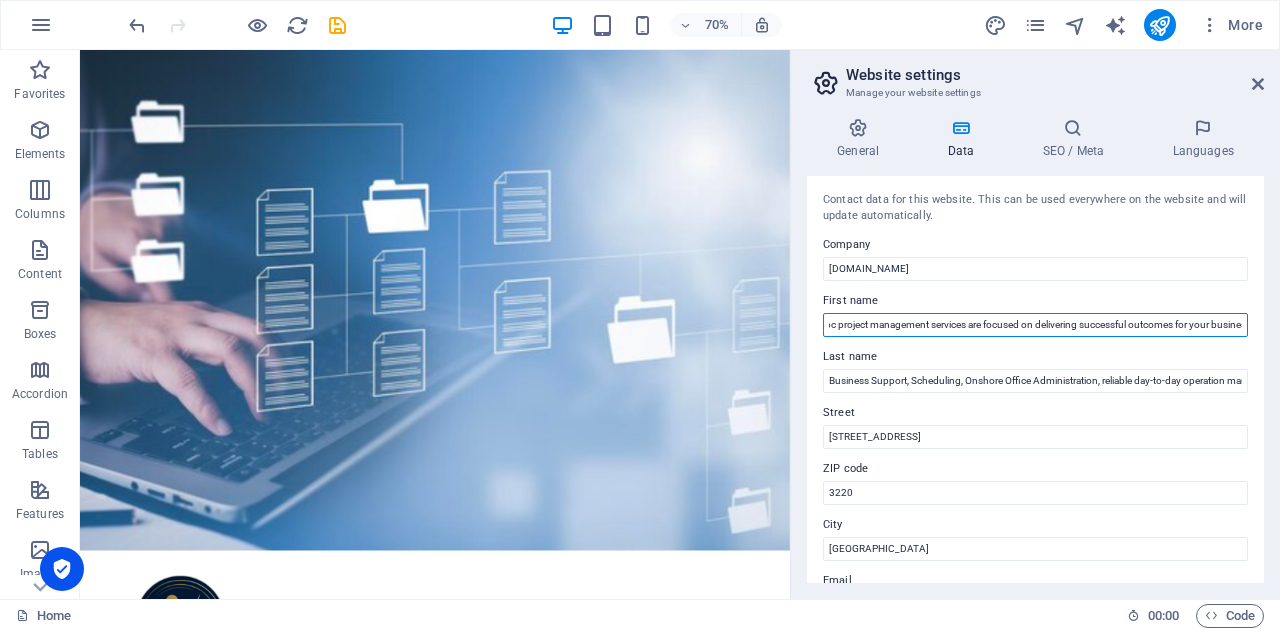 scroll, scrollTop: 0, scrollLeft: 58, axis: horizontal 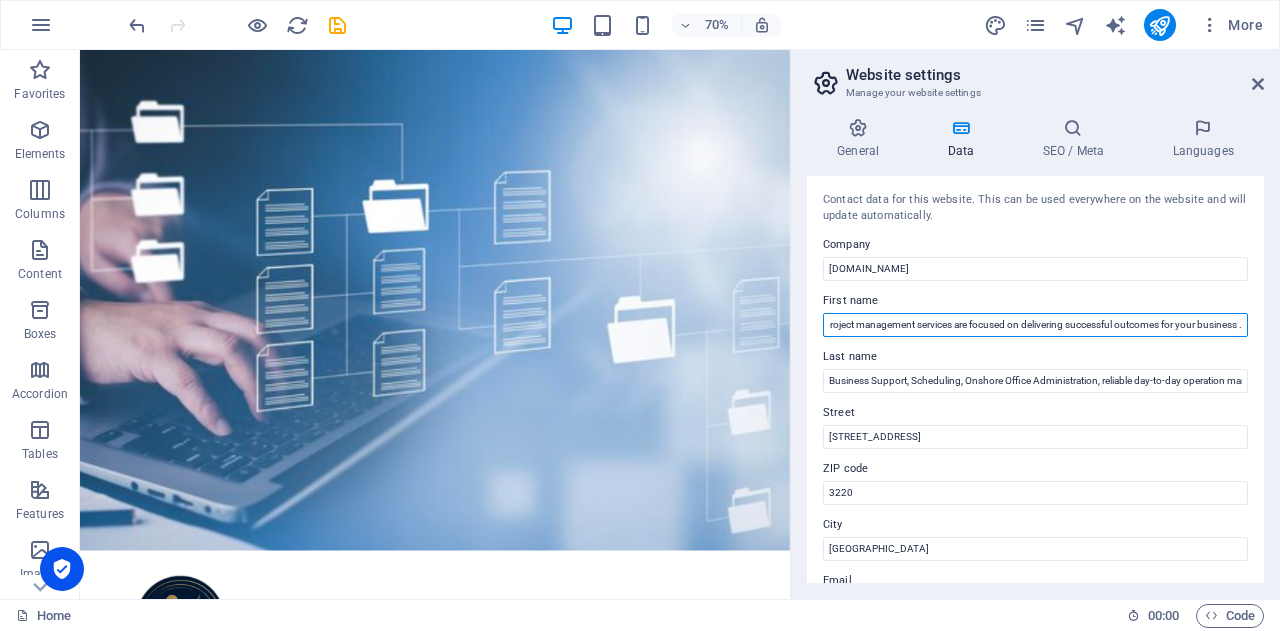 click on "Bikucroc project management services are focused on delivering successful outcomes for your business ." at bounding box center [1035, 325] 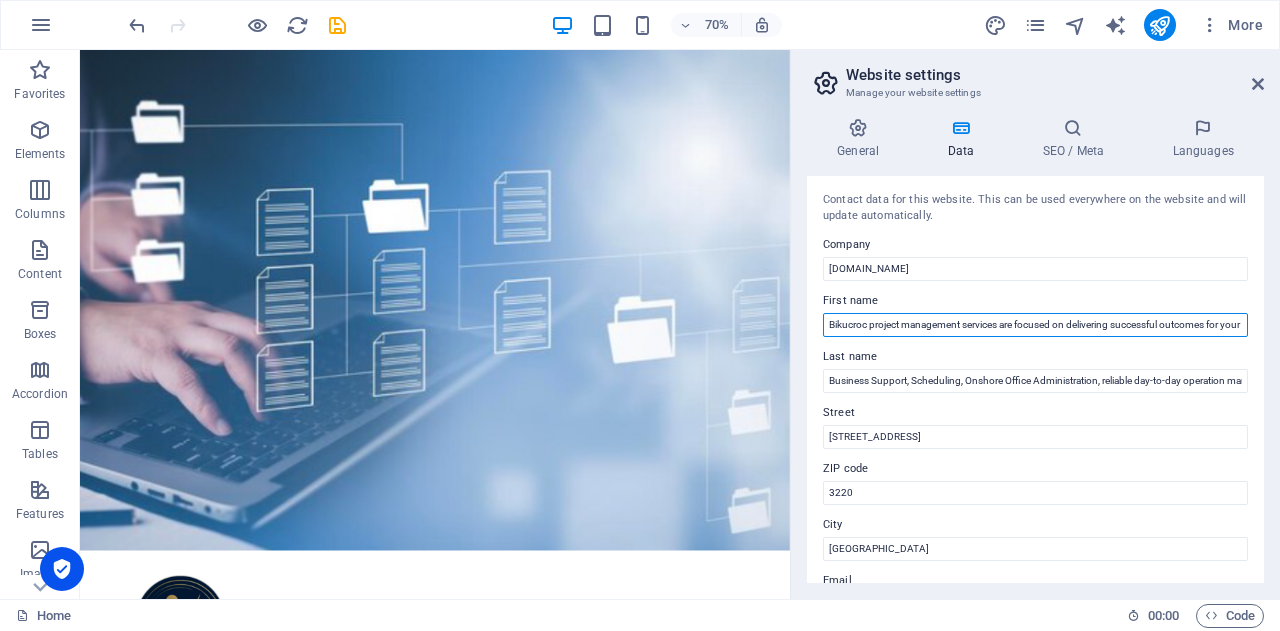 scroll, scrollTop: 0, scrollLeft: 58, axis: horizontal 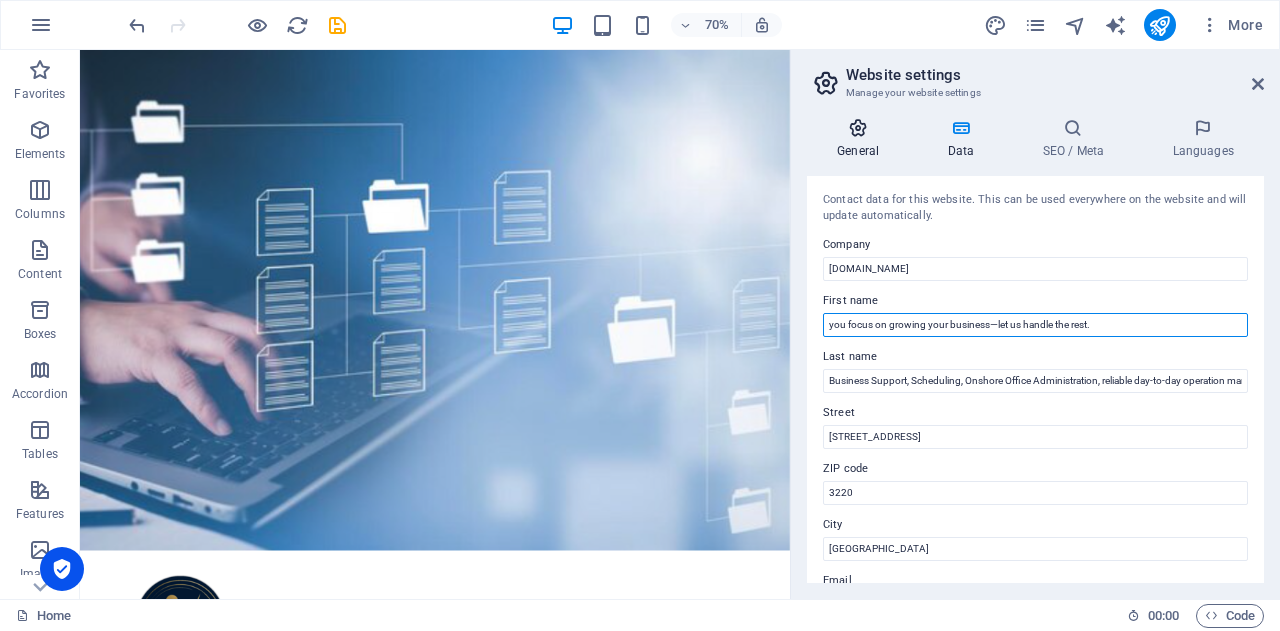 type on "you focus on growing your business—let us handle the rest." 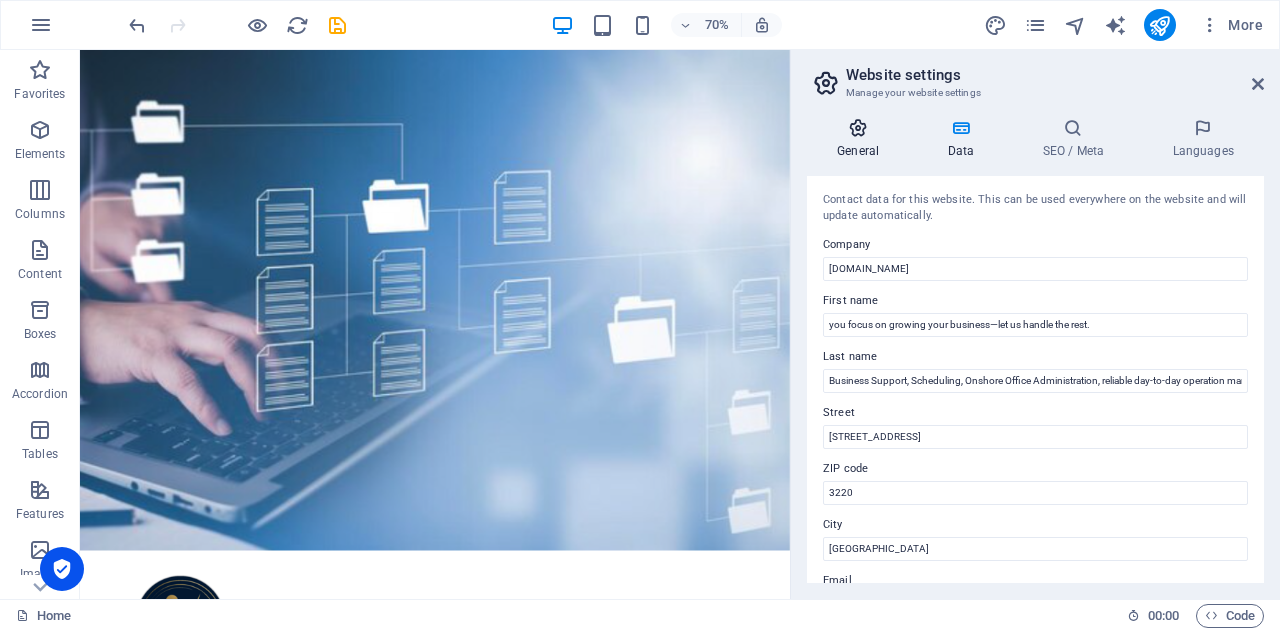 click at bounding box center (858, 128) 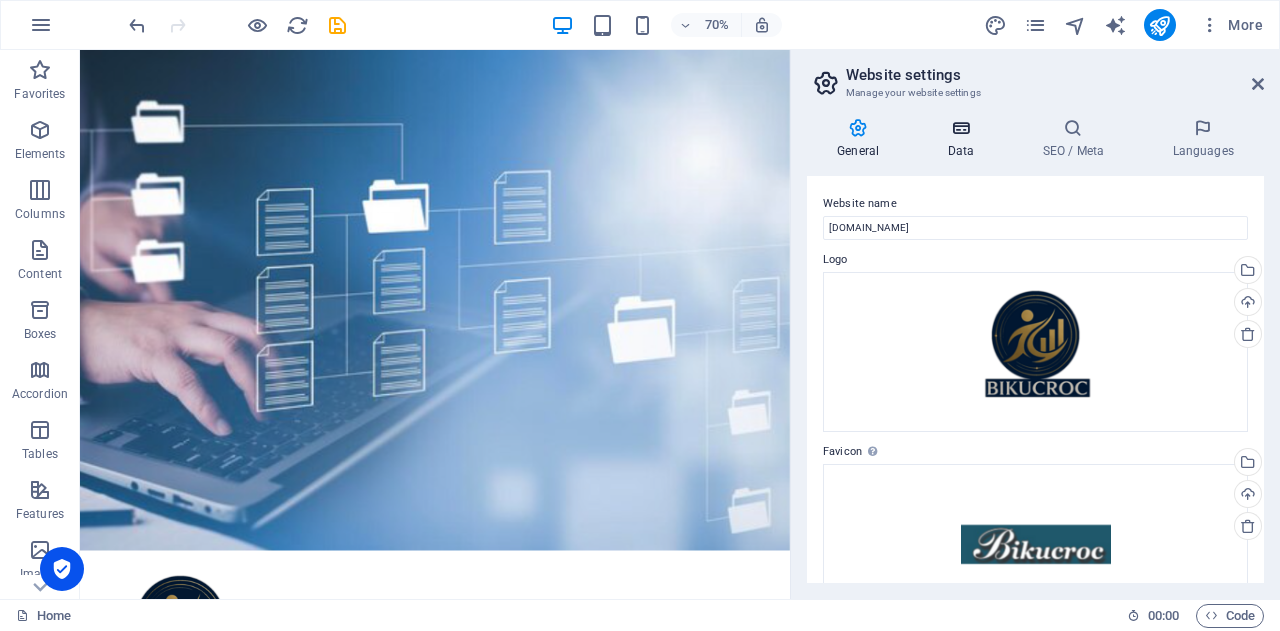 click at bounding box center (960, 128) 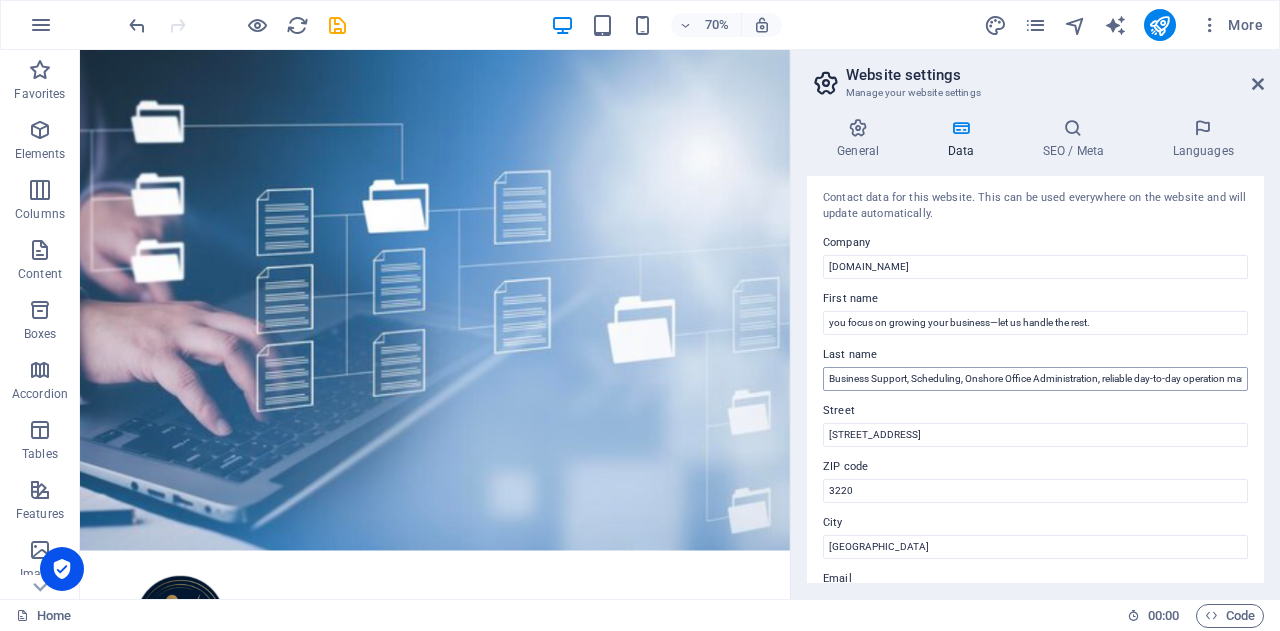 scroll, scrollTop: 0, scrollLeft: 0, axis: both 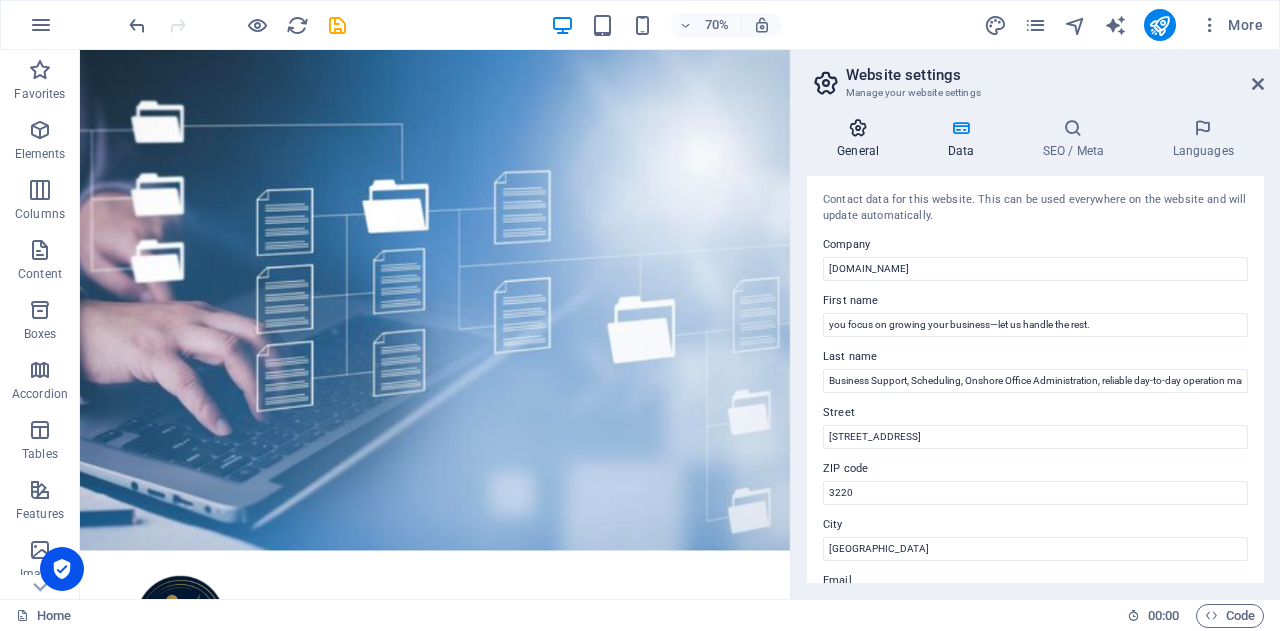 click at bounding box center (858, 128) 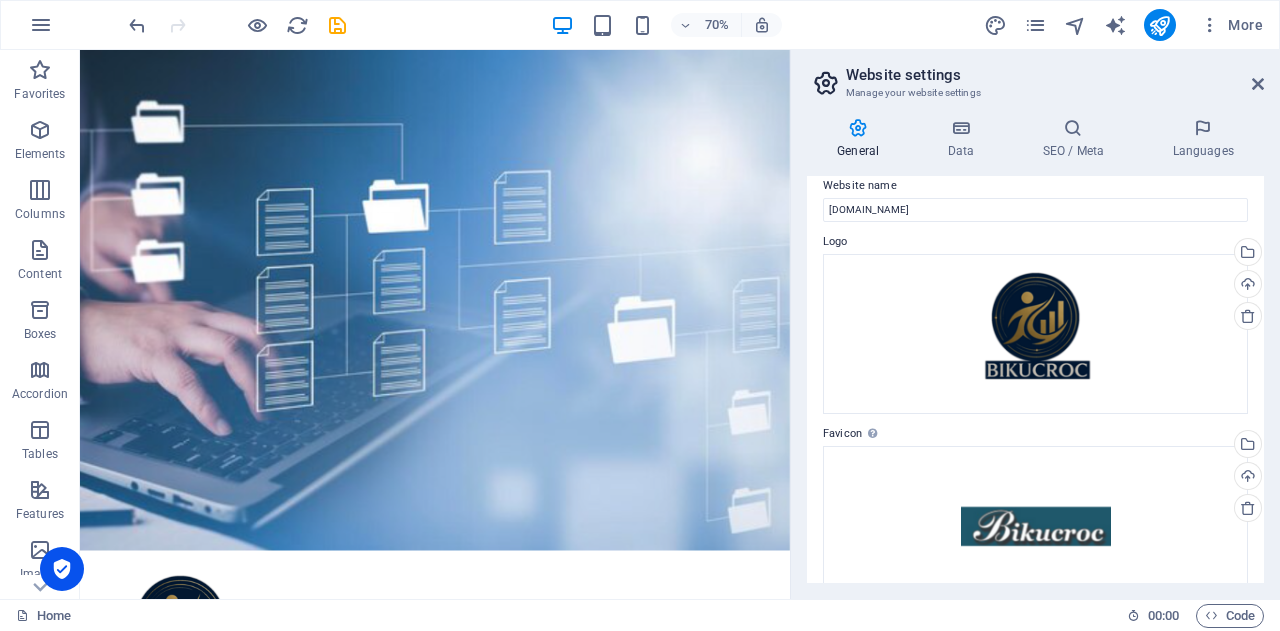 scroll, scrollTop: 0, scrollLeft: 0, axis: both 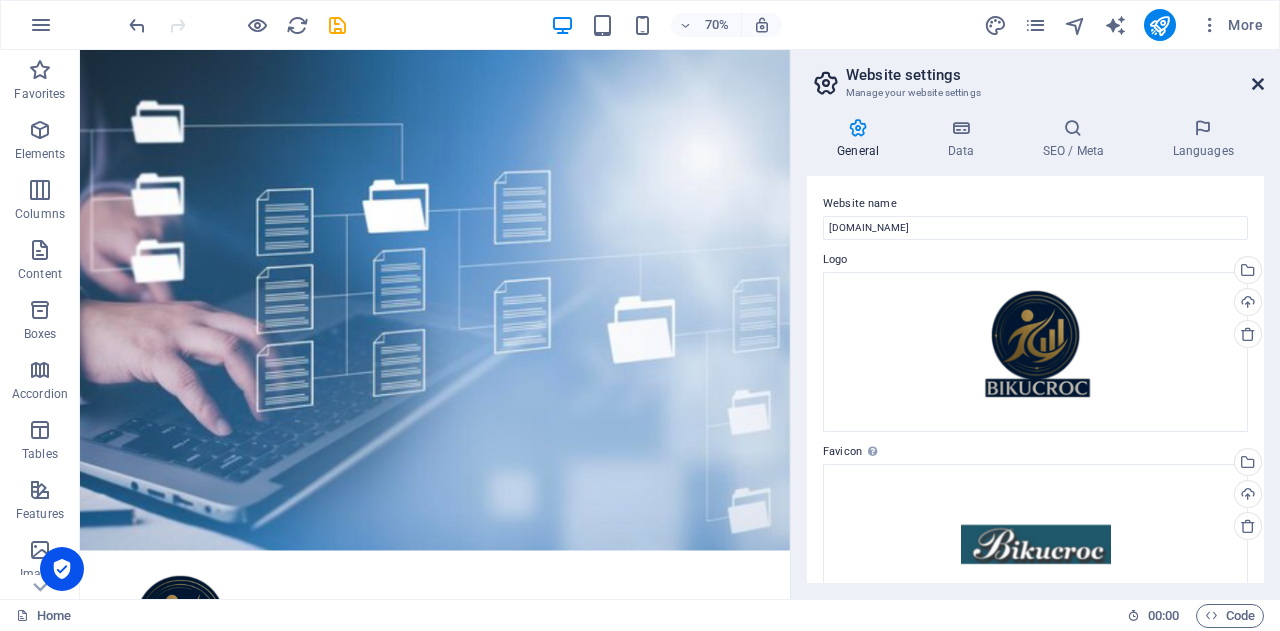 drag, startPoint x: 1257, startPoint y: 83, endPoint x: 1157, endPoint y: 49, distance: 105.62197 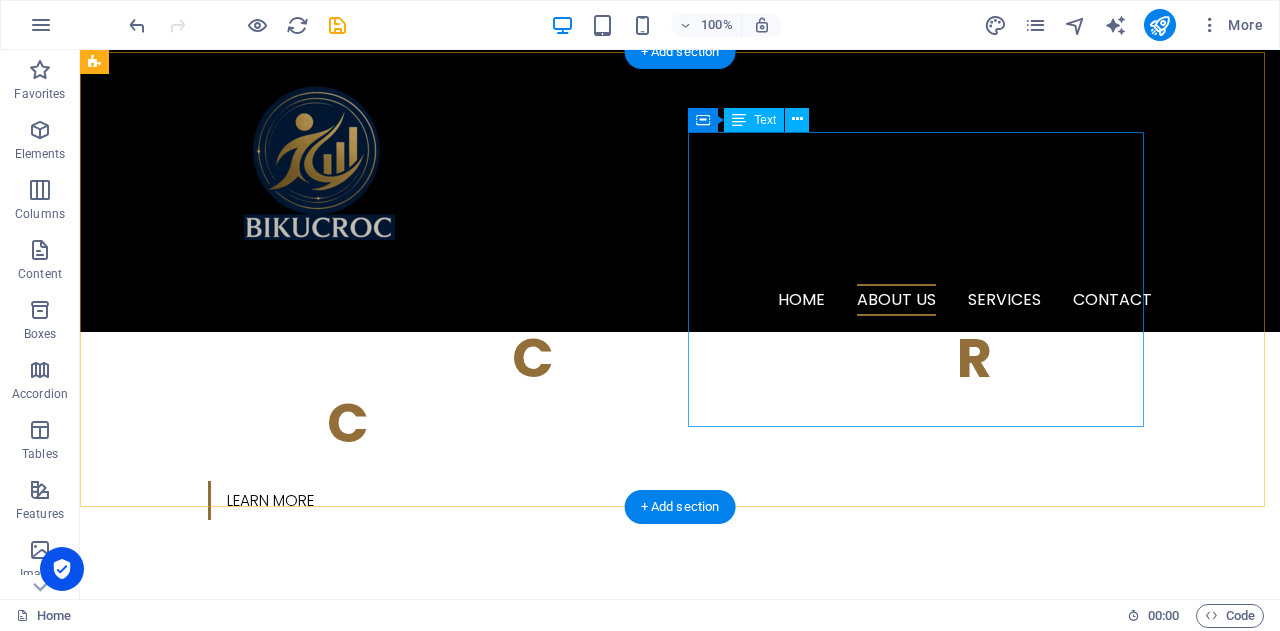 scroll, scrollTop: 700, scrollLeft: 0, axis: vertical 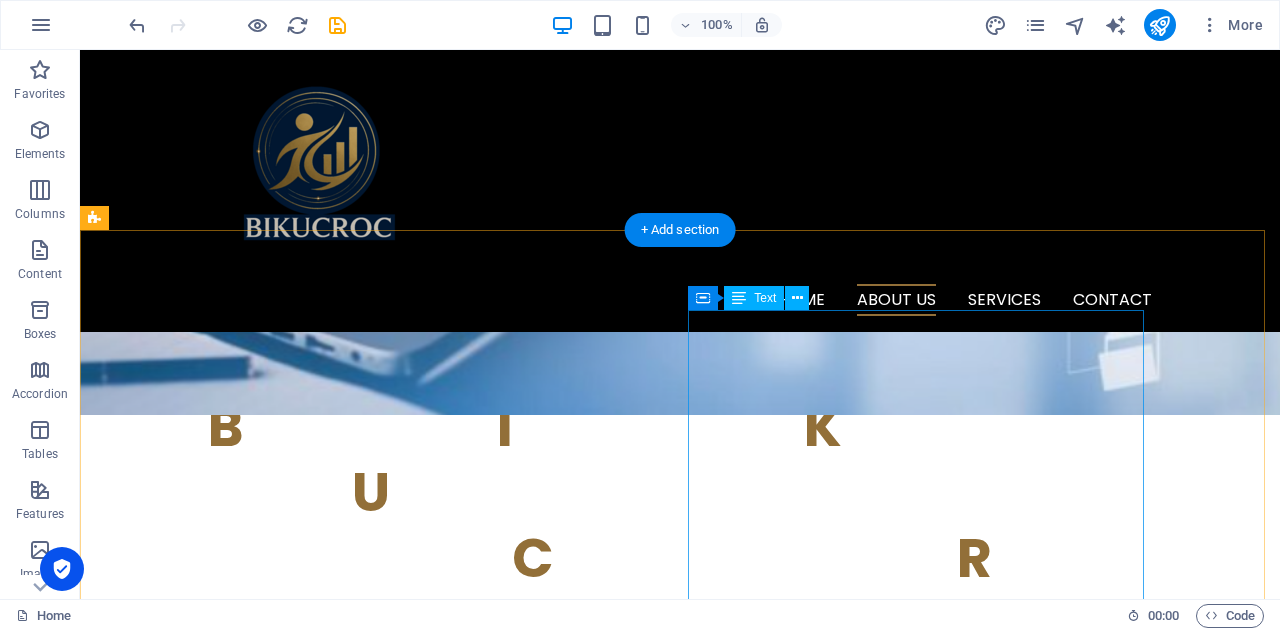 click on "At  [GEOGRAPHIC_DATA] , we understand that running and expanding your business demands your full attention and energy. That’s why we offer comprehensive project management, business support, administration, and accounting services to take care of the essential but time-consuming tasks.  By entrusting these responsibilities to our experienced team, you can concentrate on your core goals and growth strategies, confident that the day-to-day operations are managed efficiently and professionally. Simply put, we handle the details so you can focus on what matters most growing your business." at bounding box center [324, 1195] 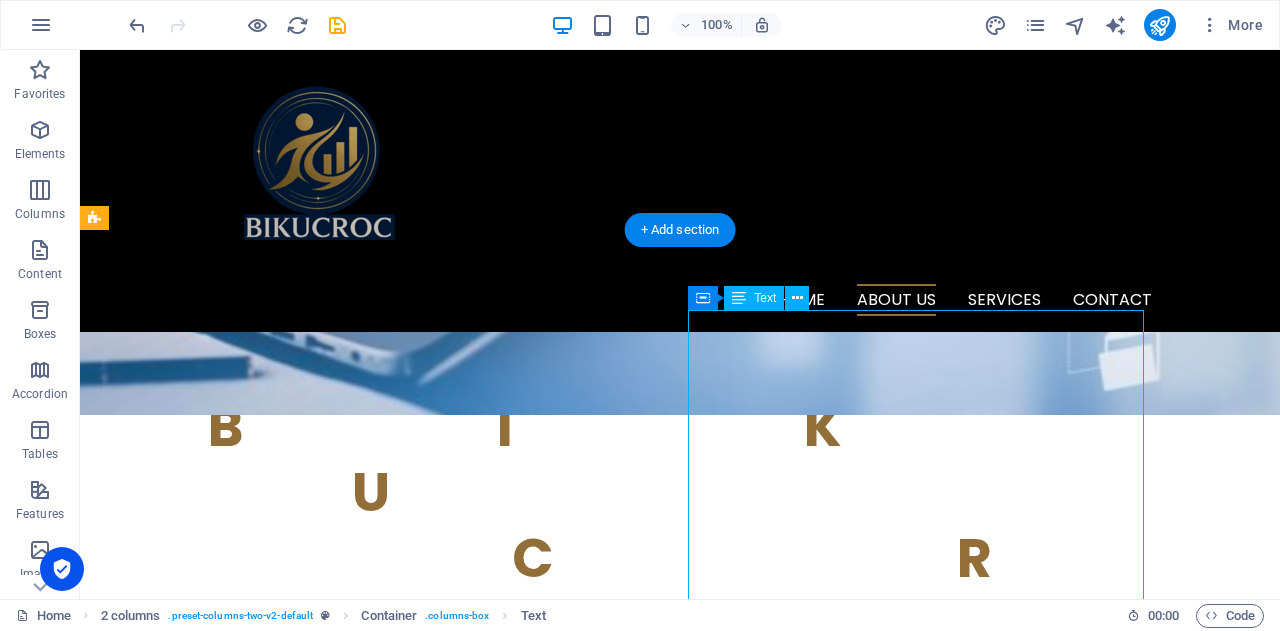 click on "At  [GEOGRAPHIC_DATA] , we understand that running and expanding your business demands your full attention and energy. That’s why we offer comprehensive project management, business support, administration, and accounting services to take care of the essential but time-consuming tasks.  By entrusting these responsibilities to our experienced team, you can concentrate on your core goals and growth strategies, confident that the day-to-day operations are managed efficiently and professionally. Simply put, we handle the details so you can focus on what matters most growing your business." at bounding box center [324, 1195] 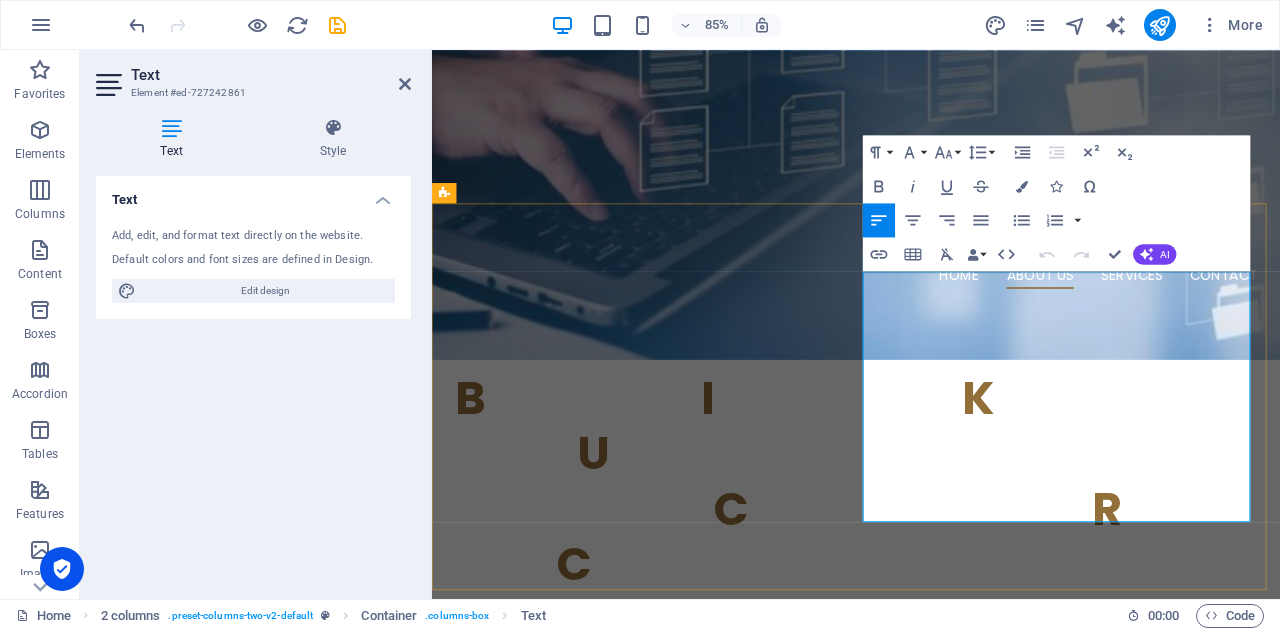 click on "At  [GEOGRAPHIC_DATA] , we understand that running and expanding your business demands your full attention and energy. That’s why we offer comprehensive project management, business support, administration, and accounting services to take care of the essential but time-consuming tasks." at bounding box center [676, 1141] 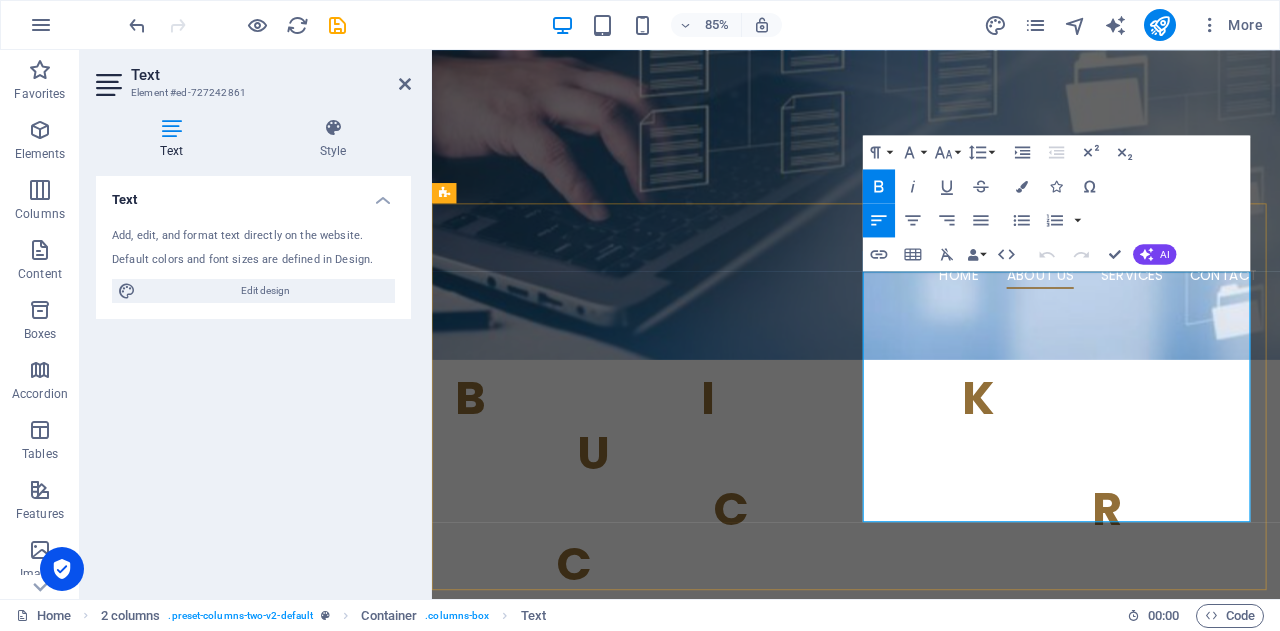 type 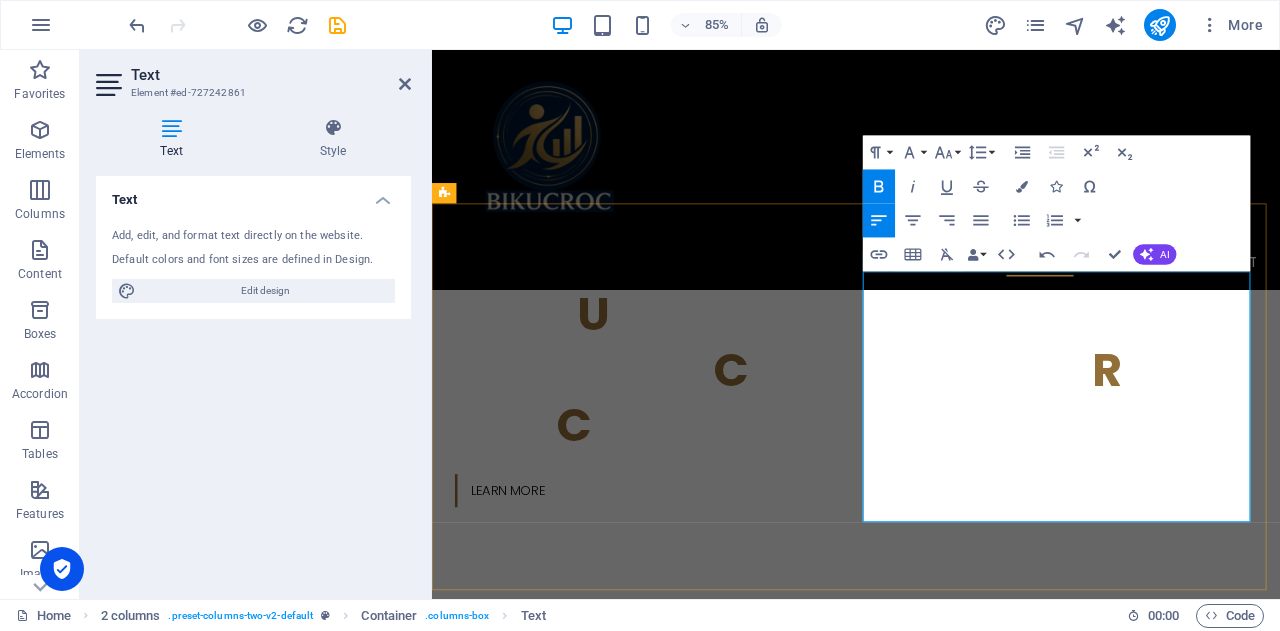 scroll, scrollTop: 700, scrollLeft: 0, axis: vertical 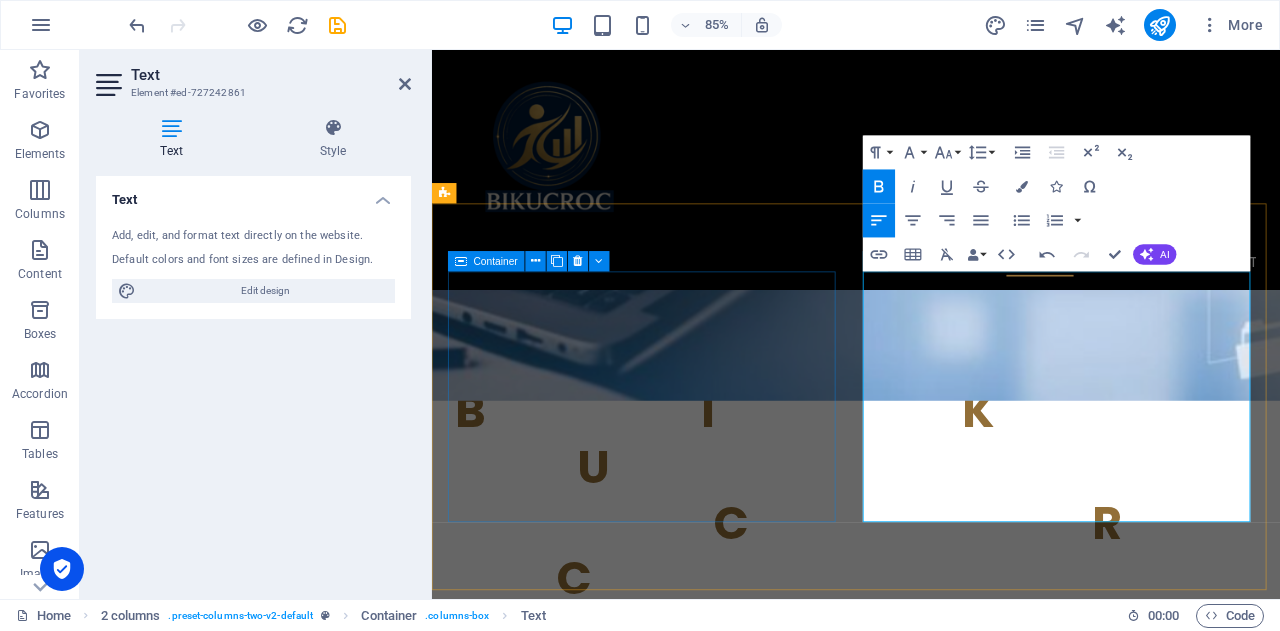 click on "y ou focus on growing your business—let us handle the rest." at bounding box center (676, 1044) 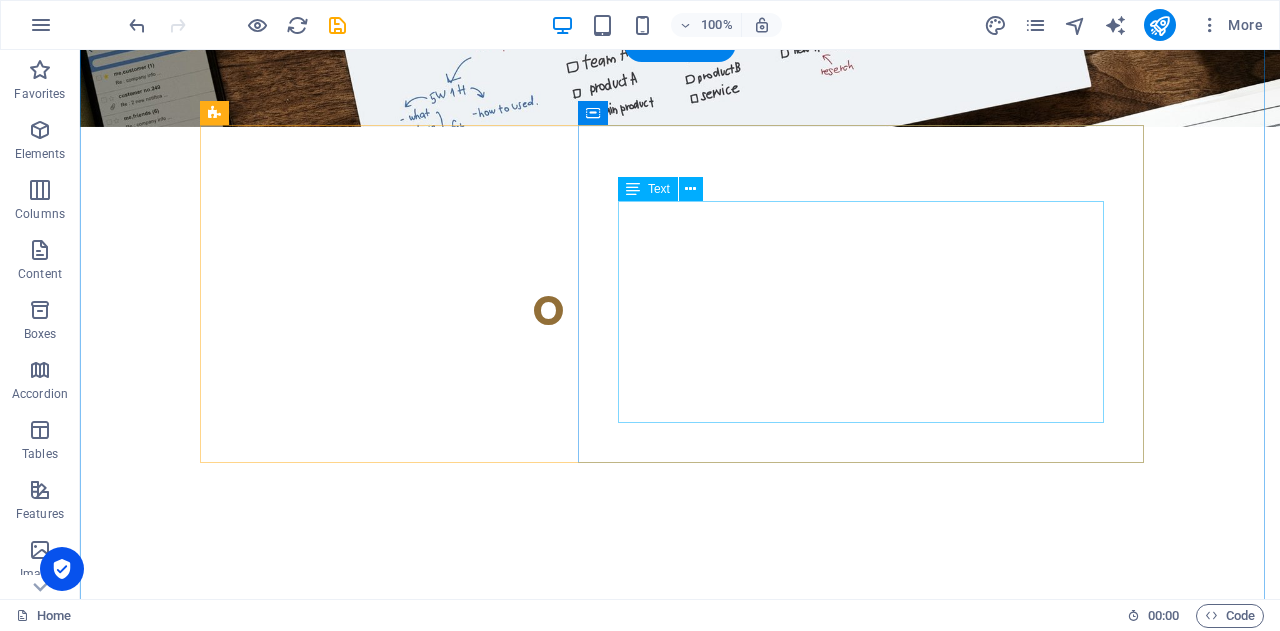scroll, scrollTop: 2600, scrollLeft: 0, axis: vertical 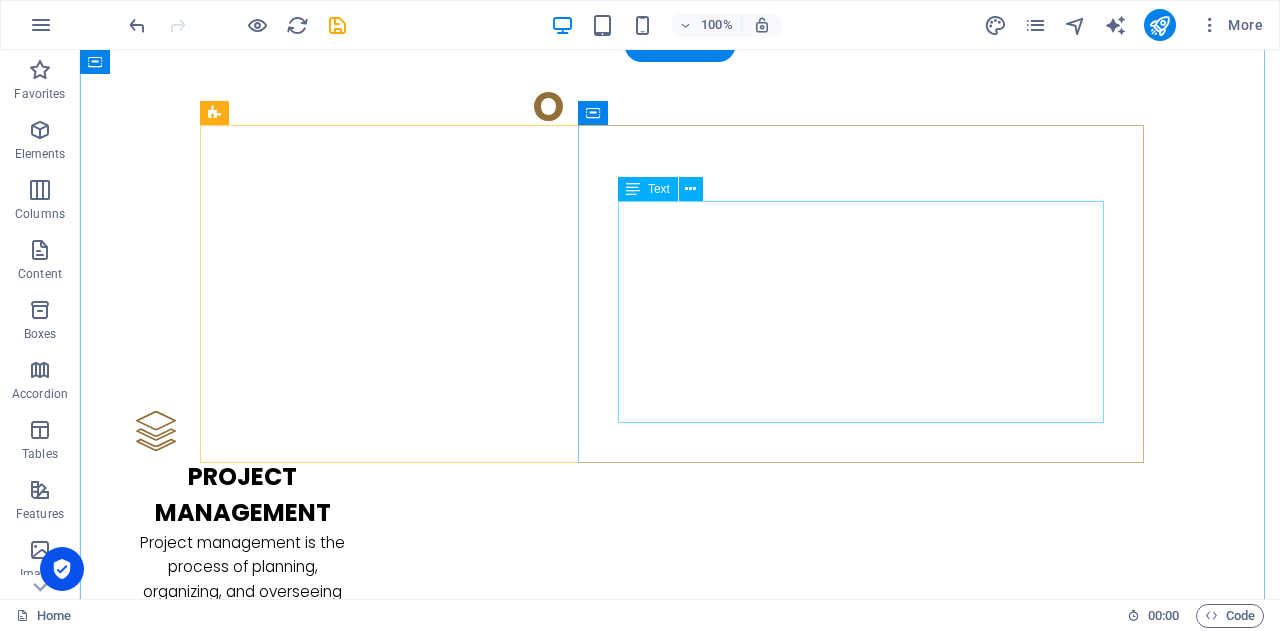 click on "At  [GEOGRAPHIC_DATA] , our administration services are designed to keep your business running smoothly and efficiently. We handle everything from document management, data entry, and scheduling to email handling, customer support, and office coordination. Our team also supports you with meeting organization, travel arrangements, and basic financial admin like invoicing and expense tracking. With our reliable and detail-oriented support, you can focus on your core business while we take care of the day-to-day operations." at bounding box center [680, 2553] 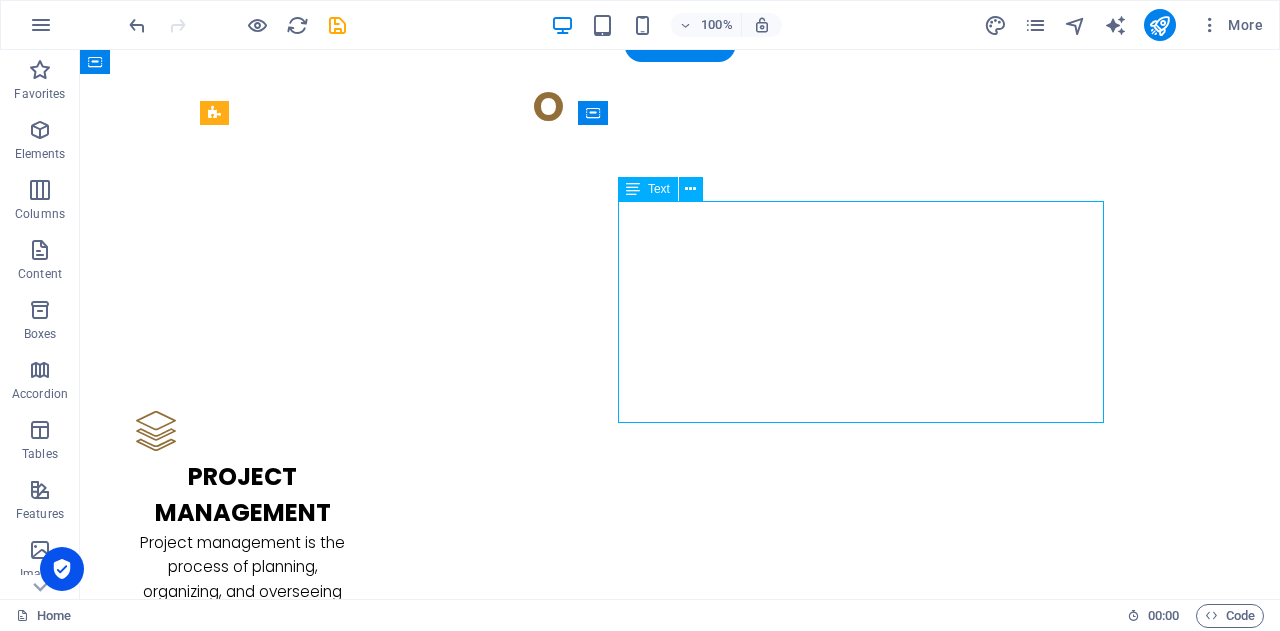 click on "At  [GEOGRAPHIC_DATA] , our administration services are designed to keep your business running smoothly and efficiently. We handle everything from document management, data entry, and scheduling to email handling, customer support, and office coordination. Our team also supports you with meeting organization, travel arrangements, and basic financial admin like invoicing and expense tracking. With our reliable and detail-oriented support, you can focus on your core business while we take care of the day-to-day operations." at bounding box center [680, 2553] 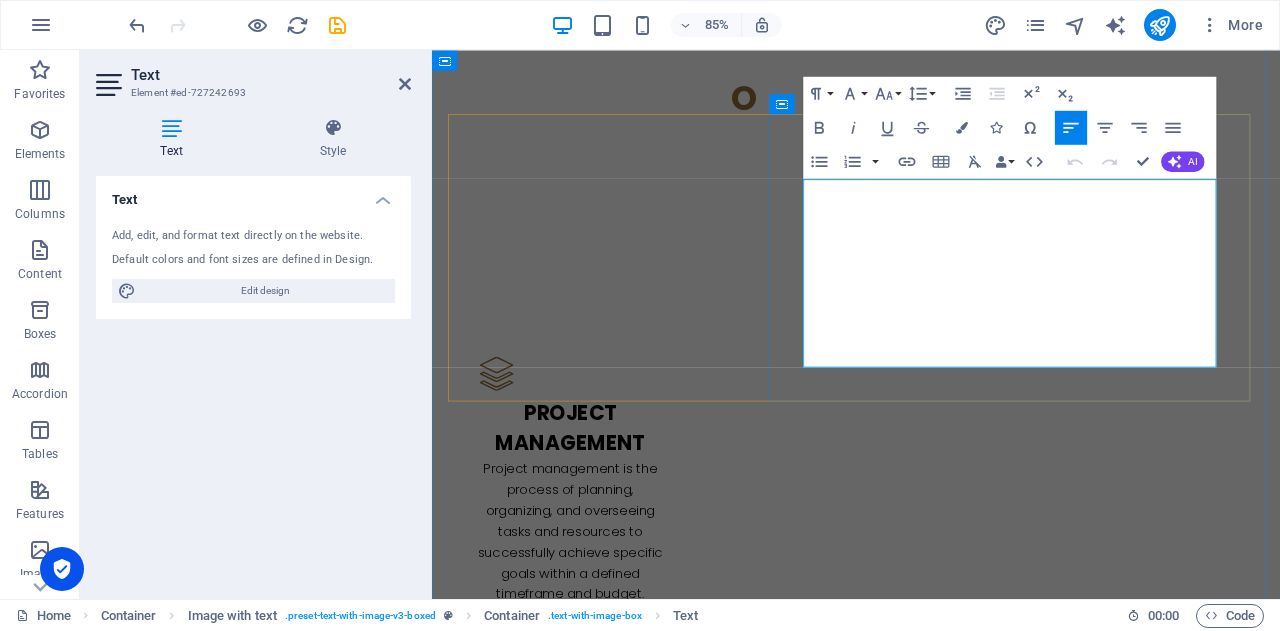click on "At  [GEOGRAPHIC_DATA] , our administration services are designed to keep your business running smoothly and efficiently. We handle everything from document management, data entry, and scheduling to email handling, customer support, and office coordination. Our team also supports you with meeting organization, travel arrangements, and basic financial admin like invoicing and expense tracking. With our reliable and detail-oriented support, you can focus on your core business while we take care of the day-to-day operations." at bounding box center (931, 2553) 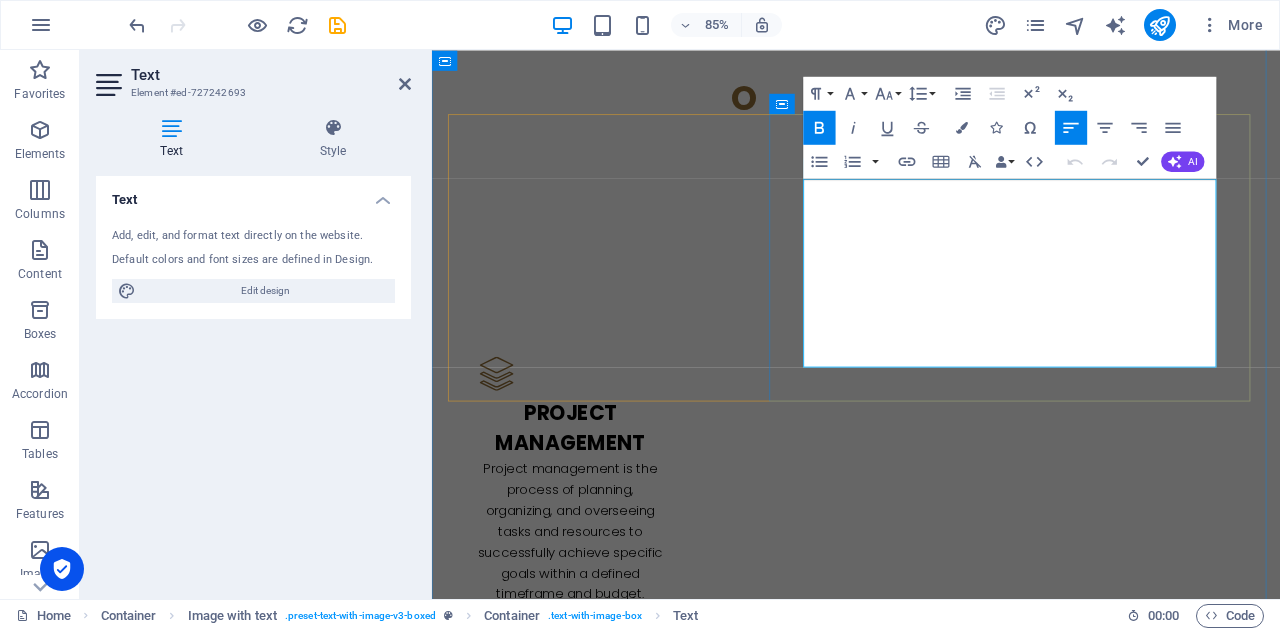 type 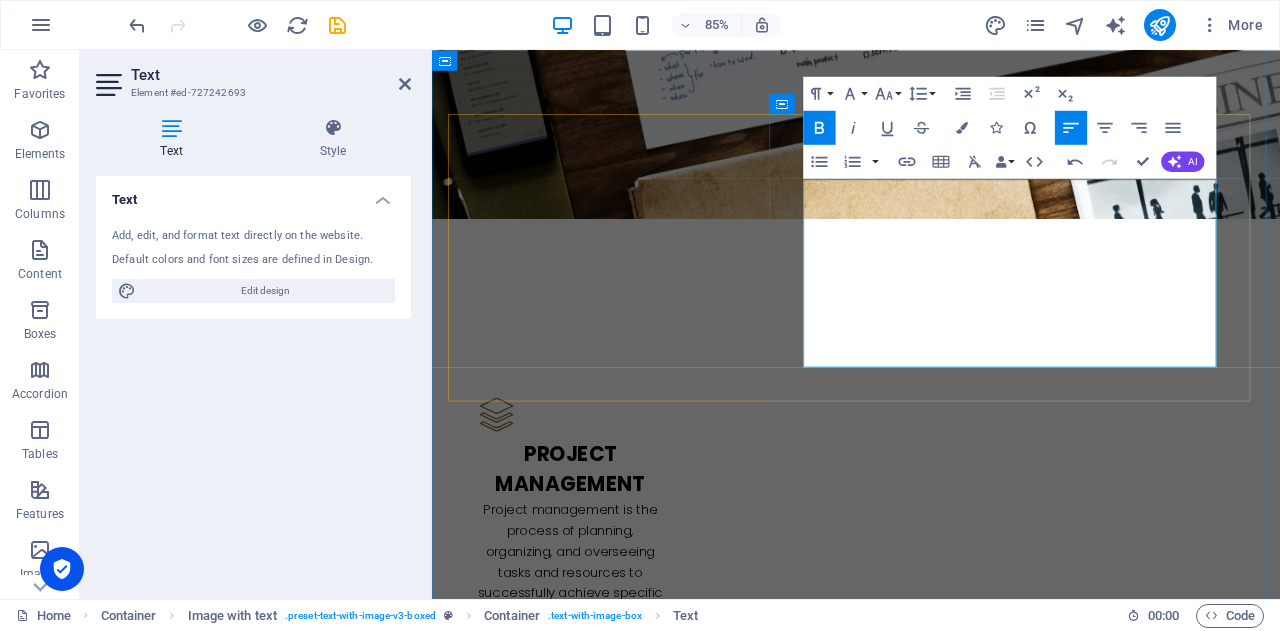 drag, startPoint x: 936, startPoint y: 384, endPoint x: 1294, endPoint y: 380, distance: 358.02234 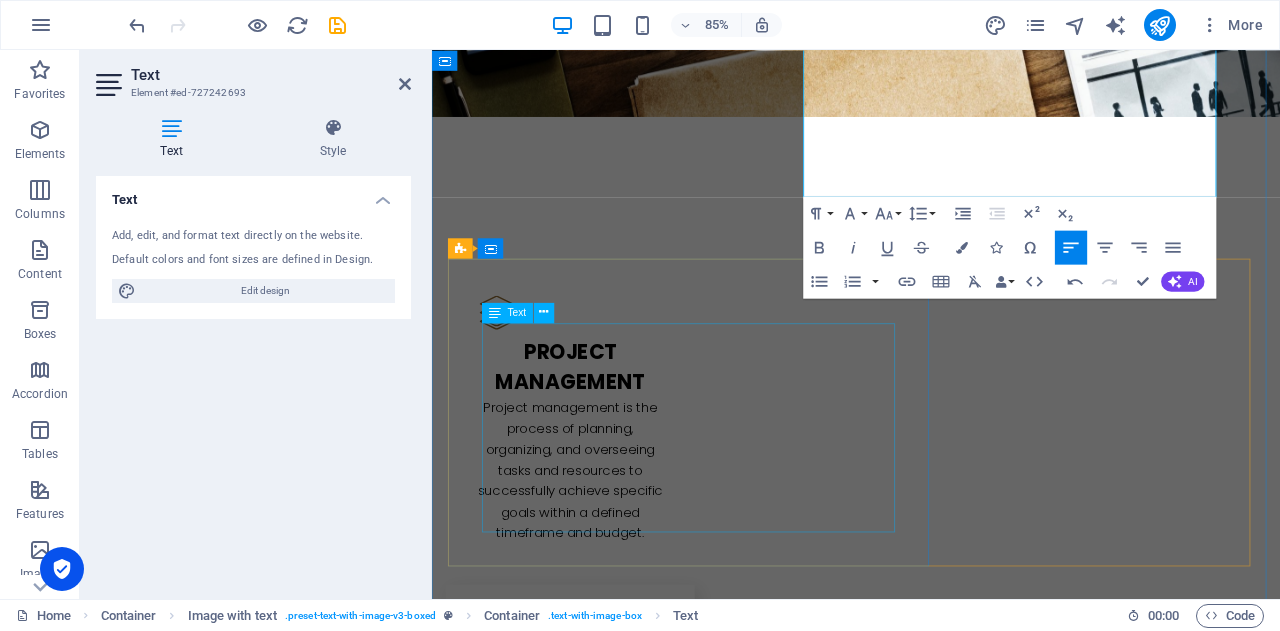 scroll, scrollTop: 2800, scrollLeft: 0, axis: vertical 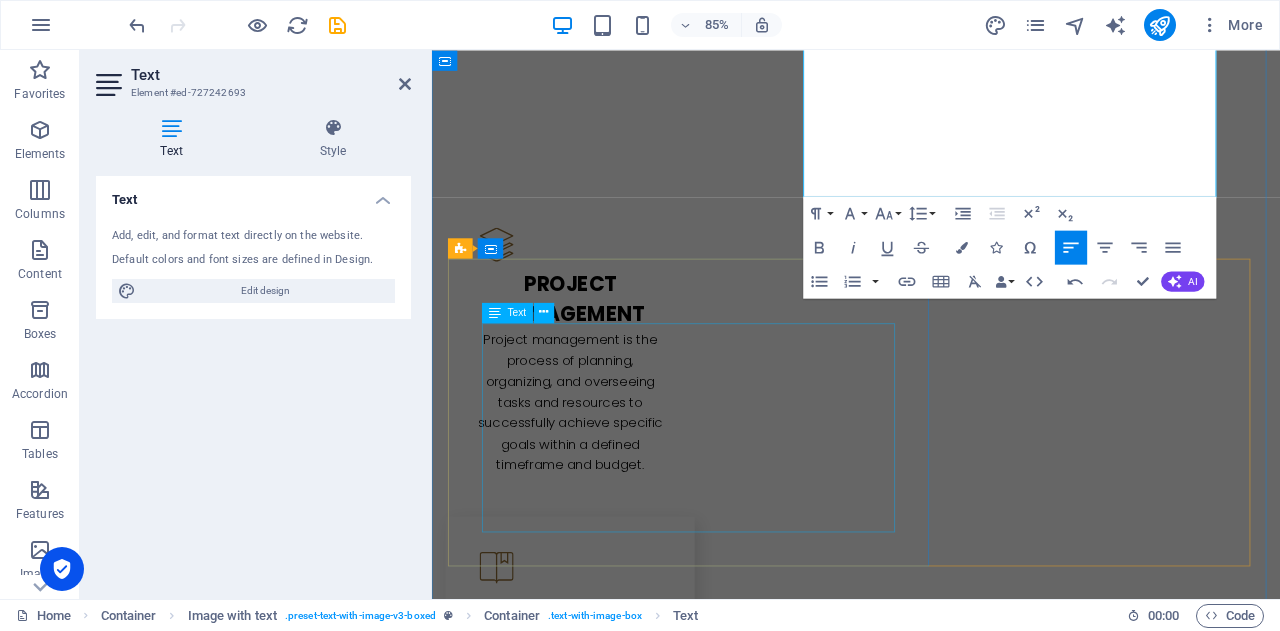 click on "At  [GEOGRAPHIC_DATA] , our project management services are focused on delivering successful outcomes for your business initiatives. We handle every stage of the project lifecycle—from planning and scheduling to execution, monitoring, and final delivery. Our team ensures that your projects stay on track, within budget, and aligned with your goals. We manage timelines, resources, risks, and communication, providing you with structured oversight and regular progress updates. Whether it's a small task or a large-scale project, we bring clarity, control, and confidence to the process." at bounding box center (931, 2684) 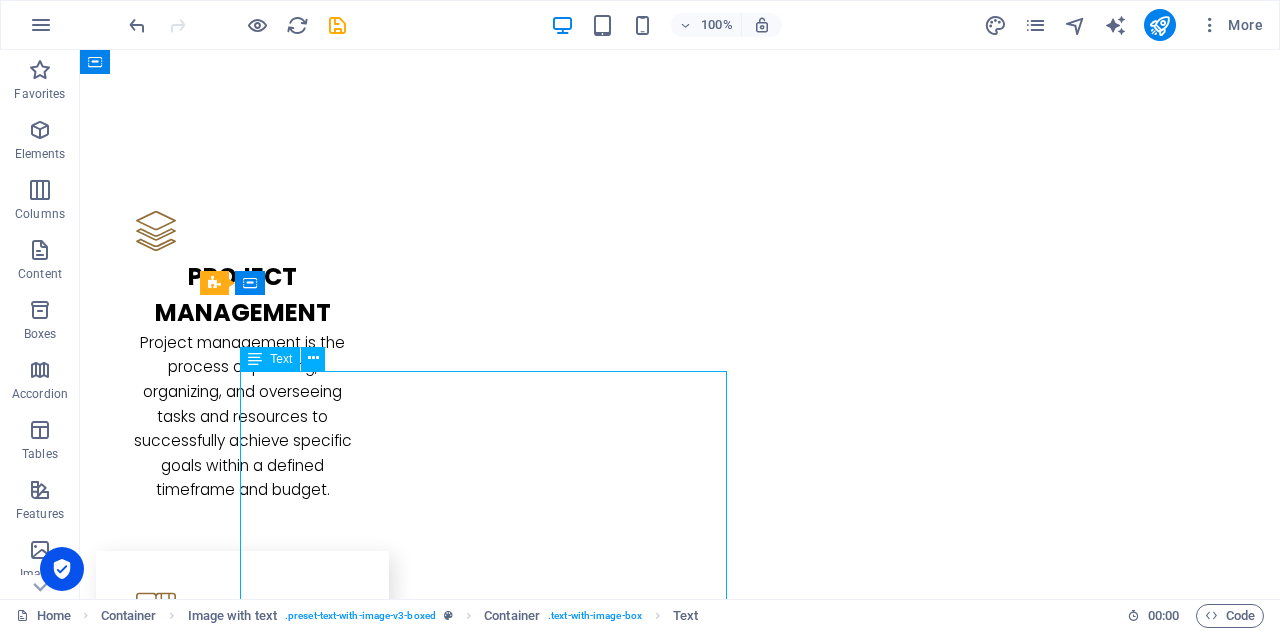 click on "At  [GEOGRAPHIC_DATA] , our project management services are focused on delivering successful outcomes for your business initiatives. We handle every stage of the project lifecycle—from planning and scheduling to execution, monitoring, and final delivery. Our team ensures that your projects stay on track, within budget, and aligned with your goals. We manage timelines, resources, risks, and communication, providing you with structured oversight and regular progress updates. Whether it's a small task or a large-scale project, we bring clarity, control, and confidence to the process." at bounding box center [680, 2636] 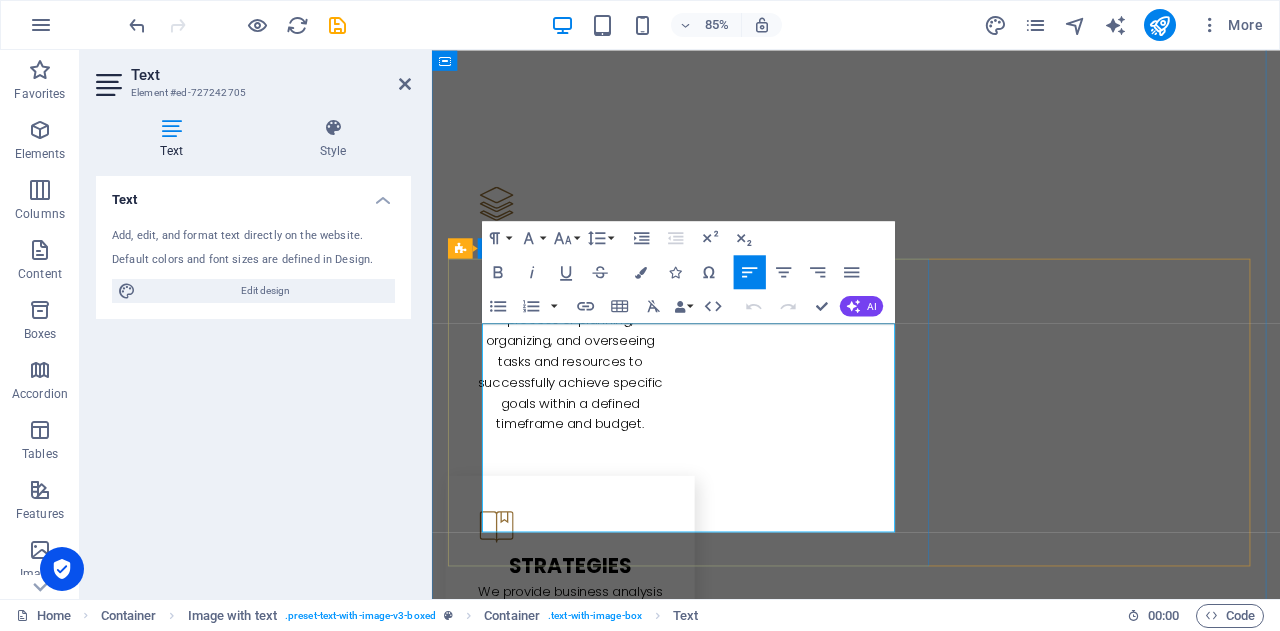 click on "BIKU" 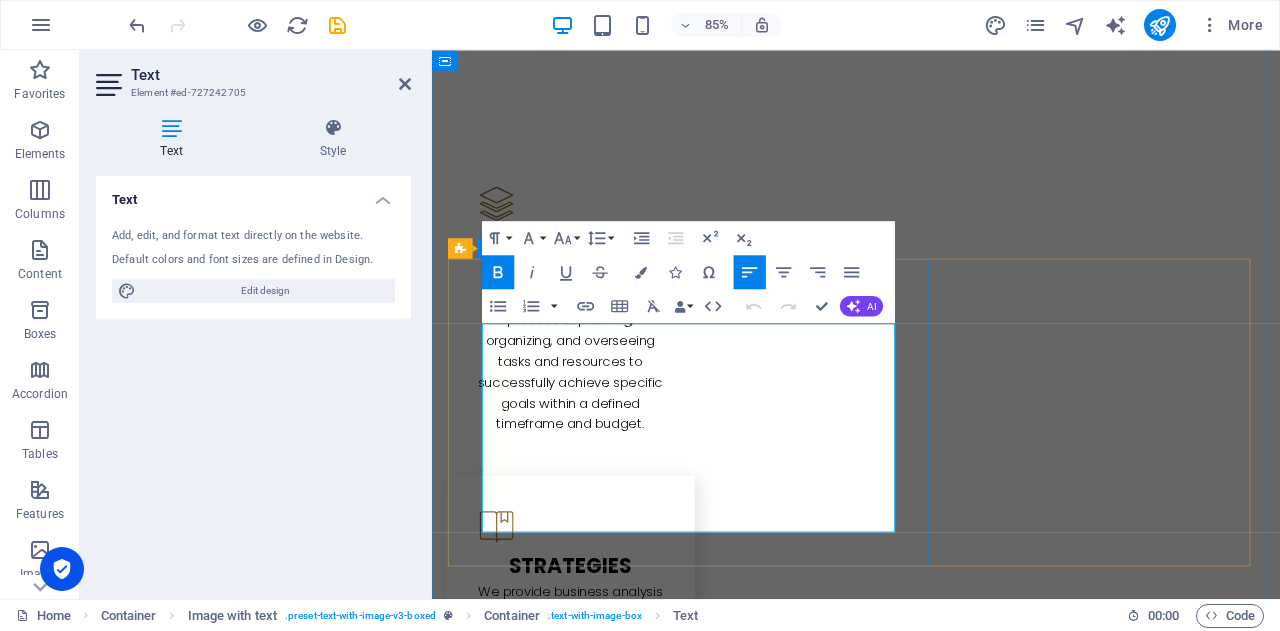 type 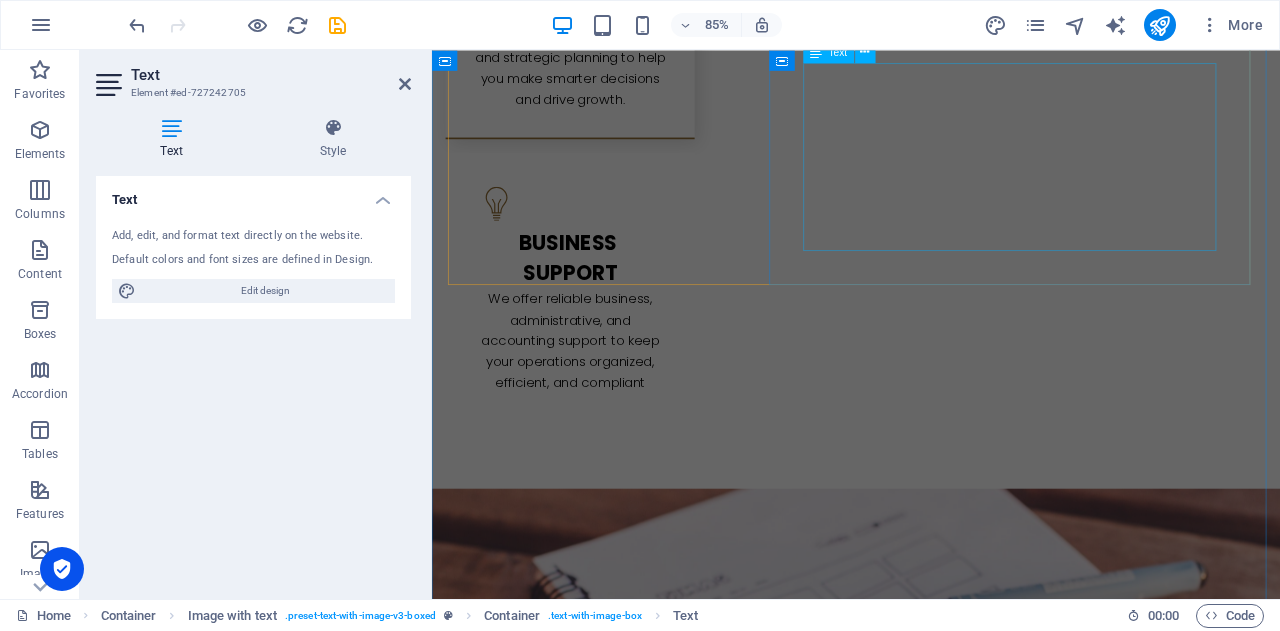 drag, startPoint x: 1061, startPoint y: 226, endPoint x: 1318, endPoint y: 201, distance: 258.2131 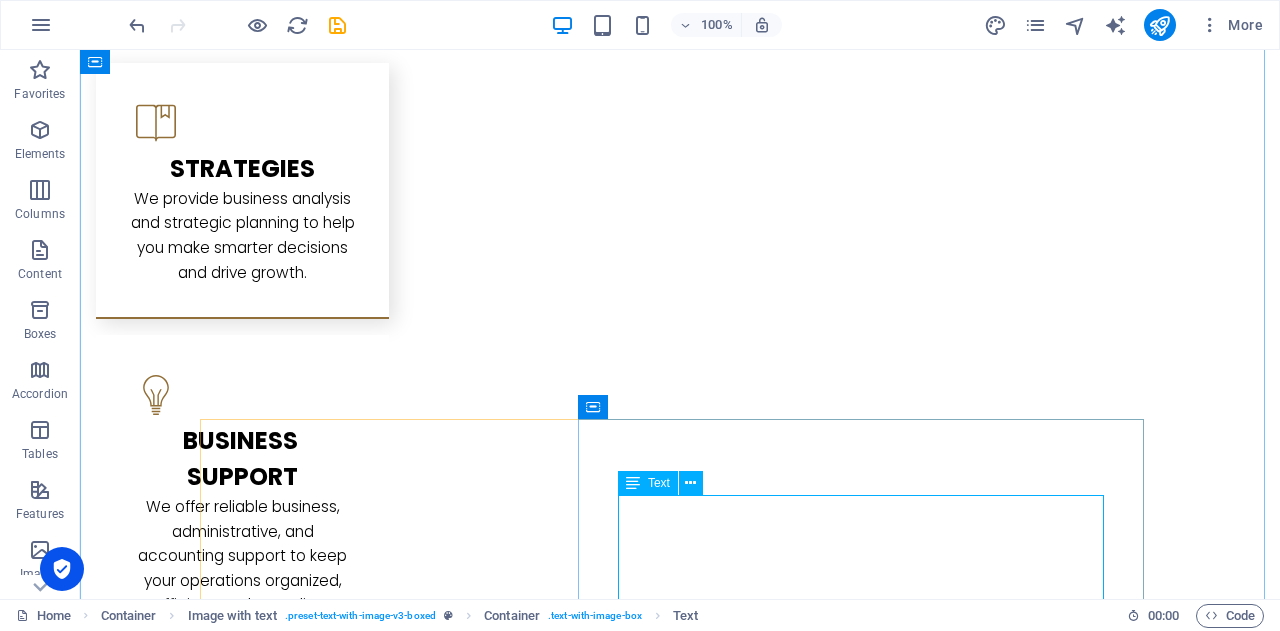 scroll, scrollTop: 3369, scrollLeft: 0, axis: vertical 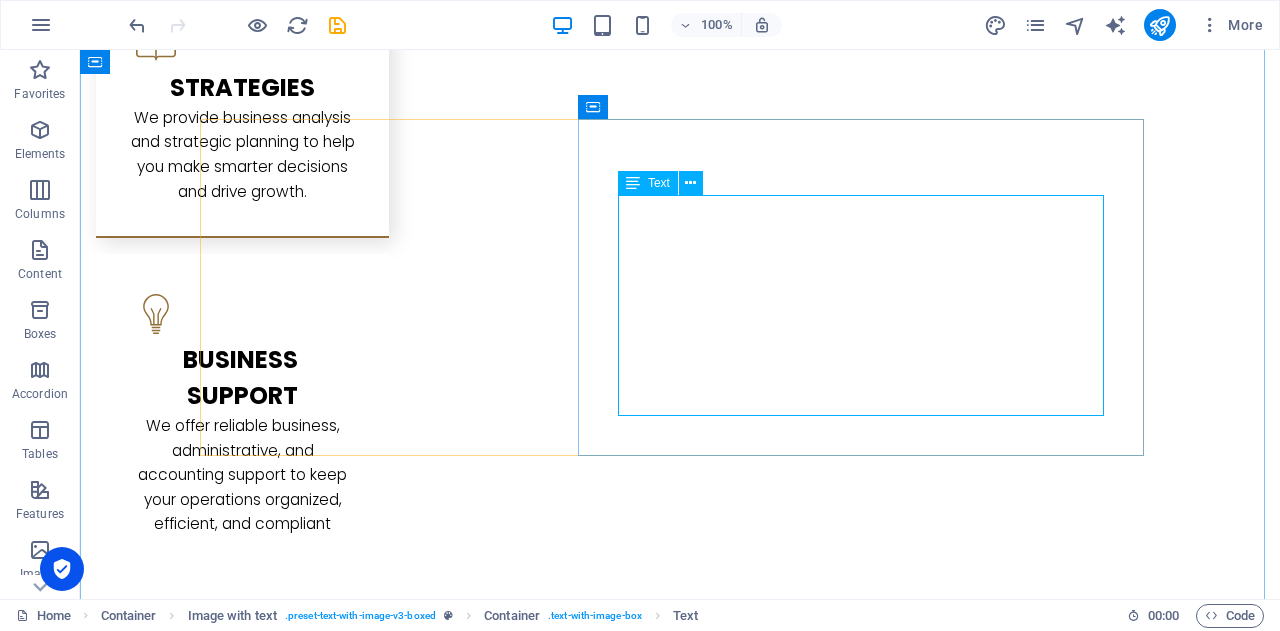 click on "At  [GEOGRAPHIC_DATA] , our business analysis services are designed to help you make informed decisions and drive growth. We evaluate your current processes, identify inefficiencies, and uncover opportunities for improvement. By gathering and analyzing data, understanding business needs, and defining clear solutions, we support smarter strategic planning and smoother operations. Whether you're launching a new project, refining your workflow, or adapting to market changes, our insights help you stay competitive and aligned with your goals." at bounding box center [680, 2728] 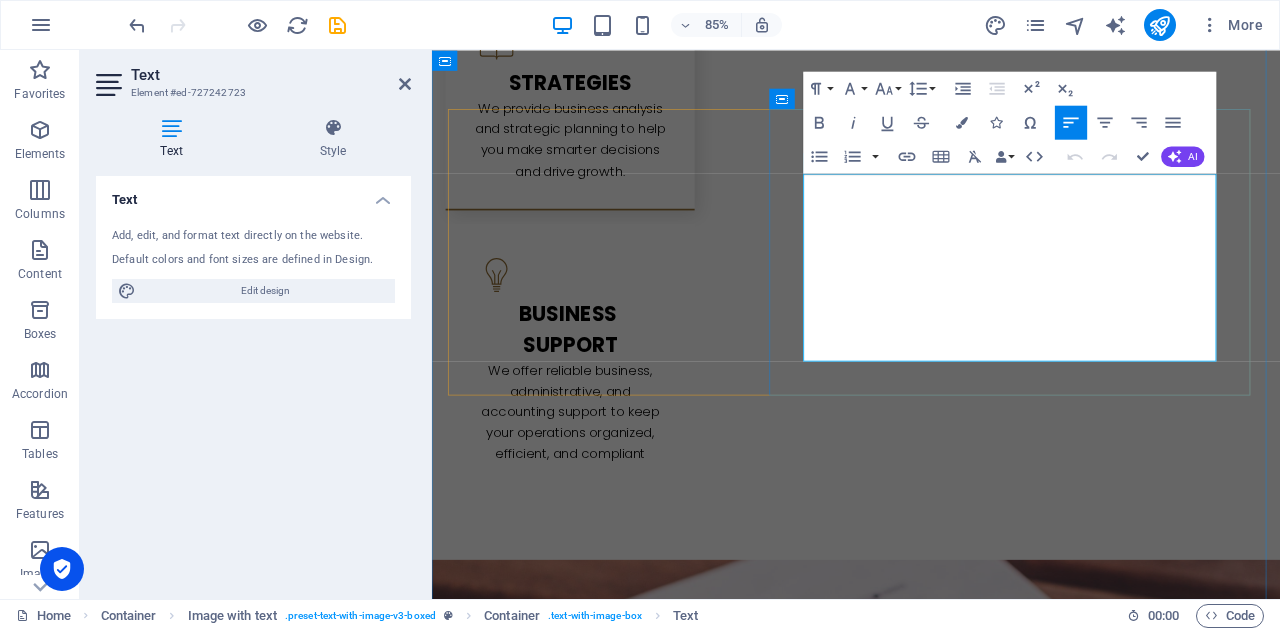 click on "BIKU" 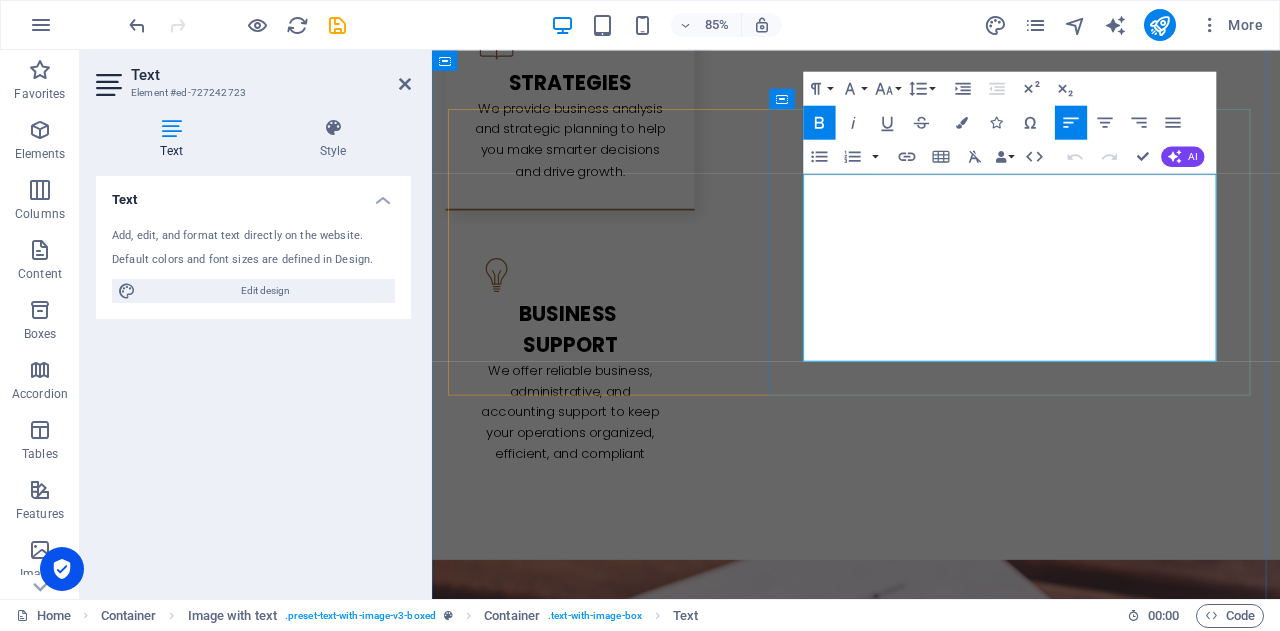 type 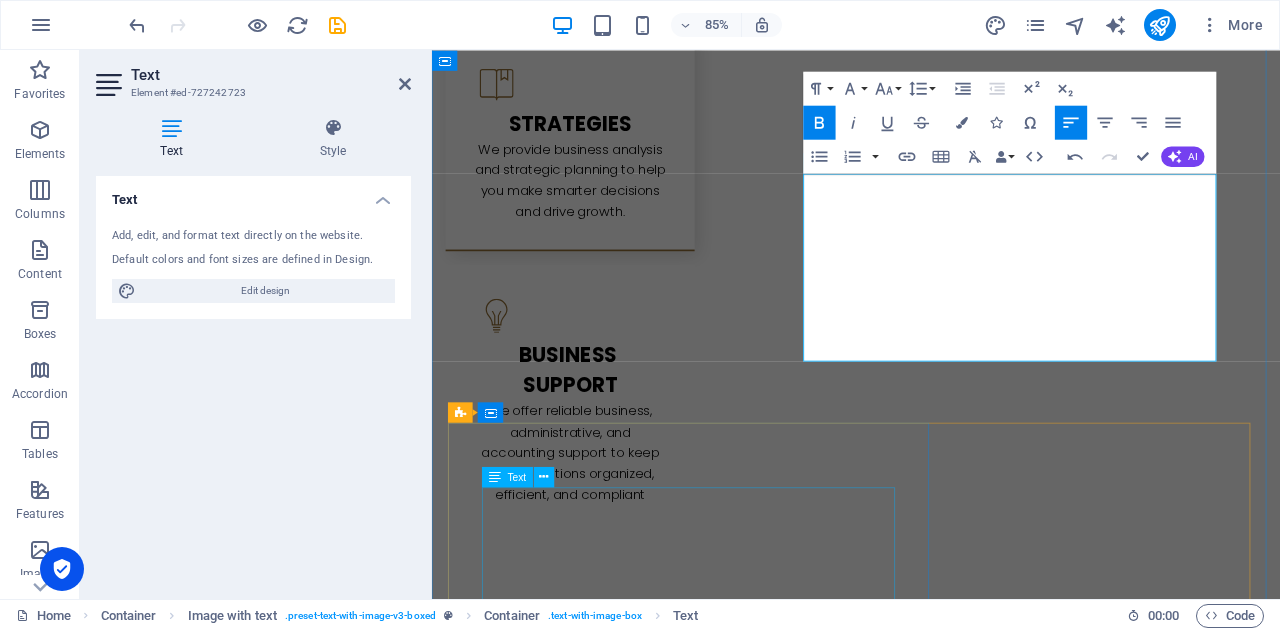 click on "At  [GEOGRAPHIC_DATA] , our human resources services focus on supporting your workforce and enhancing organizational effectiveness. We assist with recruitment, onboarding, employee relations, and performance management to ensure you attract and retain the right talent. Our team helps develop HR policies, manage compliance, and [PERSON_NAME] a positive work environment. By handling these essential HR functions, we enable you to focus on growing your business while maintaining a motivated and productive team." at bounding box center [931, 3047] 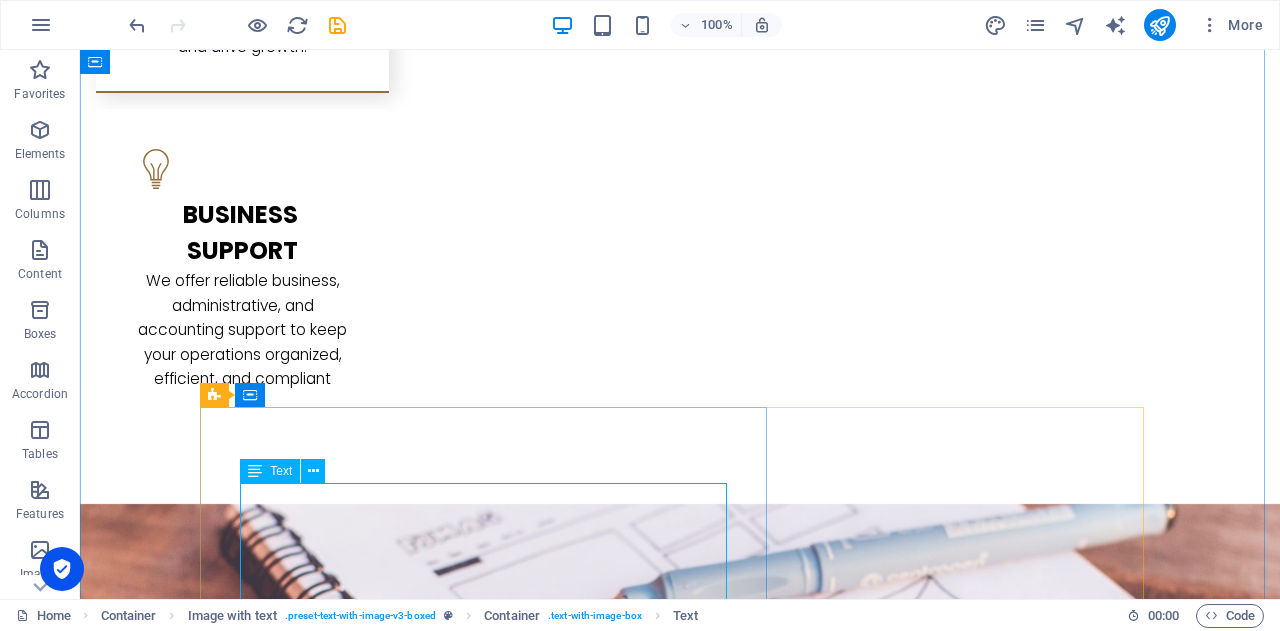 scroll, scrollTop: 3569, scrollLeft: 0, axis: vertical 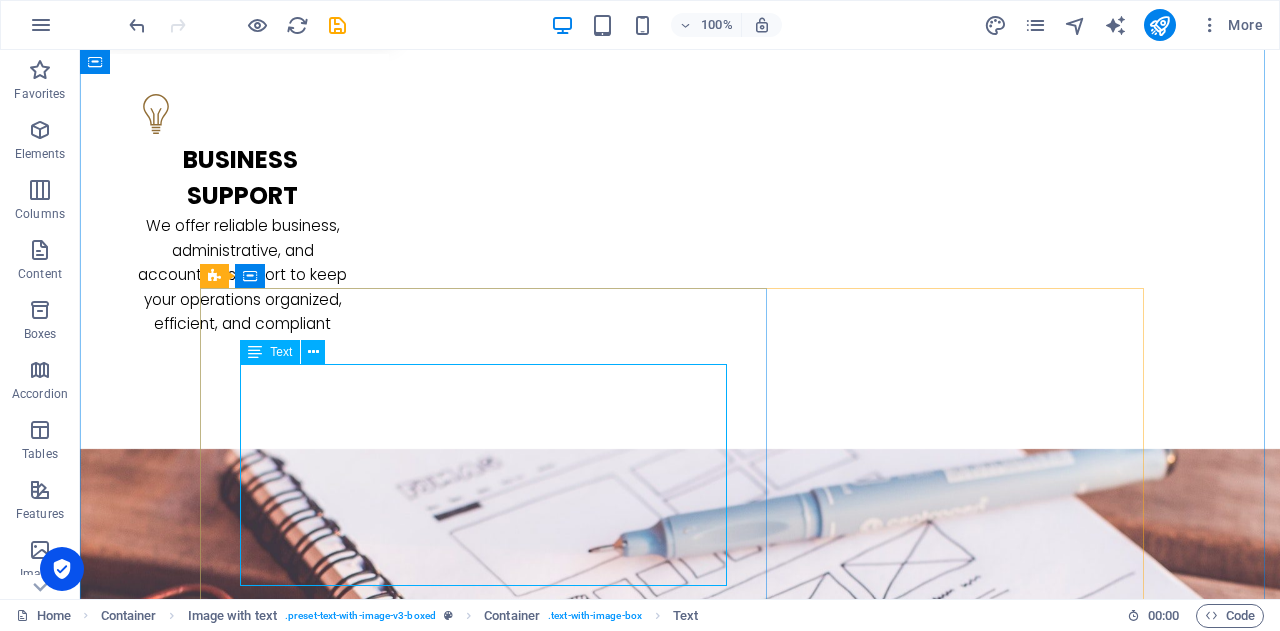 click on "At  [GEOGRAPHIC_DATA] , our human resources services focus on supporting your workforce and enhancing organizational effectiveness. We assist with recruitment, onboarding, employee relations, and performance management to ensure you attract and retain the right talent. Our team helps develop HR policies, manage compliance, and [PERSON_NAME] a positive work environment. By handling these essential HR functions, we enable you to focus on growing your business while maintaining a motivated and productive team." at bounding box center [680, 2799] 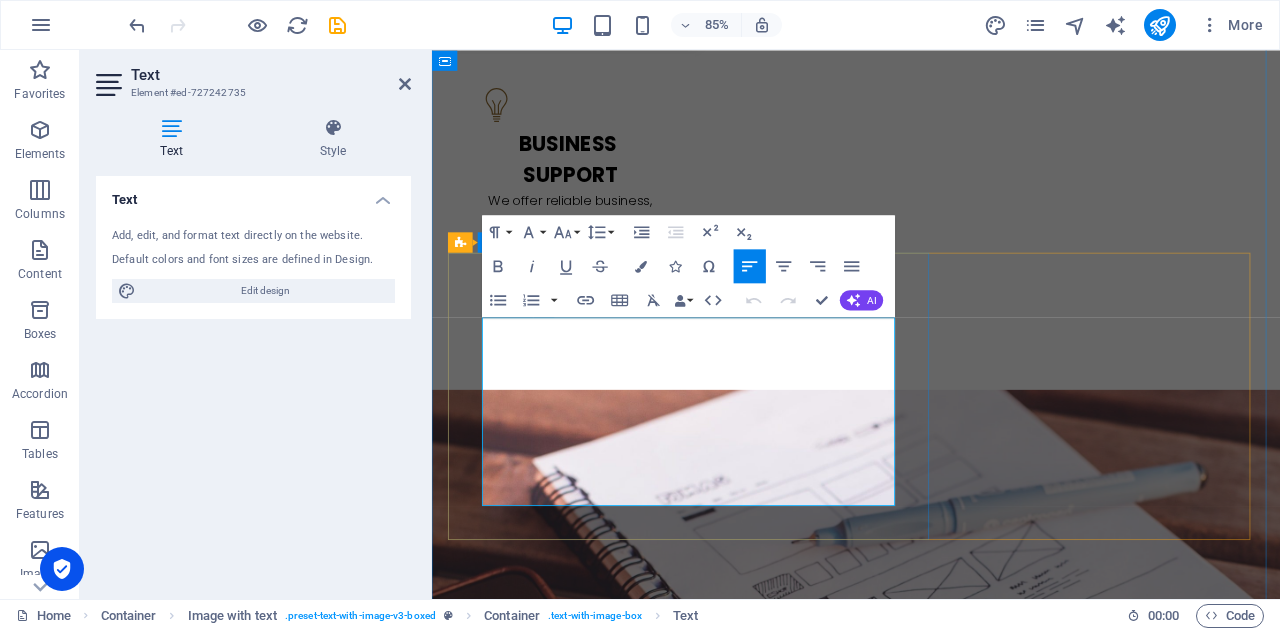 click on "BIKU" 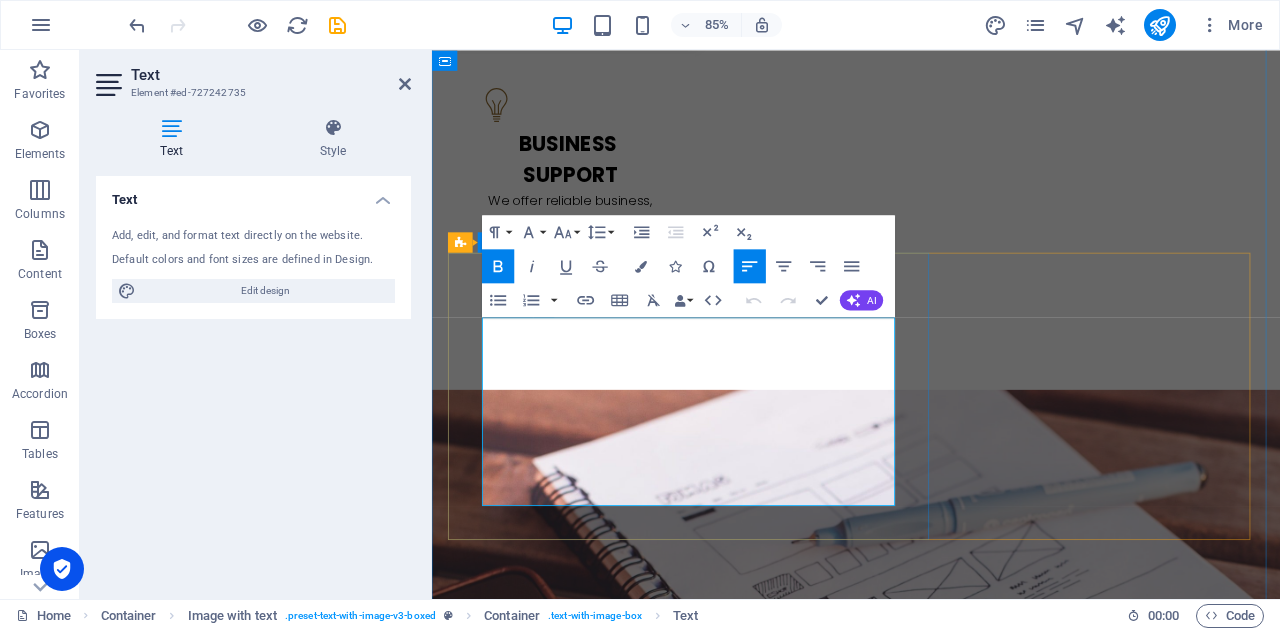type 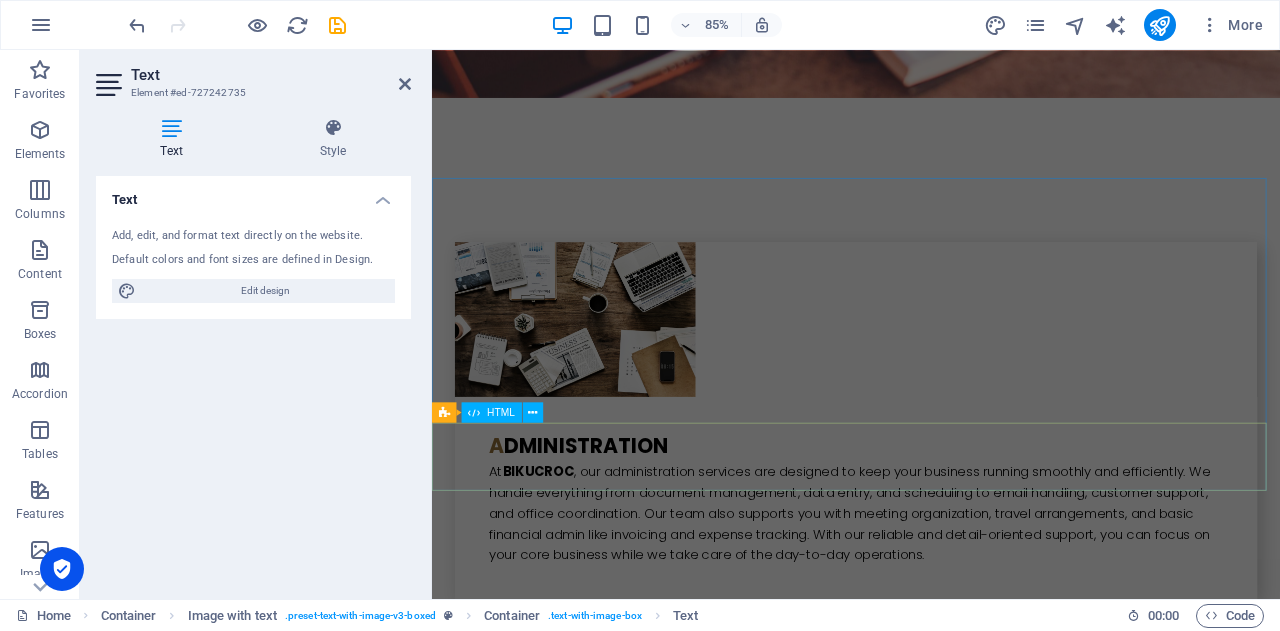scroll, scrollTop: 4669, scrollLeft: 0, axis: vertical 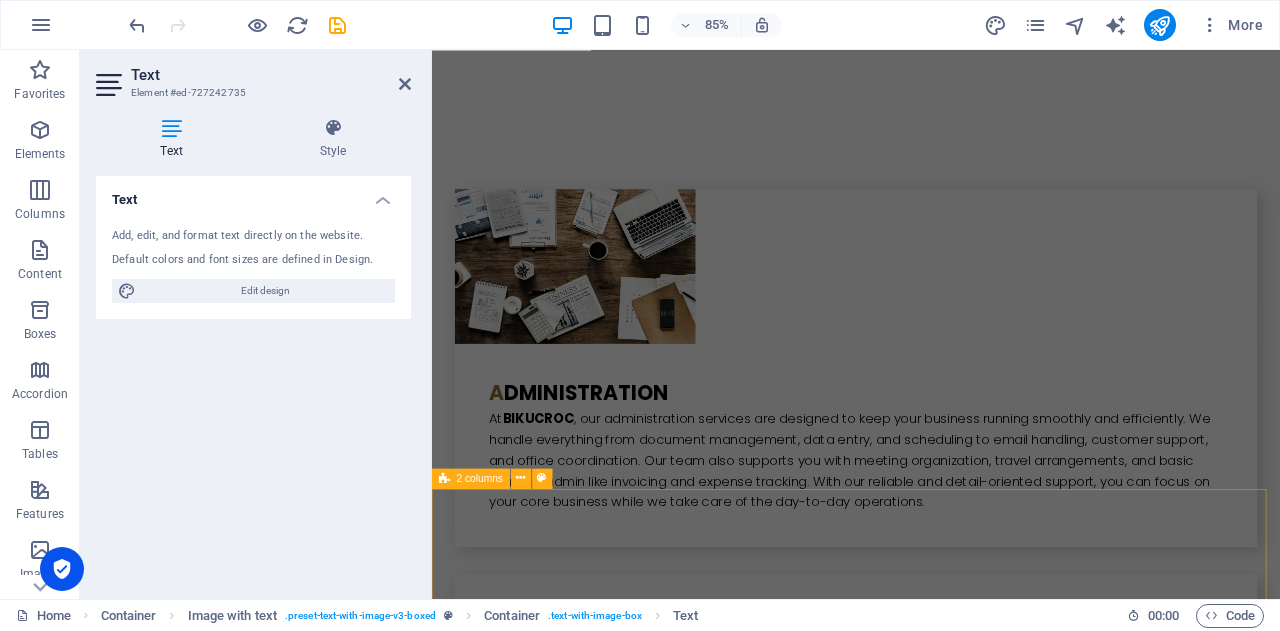 click on "Drop content here or  Add elements  Paste clipboard   I have read and understand the privacy policy. Nicht lesbar? Neu generieren Submit" at bounding box center [931, 4463] 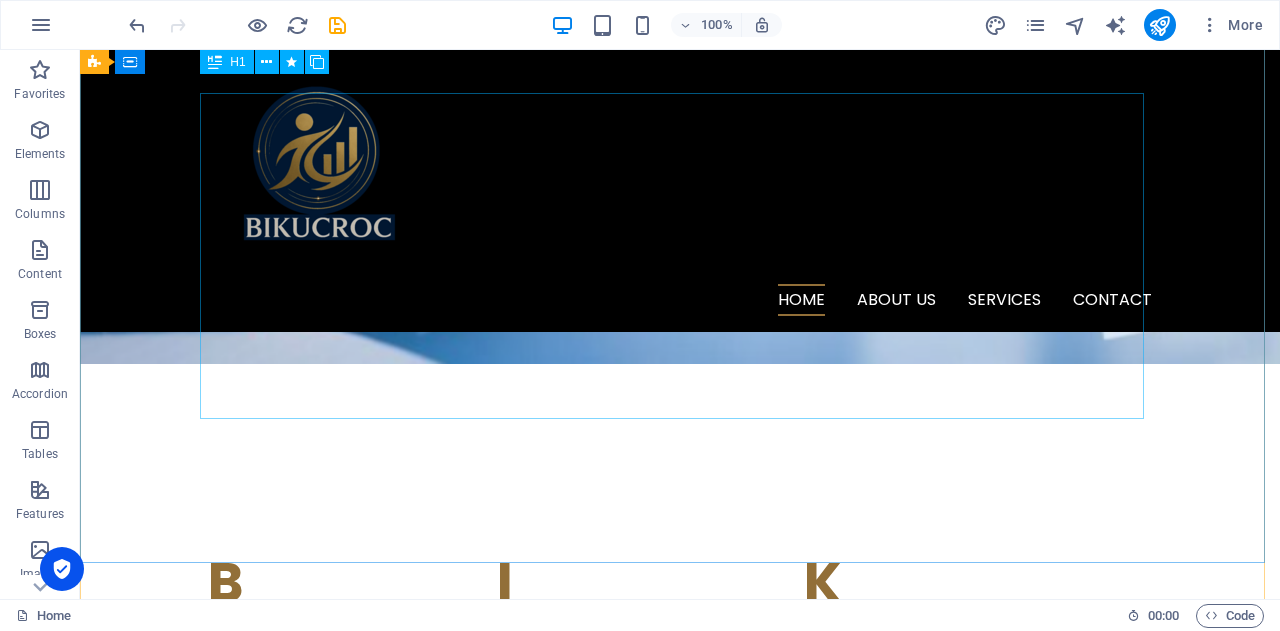 scroll, scrollTop: 45, scrollLeft: 0, axis: vertical 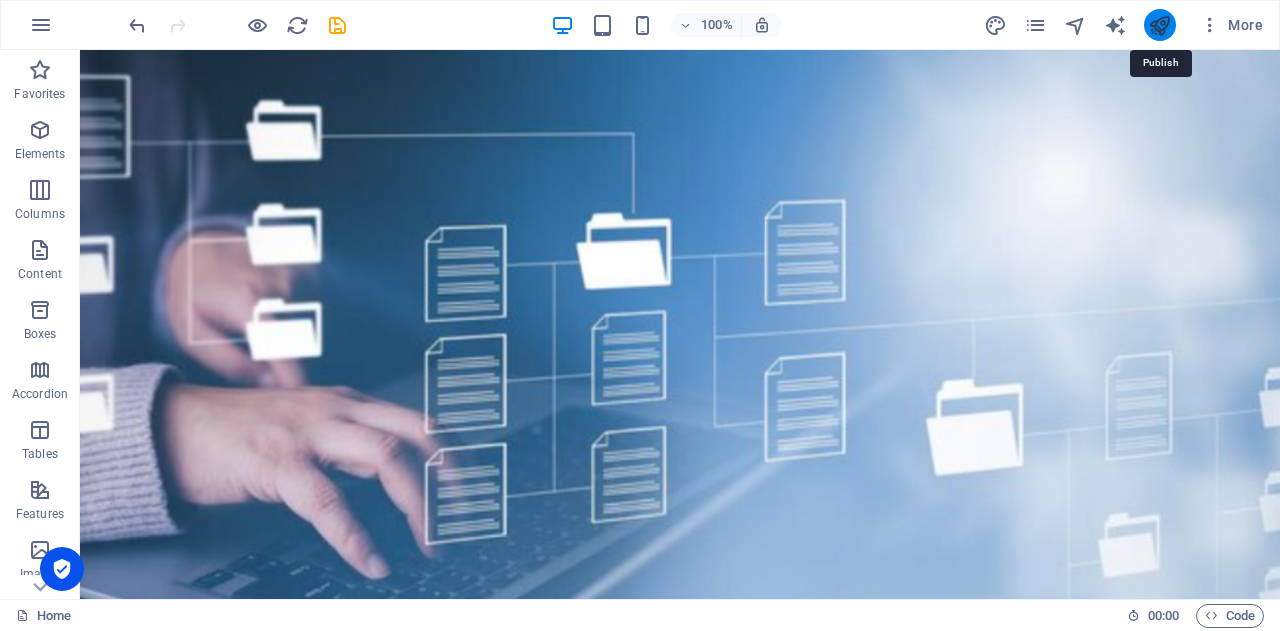 click at bounding box center (1159, 25) 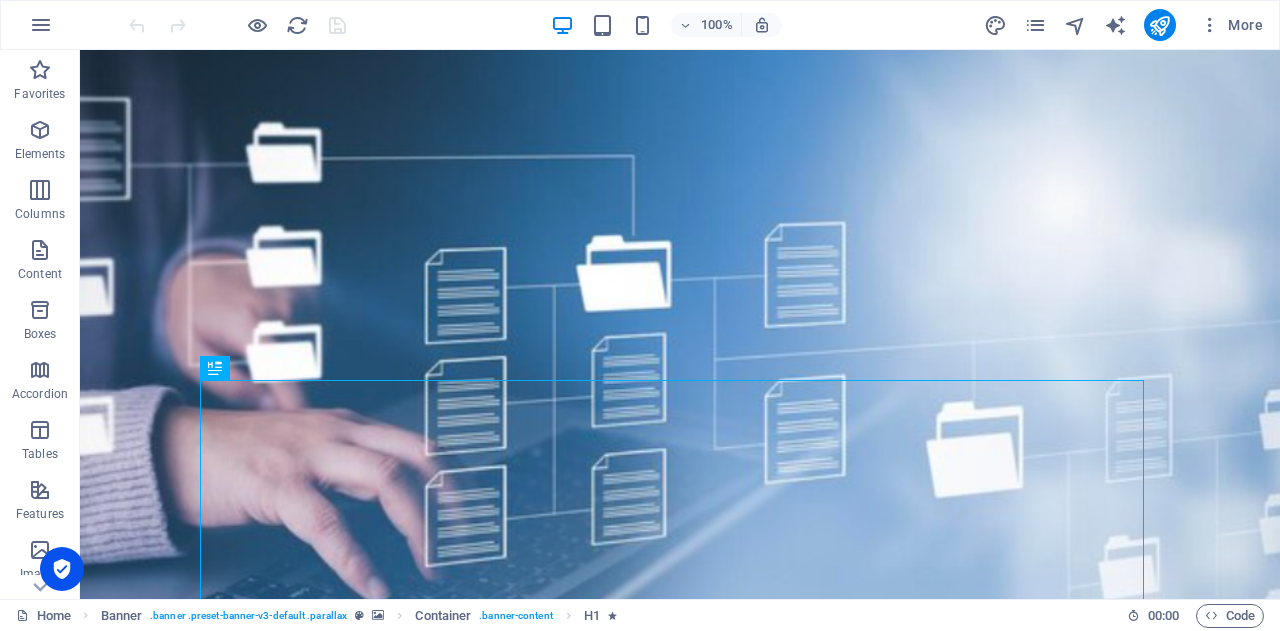 scroll, scrollTop: 0, scrollLeft: 0, axis: both 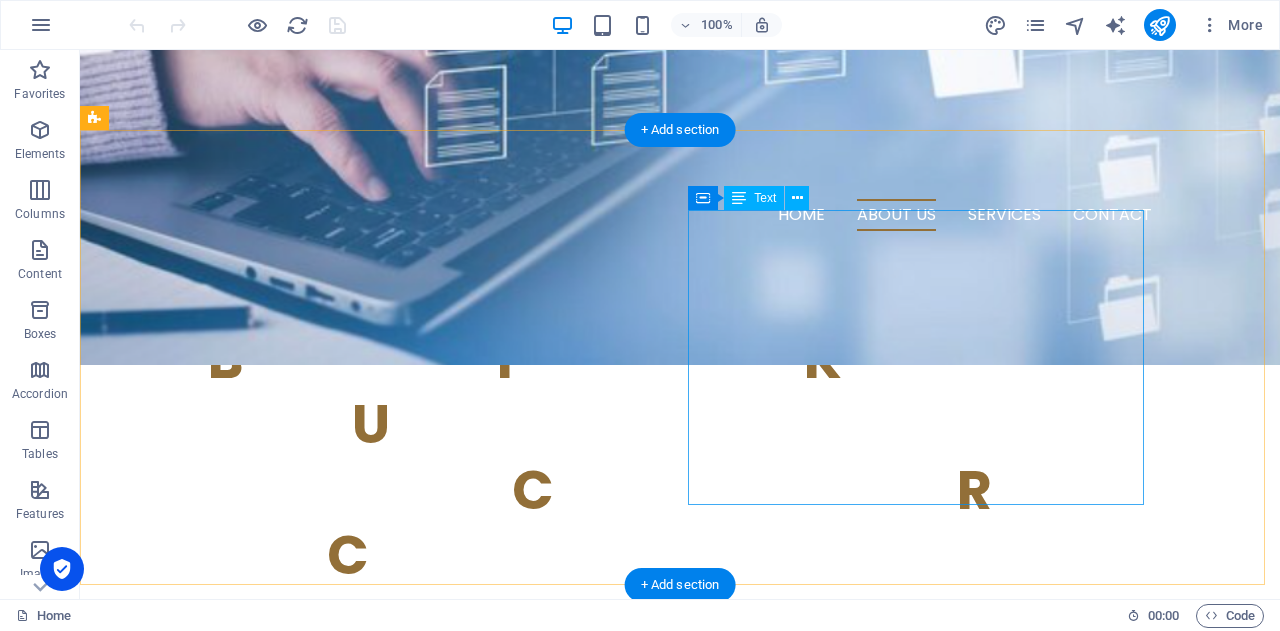 click on "At  BIKUCROC , we understand that running and expanding your business demands your full attention and energy. That’s why we offer comprehensive project management, business support, administration, and accounting services to take care of the essential but time-consuming tasks.  By entrusting these responsibilities to our experienced team, you can concentrate on your core goals and growth strategies, confident that the day-to-day operations are managed efficiently and professionally. Simply put, we handle the details so you can focus on what matters most growing your business." at bounding box center (324, 1127) 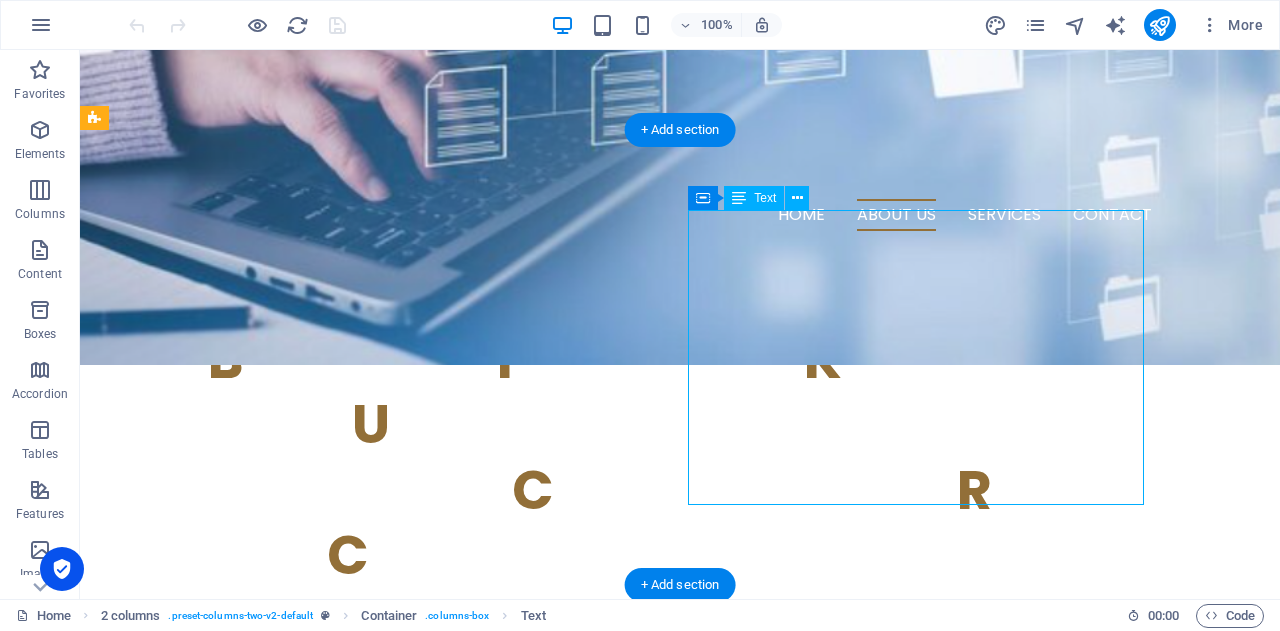 click on "At  BIKUCROC , we understand that running and expanding your business demands your full attention and energy. That’s why we offer comprehensive project management, business support, administration, and accounting services to take care of the essential but time-consuming tasks.  By entrusting these responsibilities to our experienced team, you can concentrate on your core goals and growth strategies, confident that the day-to-day operations are managed efficiently and professionally. Simply put, we handle the details so you can focus on what matters most growing your business." at bounding box center (324, 1127) 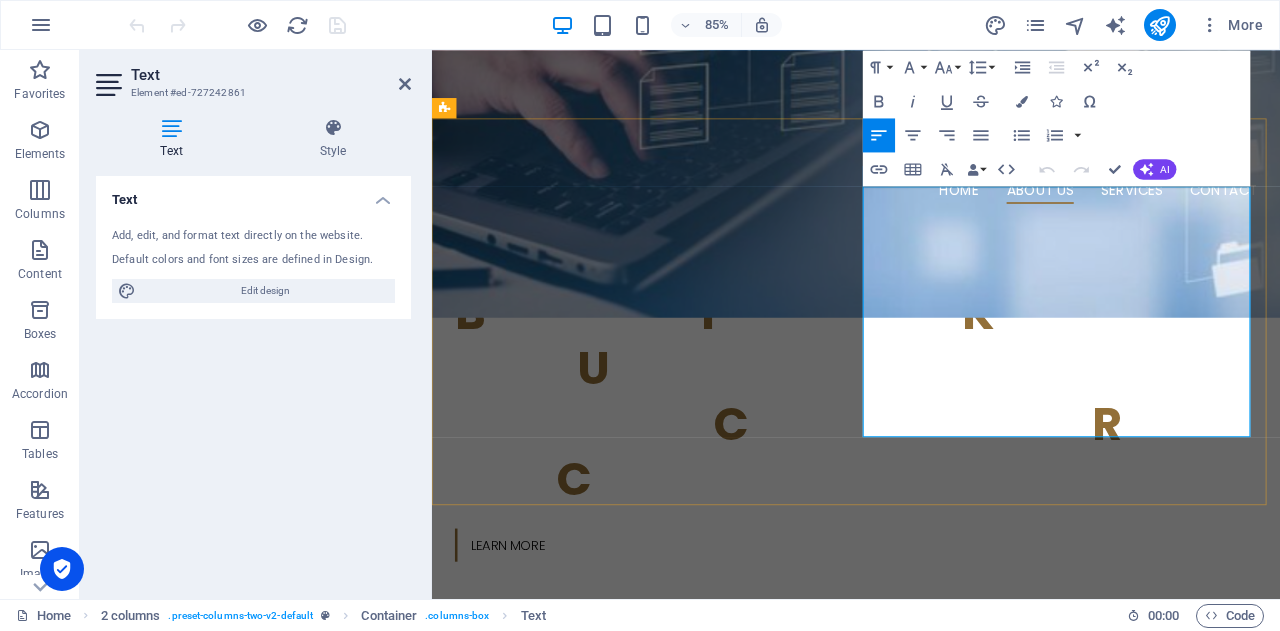 click on "At  BIKUCROC , we understand that running and expanding your business demands your full attention and energy. That’s why we offer comprehensive project management, business support, administration, and accounting services to take care of the essential but time-consuming tasks." at bounding box center (676, 1041) 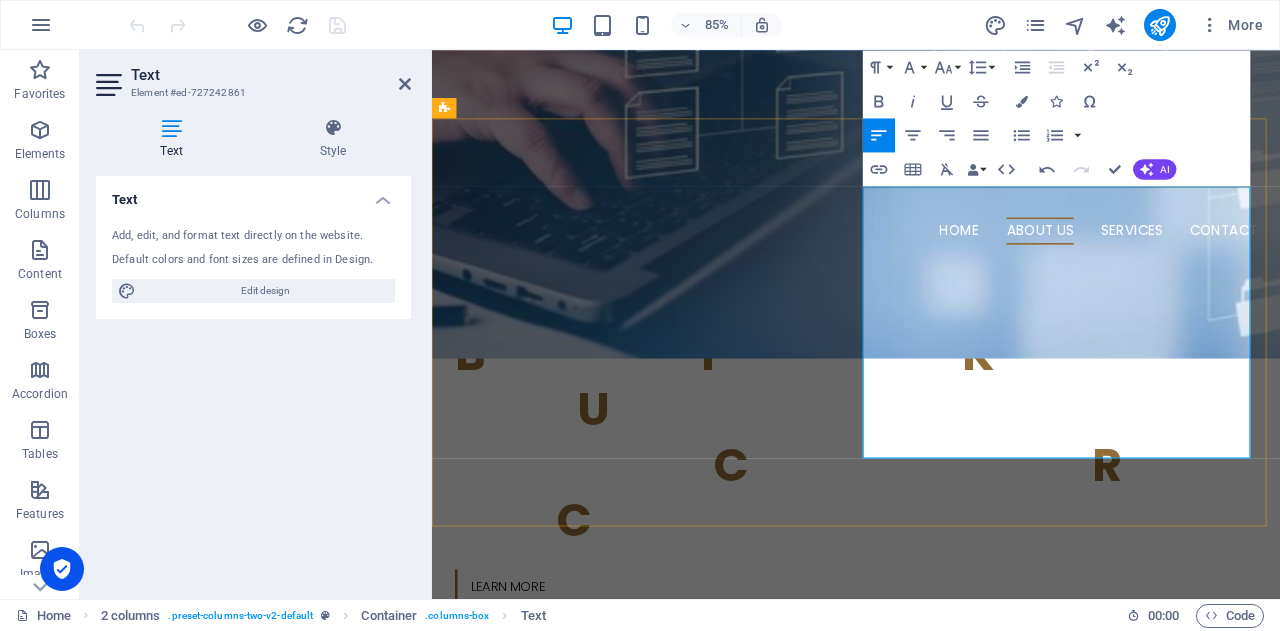 drag, startPoint x: 1278, startPoint y: 291, endPoint x: 1362, endPoint y: 290, distance: 84.00595 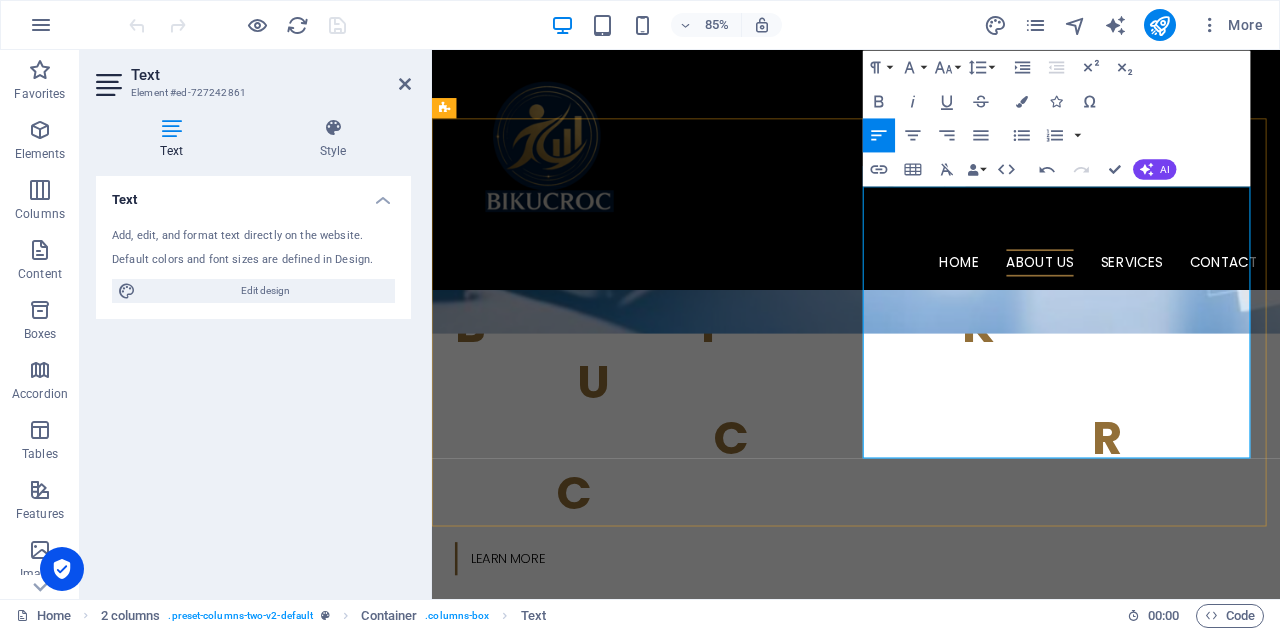scroll, scrollTop: 700, scrollLeft: 0, axis: vertical 